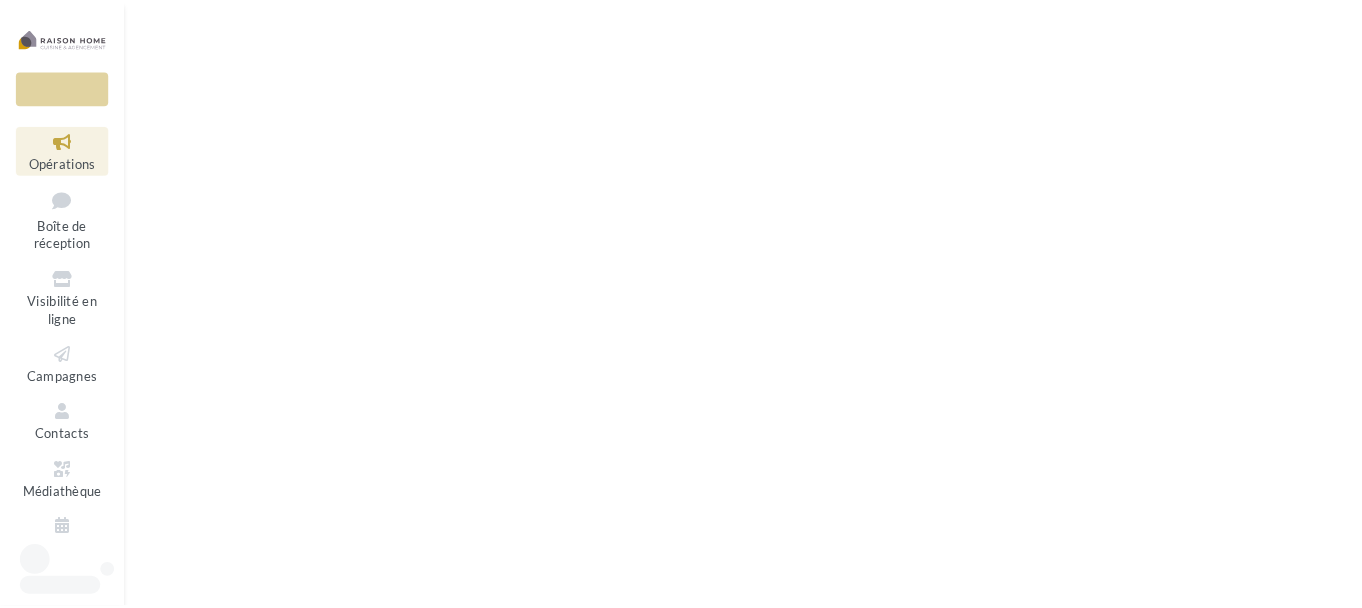 scroll, scrollTop: 0, scrollLeft: 0, axis: both 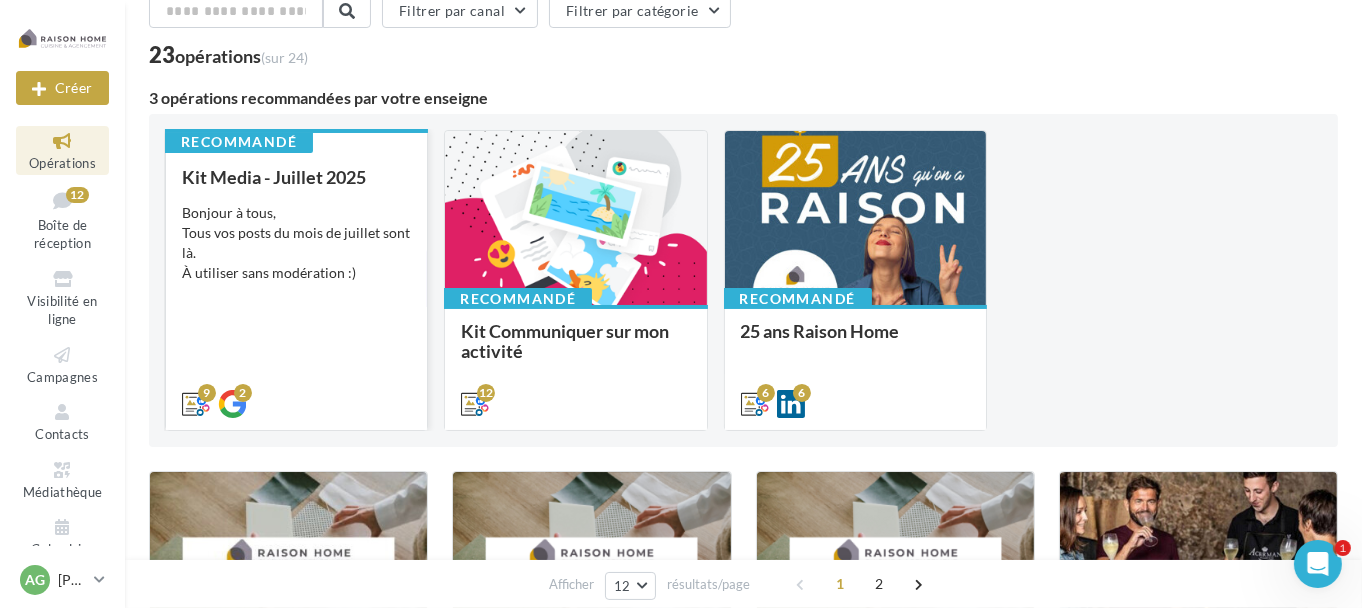 click on "Kit Media - Juillet 2025        Bonjour à tous,
Tous vos posts du mois de juillet sont là.
À utiliser sans modération :)" at bounding box center (296, 289) 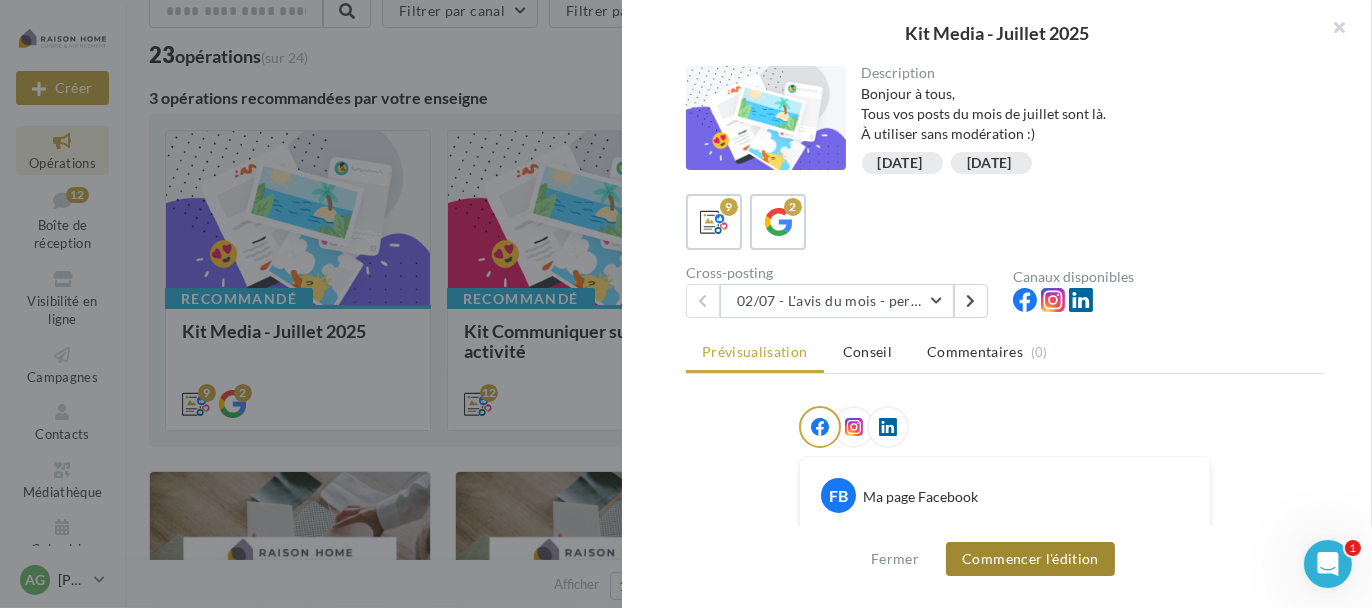 click on "Commencer l'édition" at bounding box center [1030, 559] 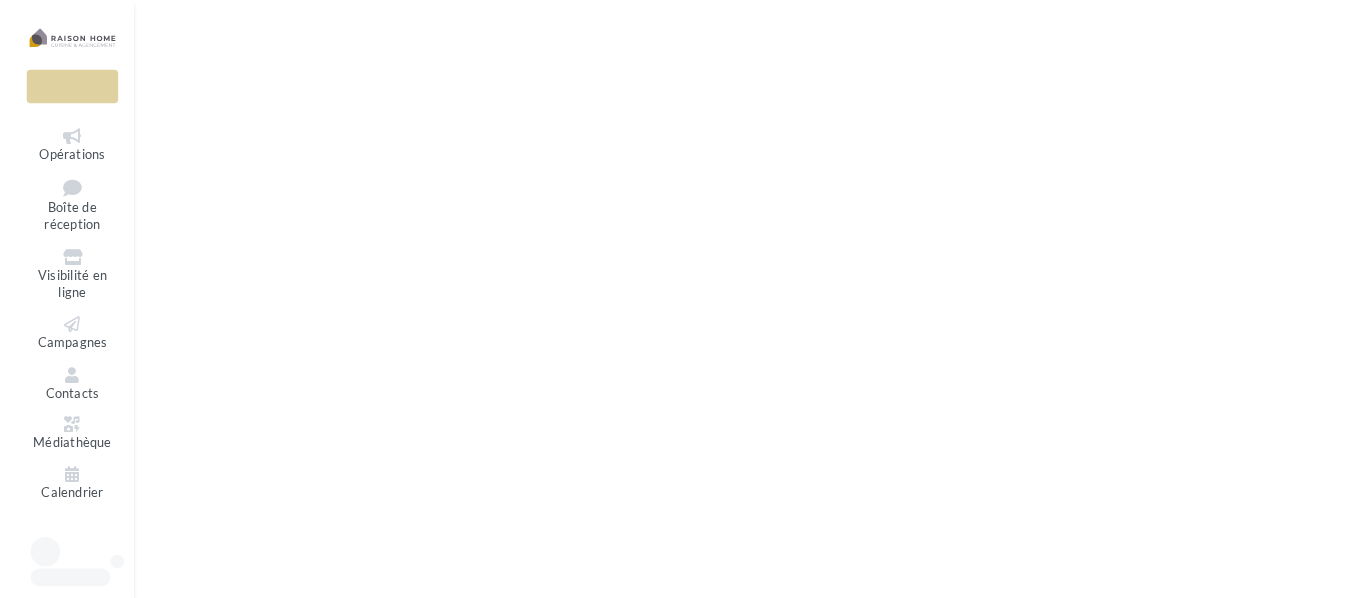 scroll, scrollTop: 0, scrollLeft: 0, axis: both 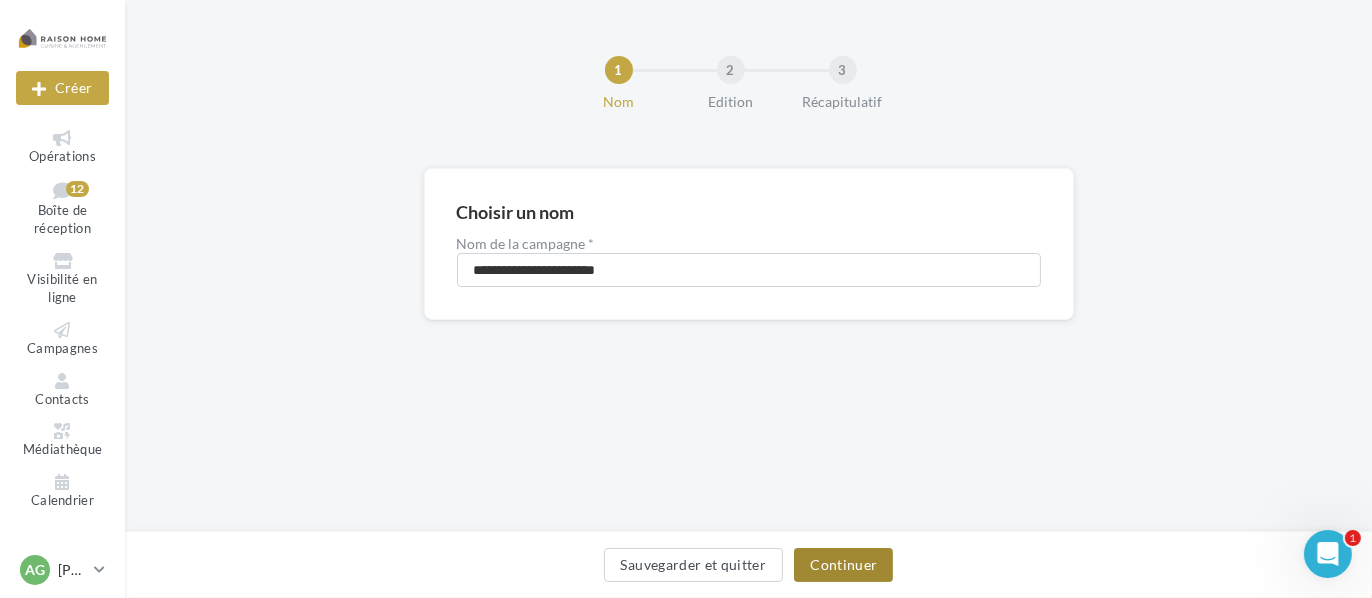click on "Continuer" at bounding box center (843, 565) 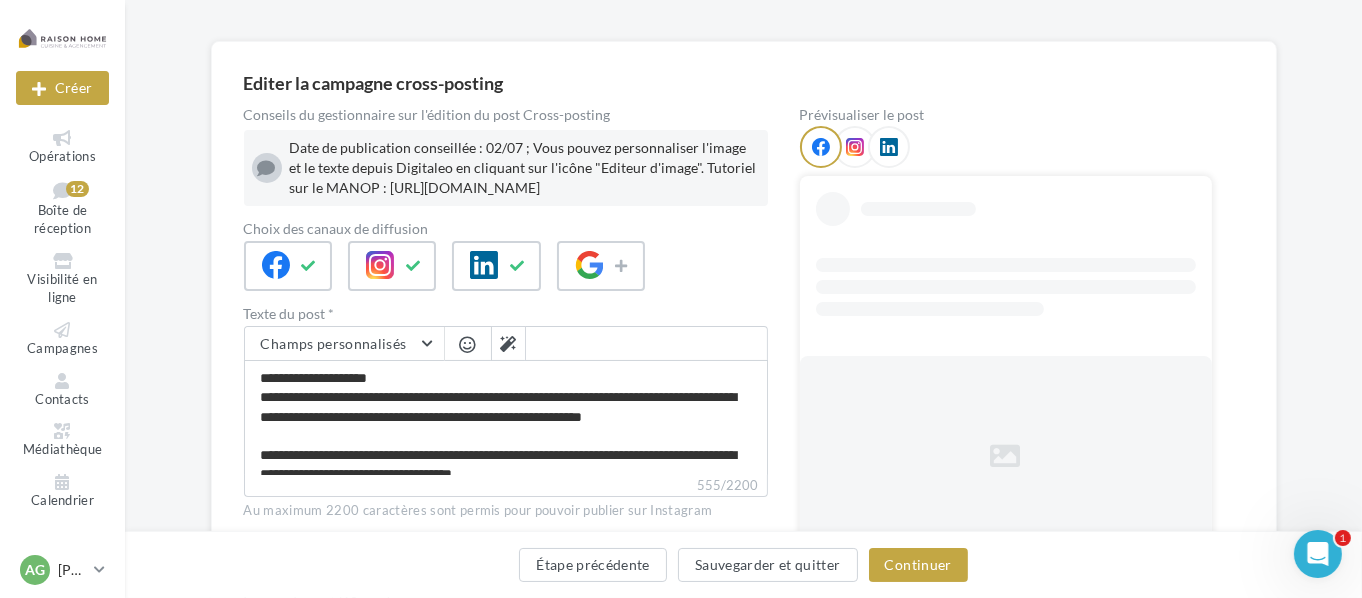 scroll, scrollTop: 200, scrollLeft: 0, axis: vertical 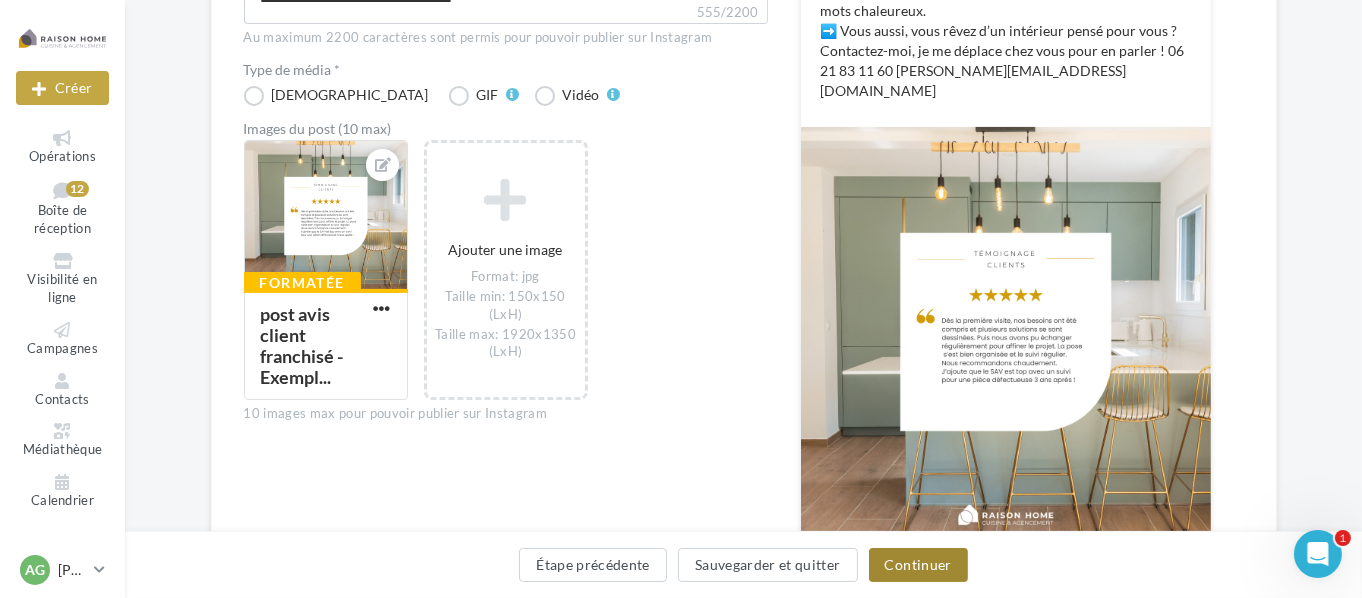 click on "Continuer" at bounding box center [918, 565] 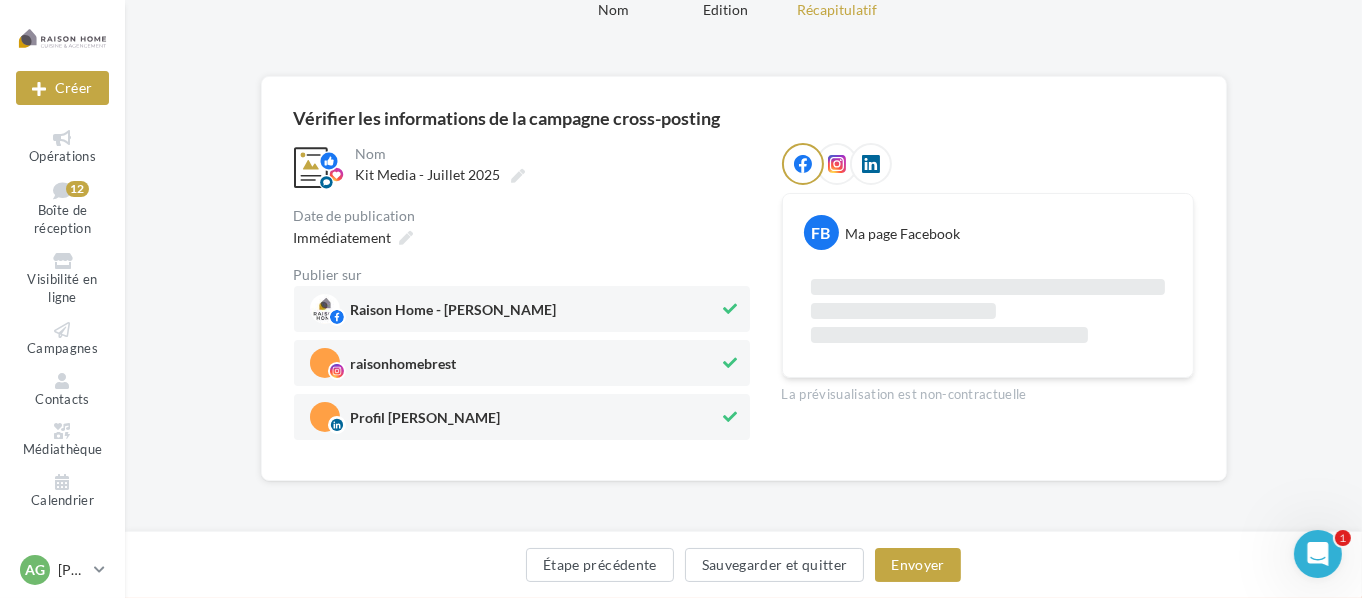 scroll, scrollTop: 231, scrollLeft: 0, axis: vertical 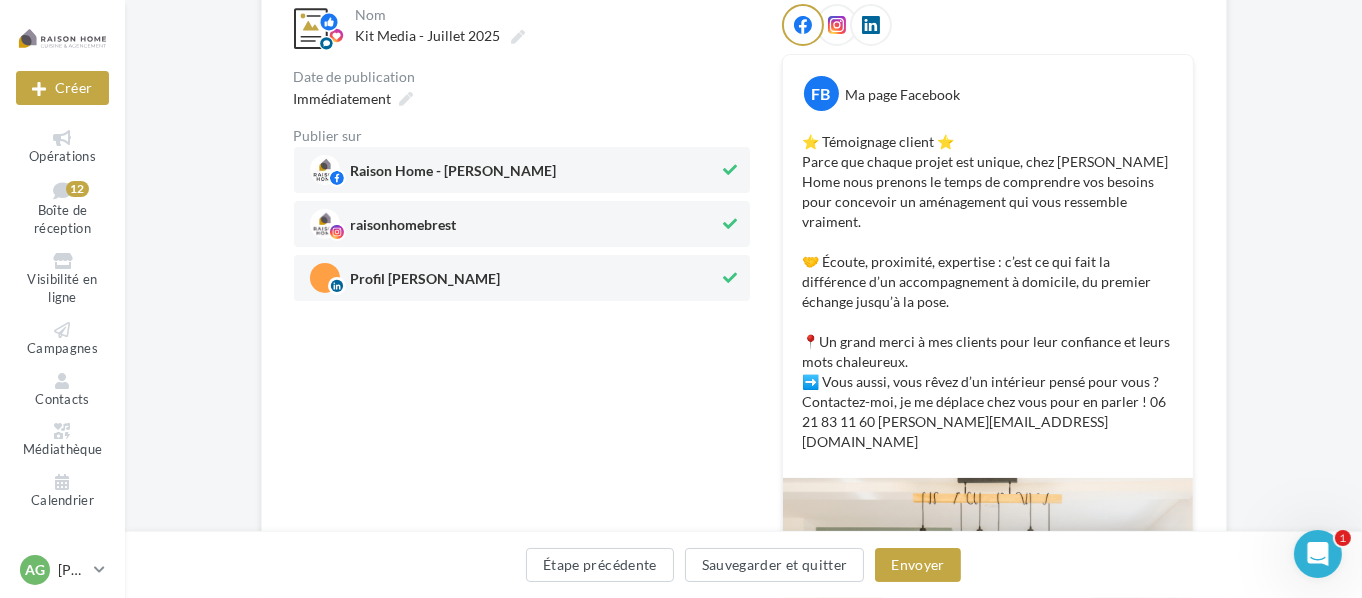 click on "Profil [PERSON_NAME]" at bounding box center [426, 283] 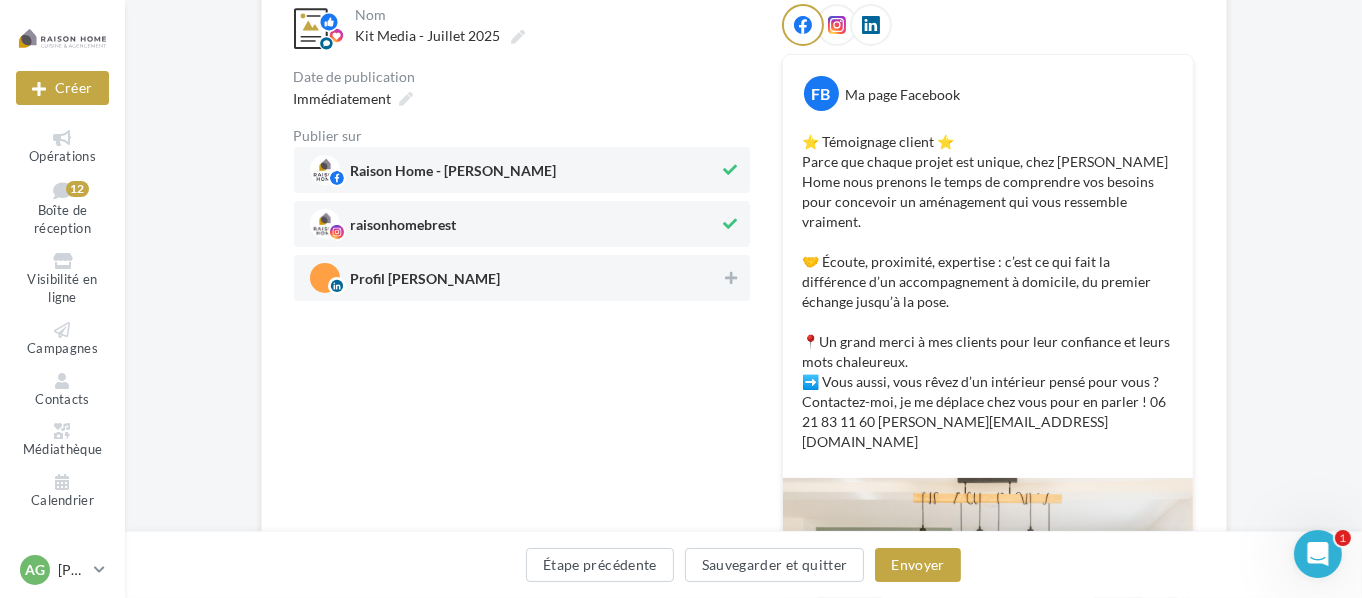 click on "Profil [PERSON_NAME]" at bounding box center [426, 283] 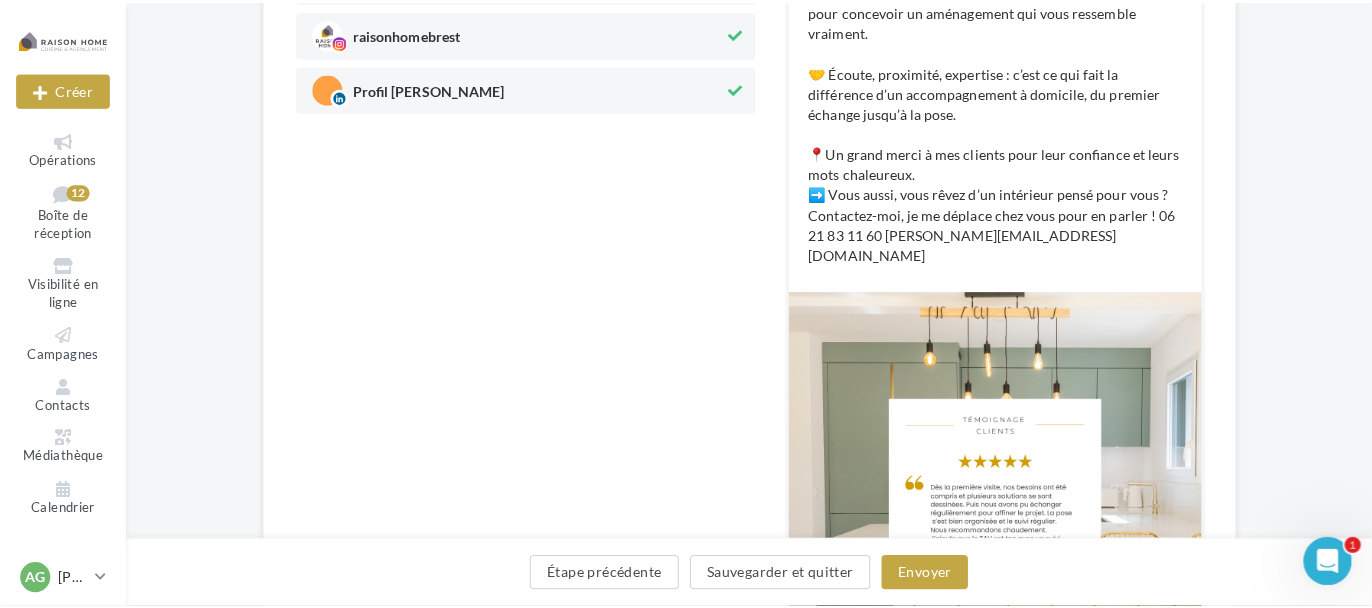 scroll, scrollTop: 31, scrollLeft: 0, axis: vertical 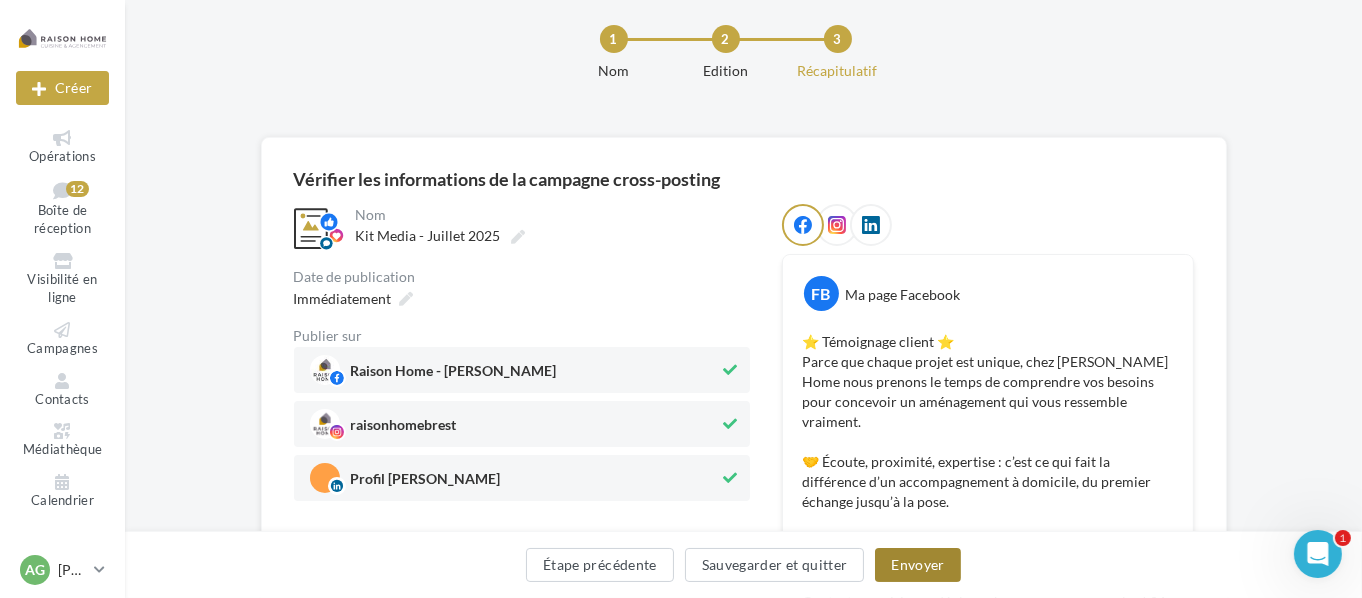 click on "Envoyer" at bounding box center [917, 565] 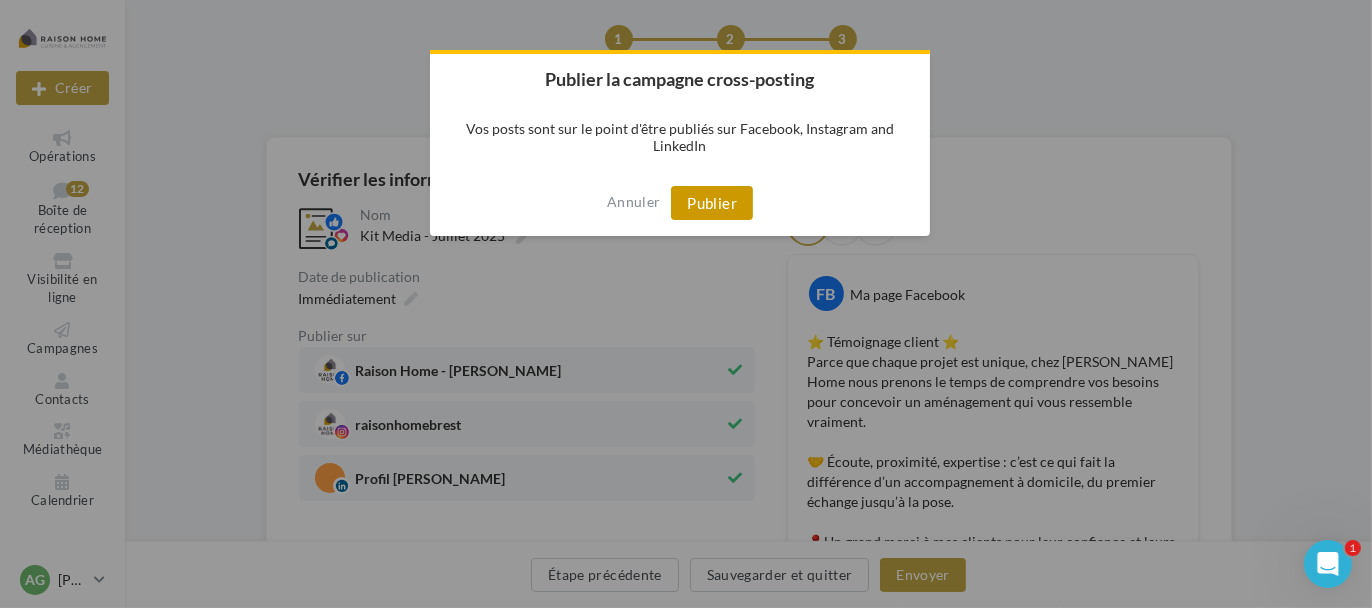 click on "Publier" at bounding box center (712, 203) 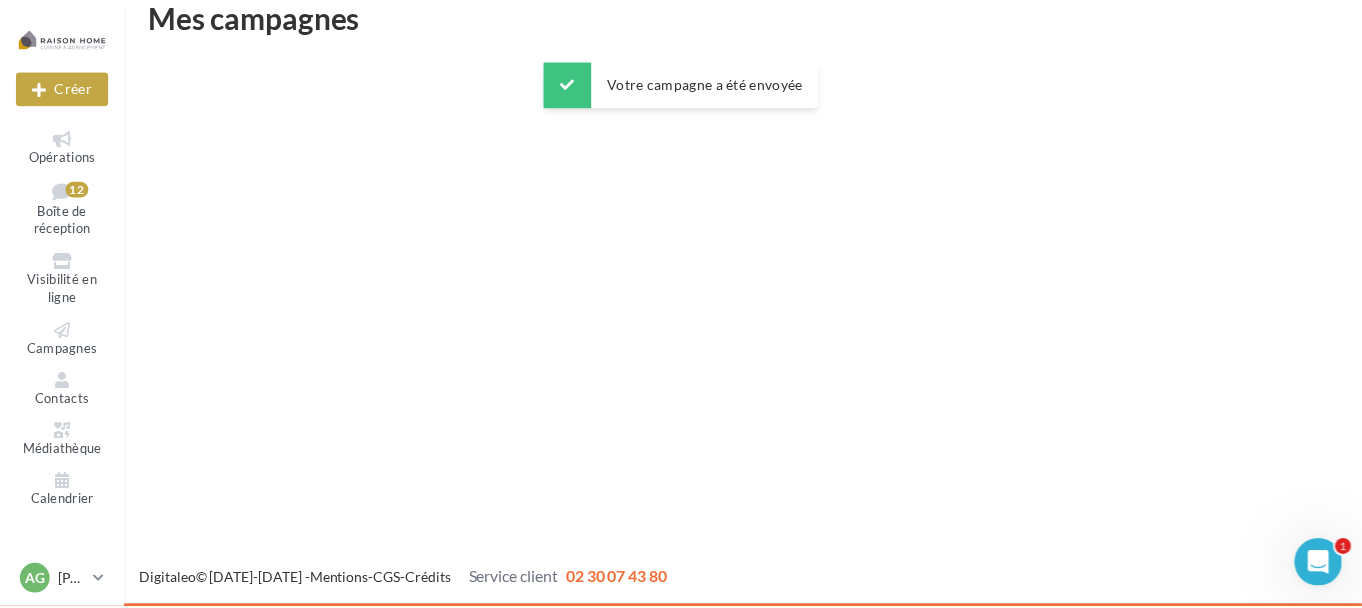 scroll, scrollTop: 32, scrollLeft: 0, axis: vertical 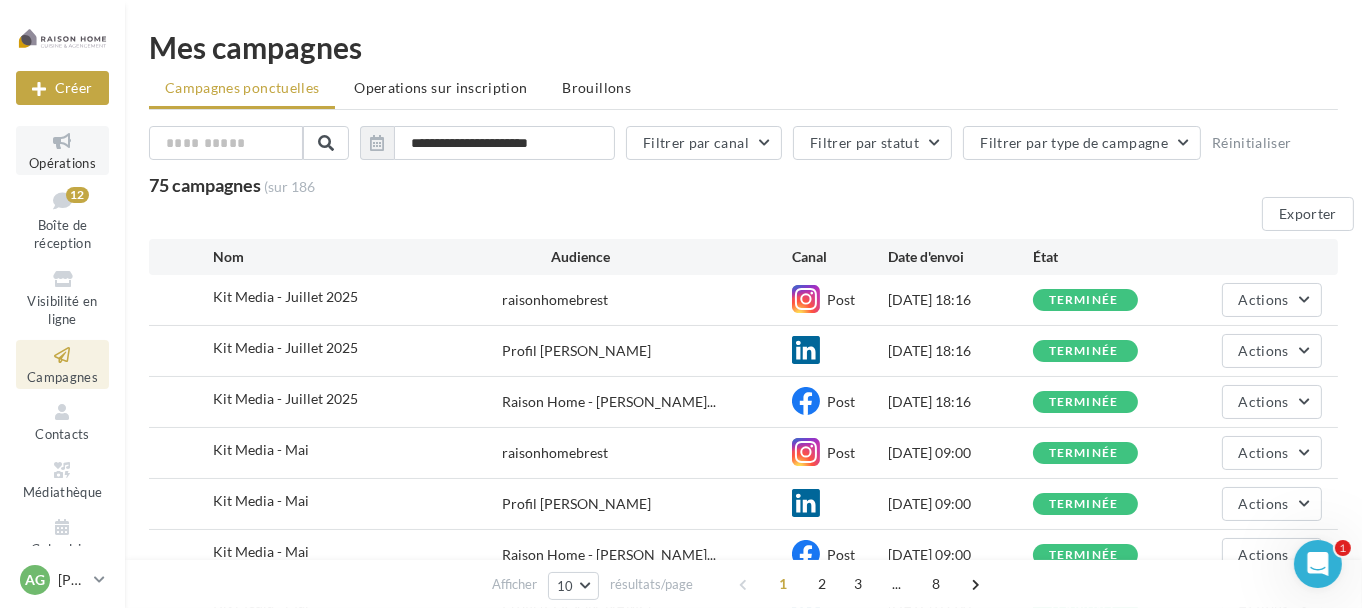 click at bounding box center (62, 141) 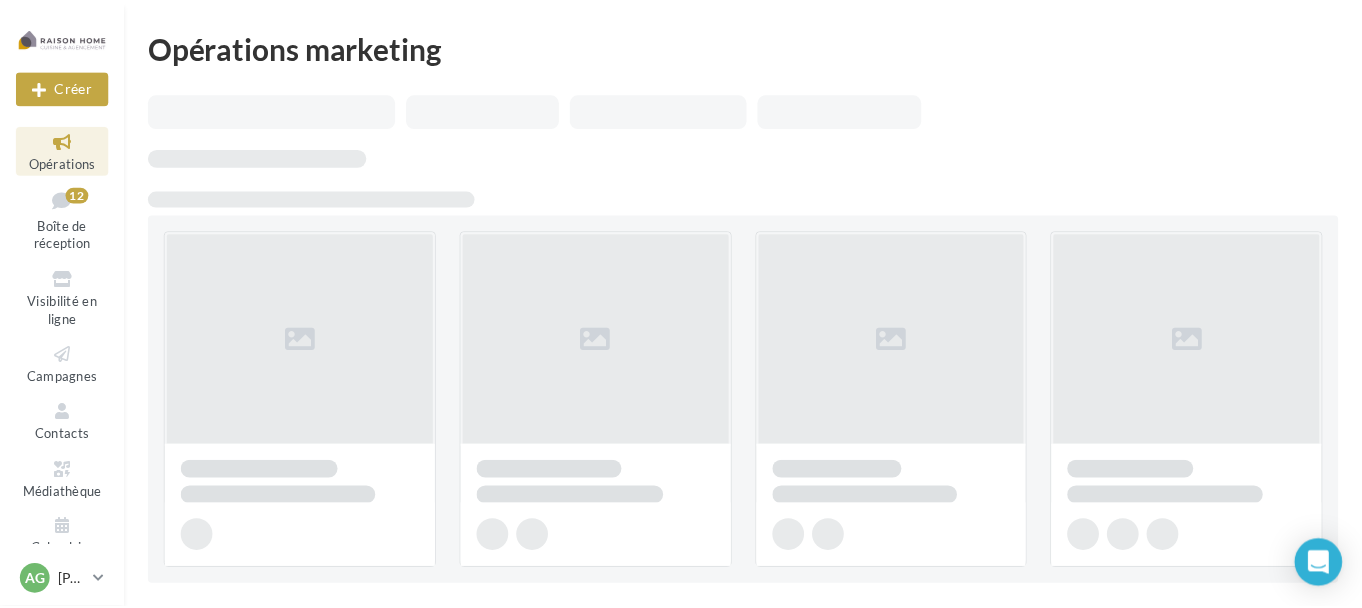 scroll, scrollTop: 0, scrollLeft: 0, axis: both 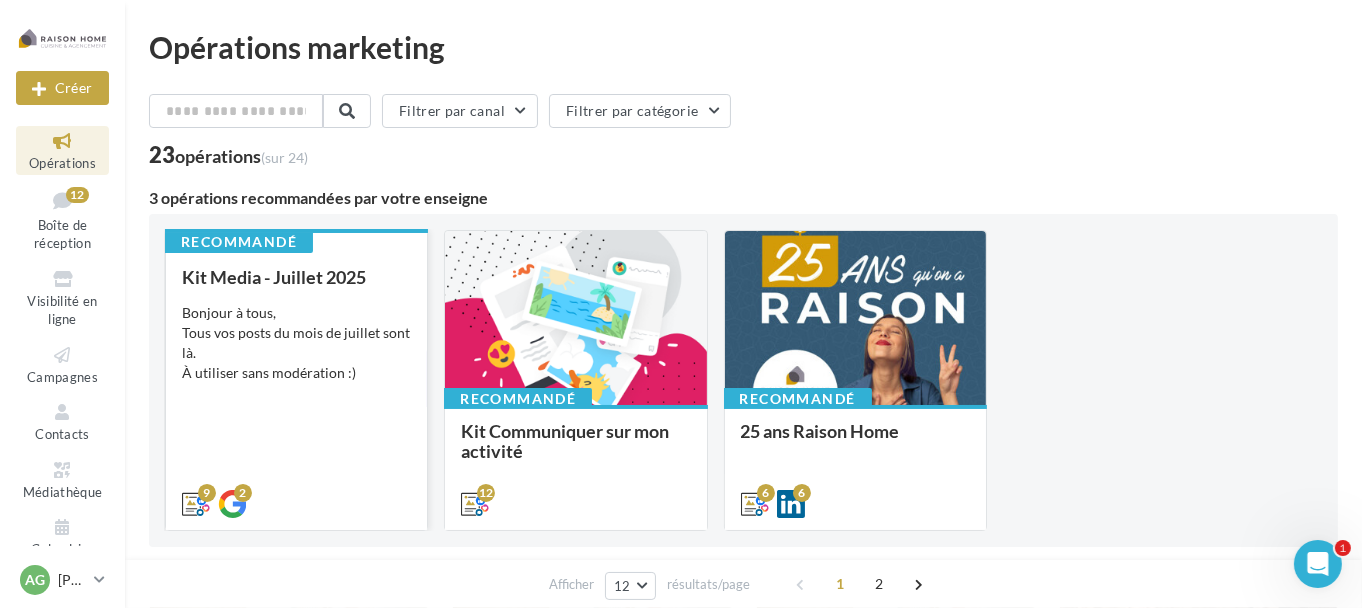 click on "Kit Media - Juillet 2025" at bounding box center [274, 277] 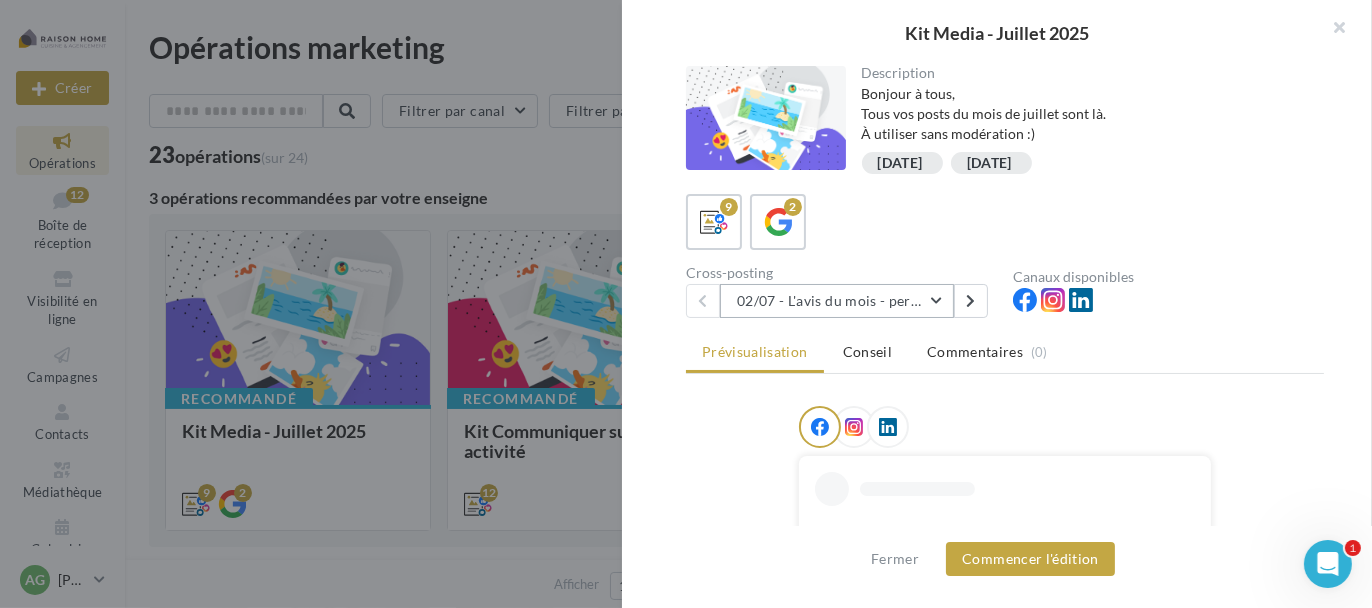 click on "02/07 - L'avis du mois - personnalisble" at bounding box center [837, 301] 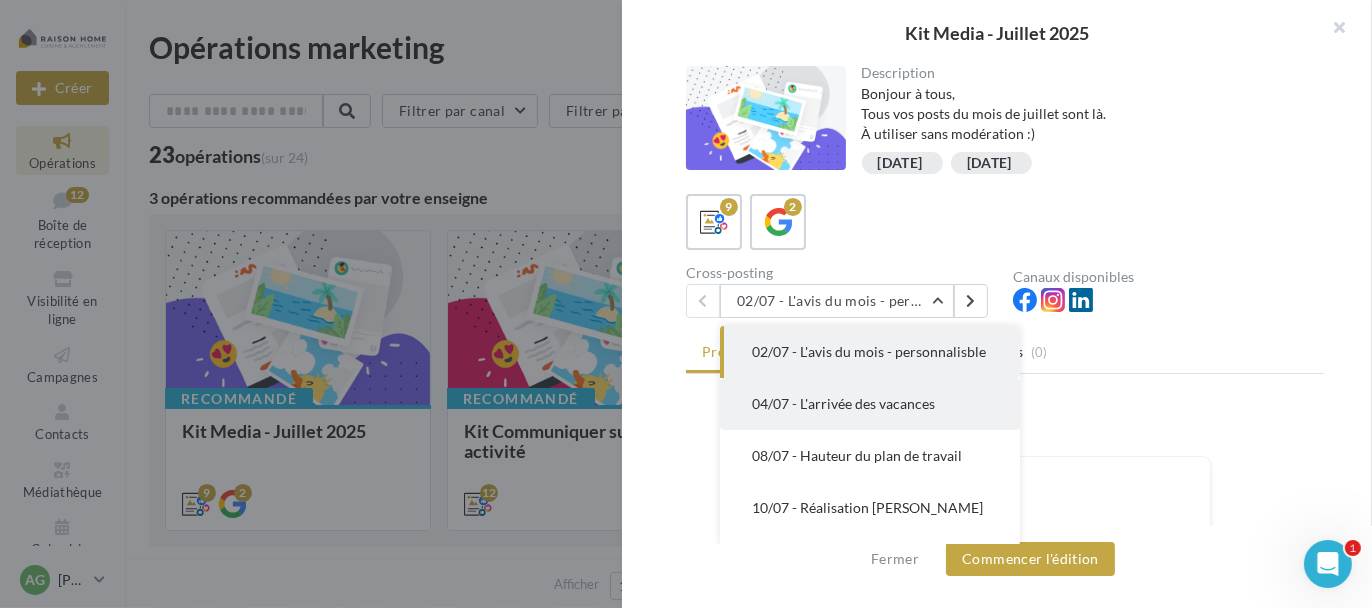 click on "04/07 - L'arrivée des vacances" at bounding box center (843, 403) 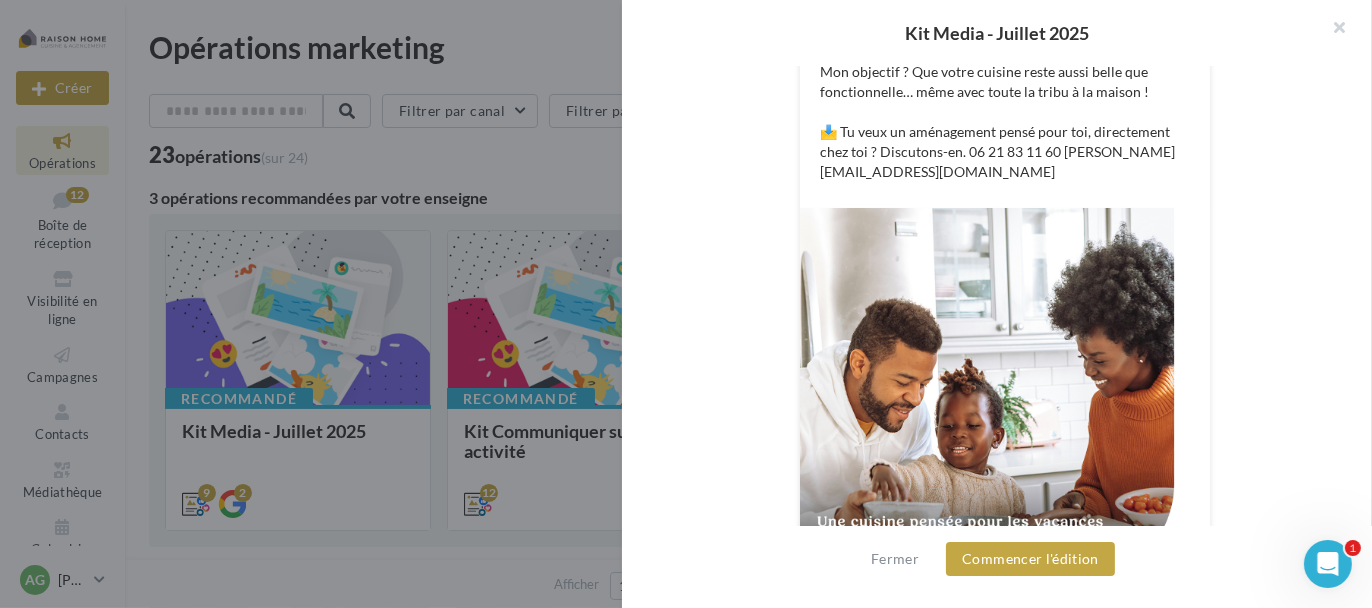 scroll, scrollTop: 649, scrollLeft: 0, axis: vertical 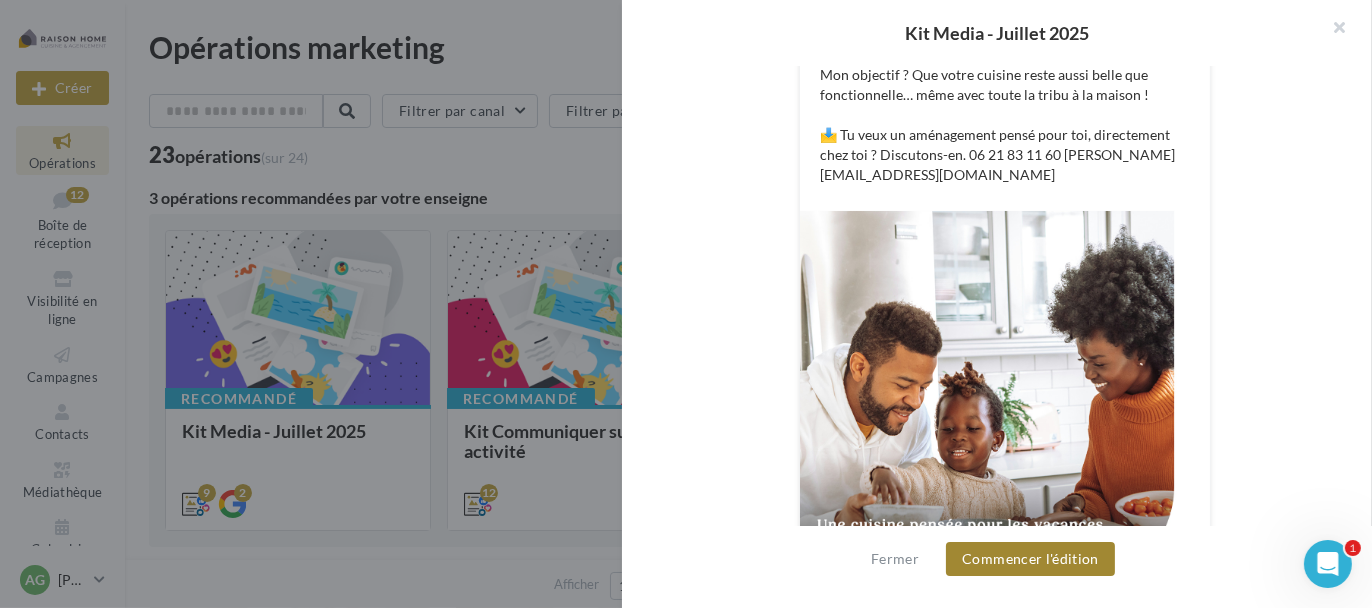 click on "Commencer l'édition" at bounding box center (1030, 559) 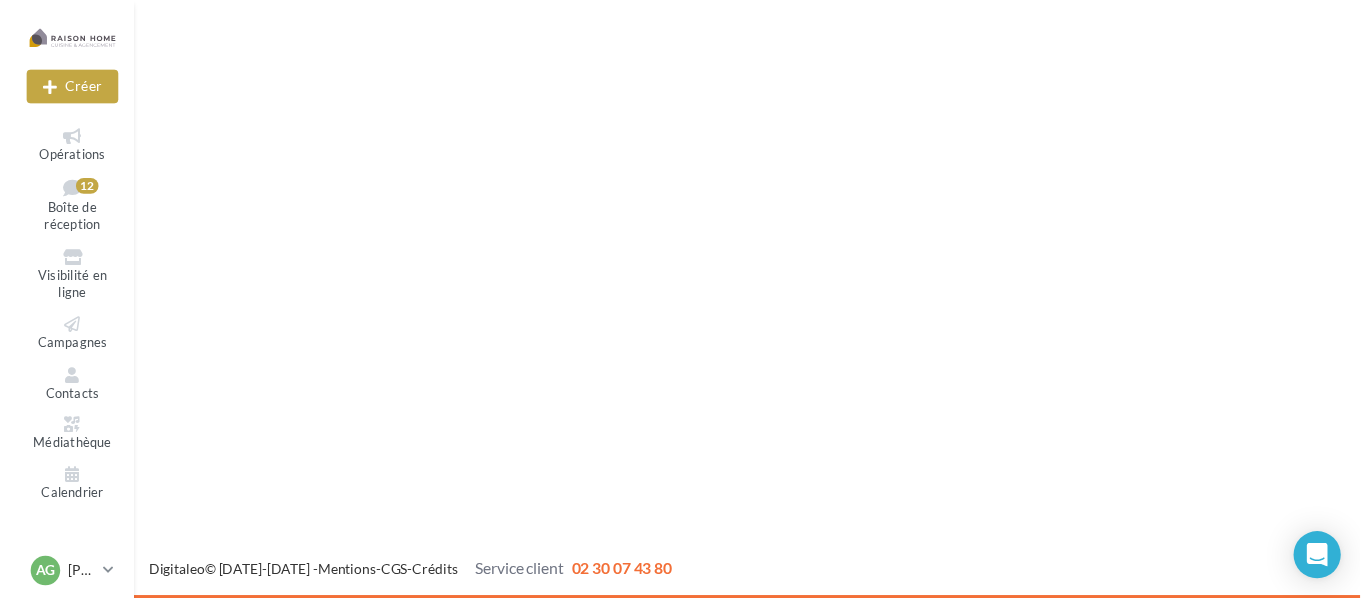 scroll, scrollTop: 0, scrollLeft: 0, axis: both 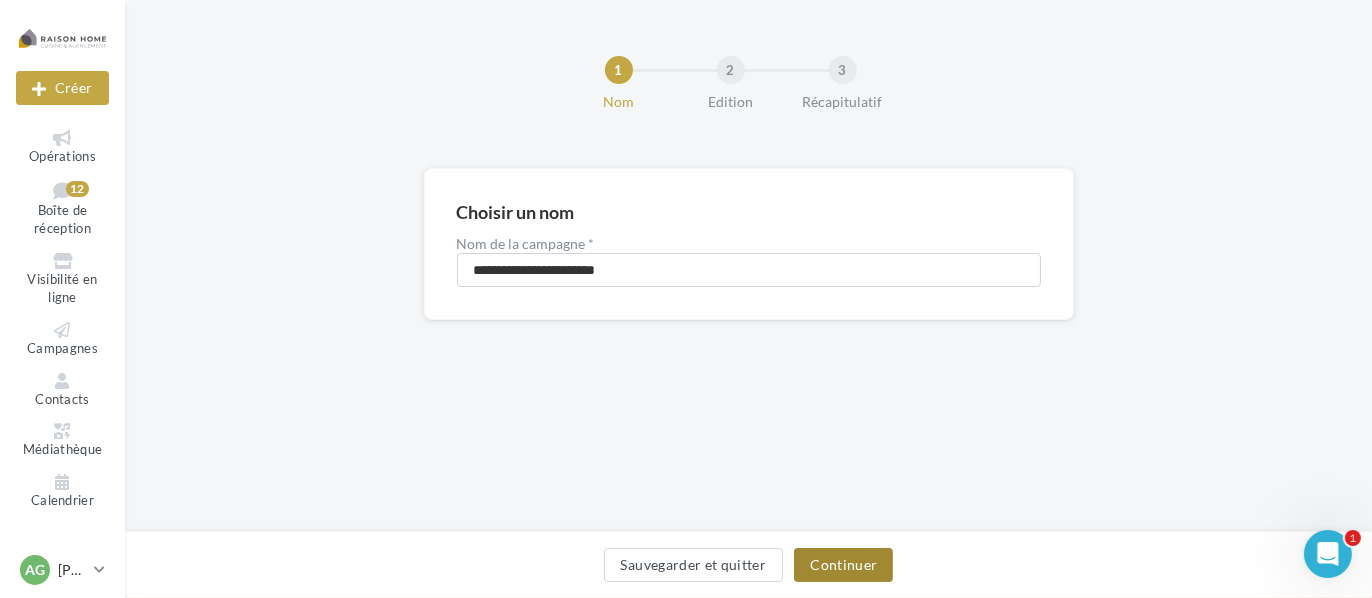 click on "Continuer" at bounding box center (843, 565) 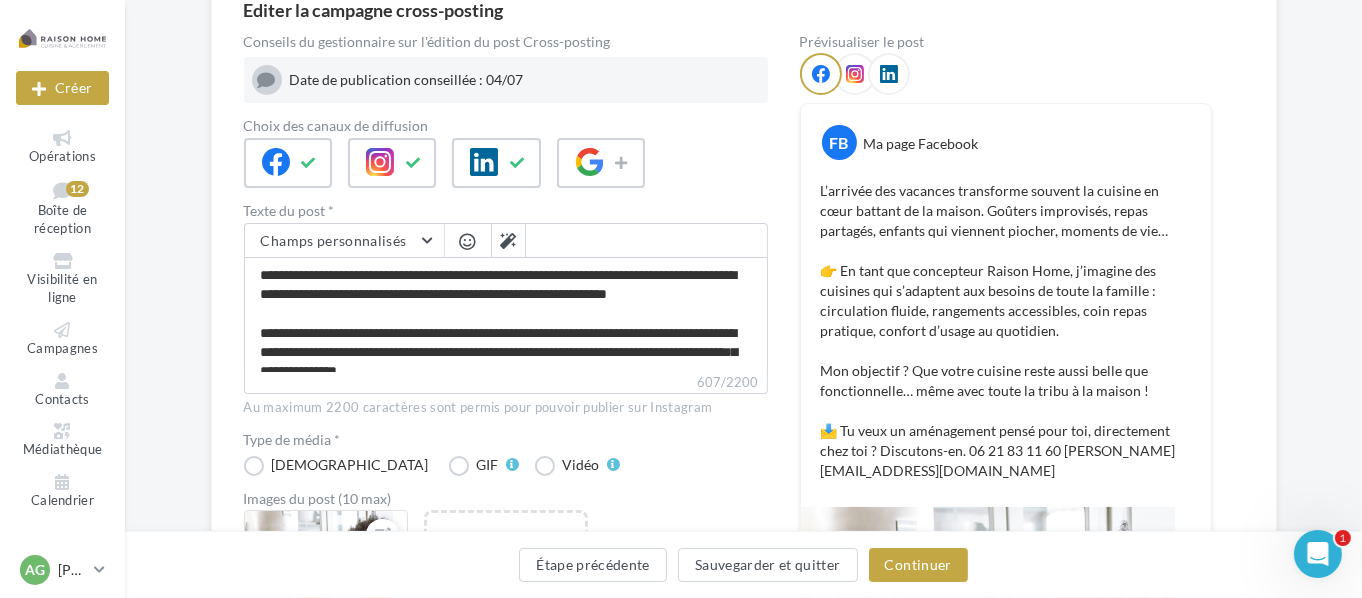 scroll, scrollTop: 400, scrollLeft: 0, axis: vertical 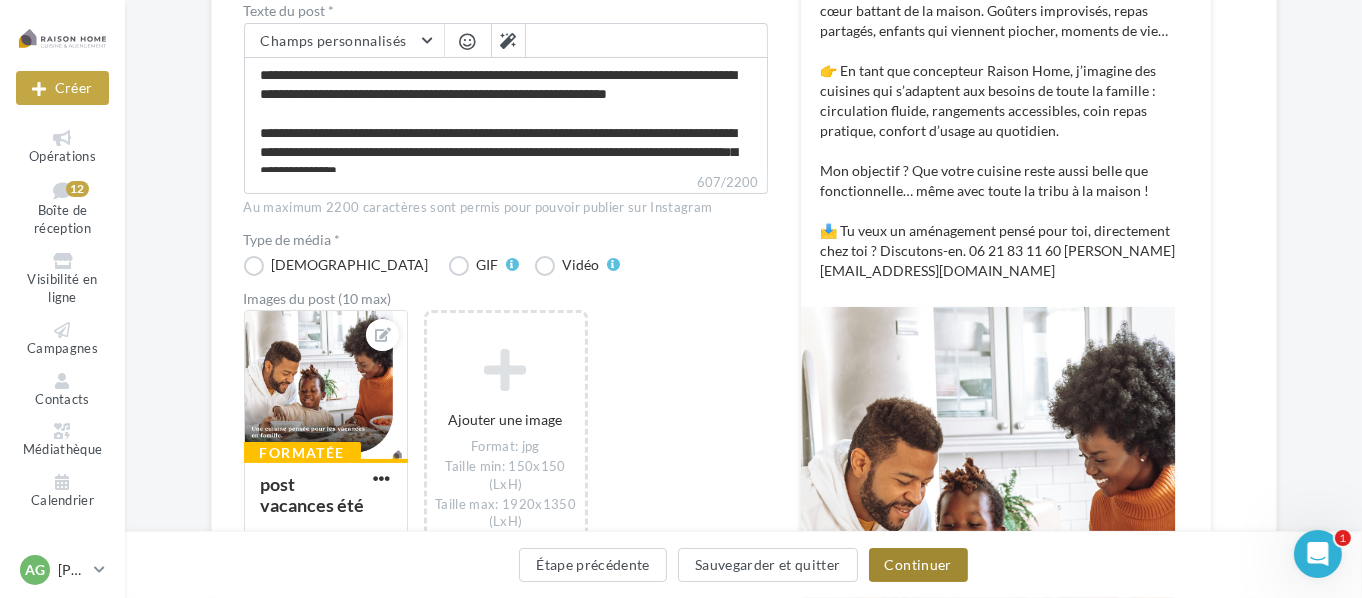 click on "Continuer" at bounding box center [918, 565] 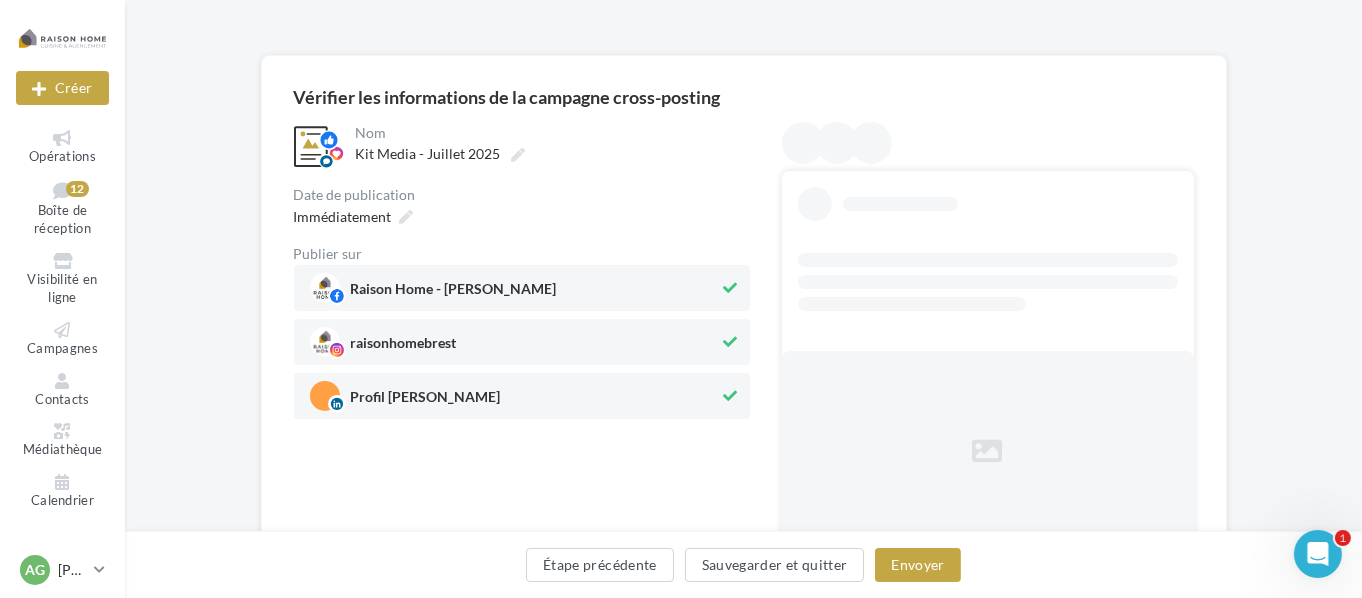 scroll, scrollTop: 31, scrollLeft: 0, axis: vertical 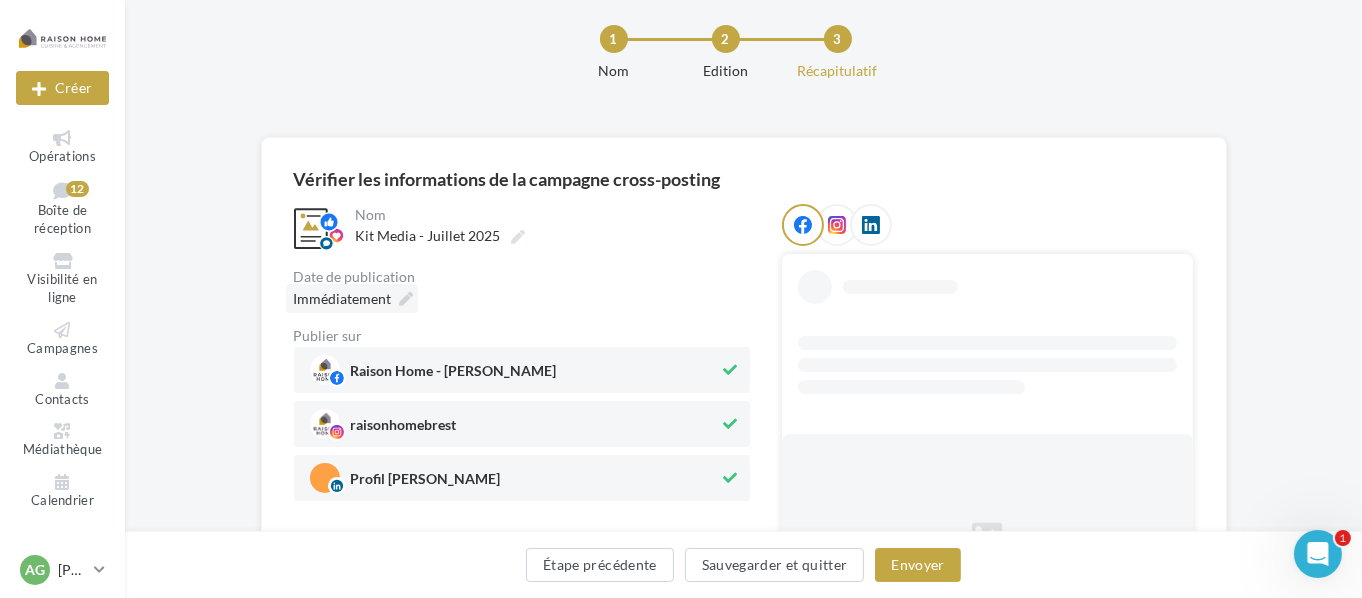 click on "Immédiatement" at bounding box center [343, 298] 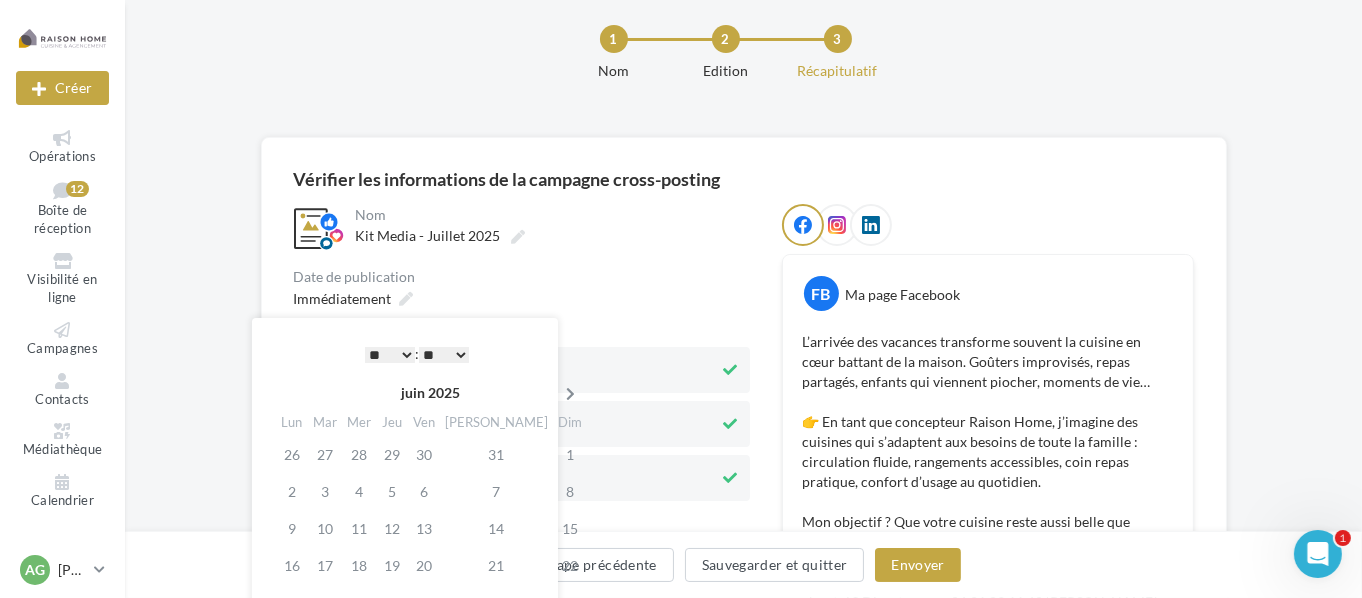 click at bounding box center (570, 394) 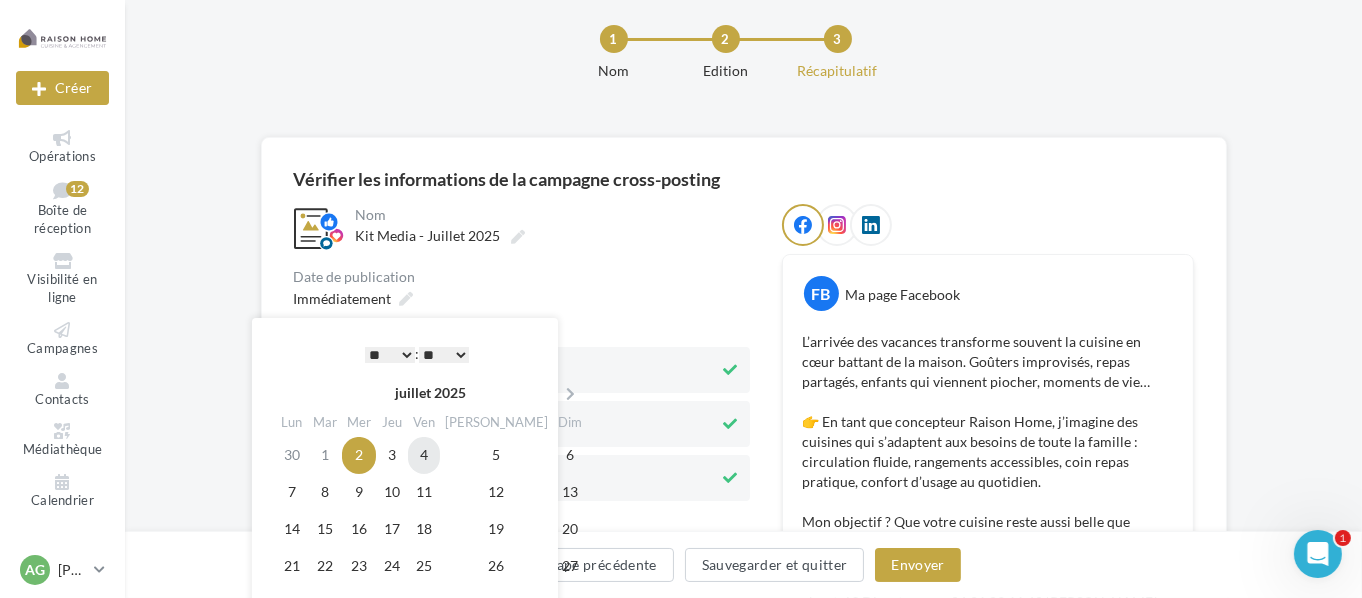 click on "4" at bounding box center [424, 455] 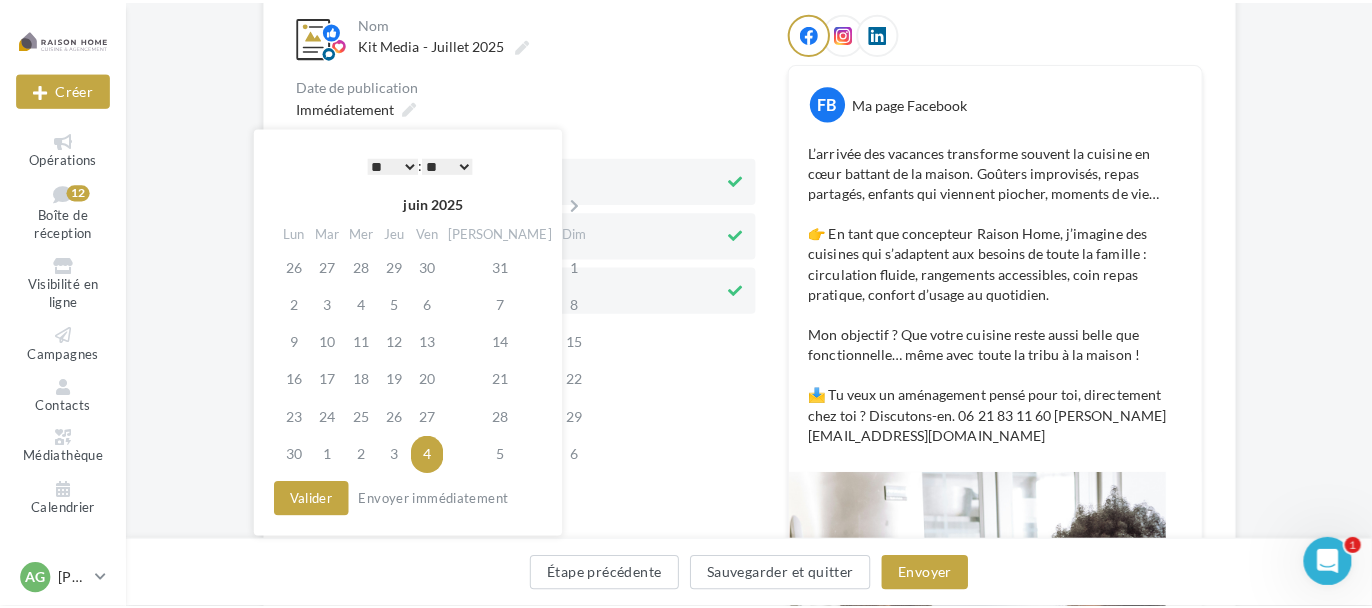 scroll, scrollTop: 231, scrollLeft: 0, axis: vertical 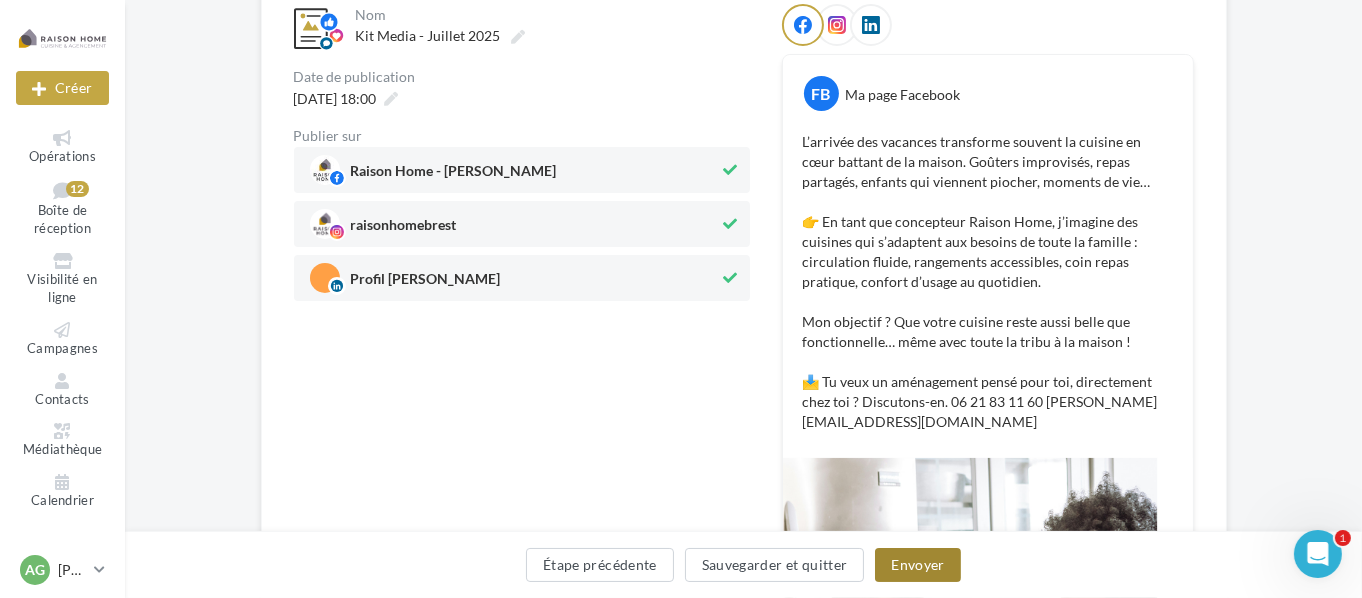 click on "Envoyer" at bounding box center (917, 565) 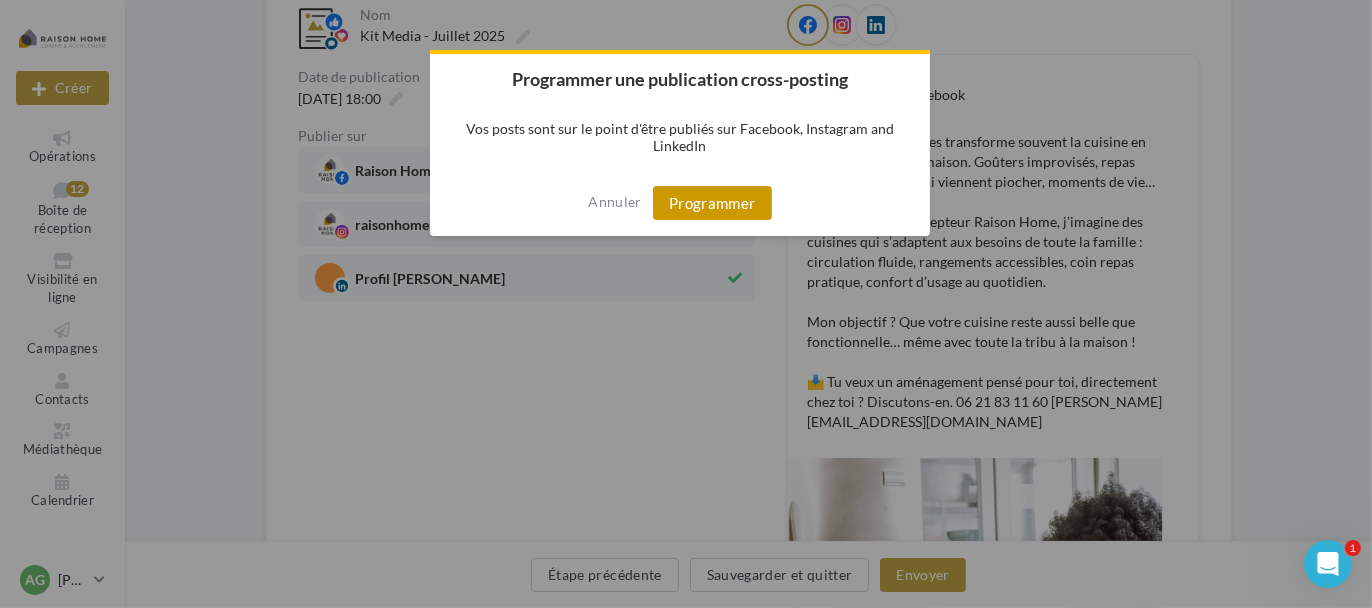 click on "Programmer" at bounding box center (712, 203) 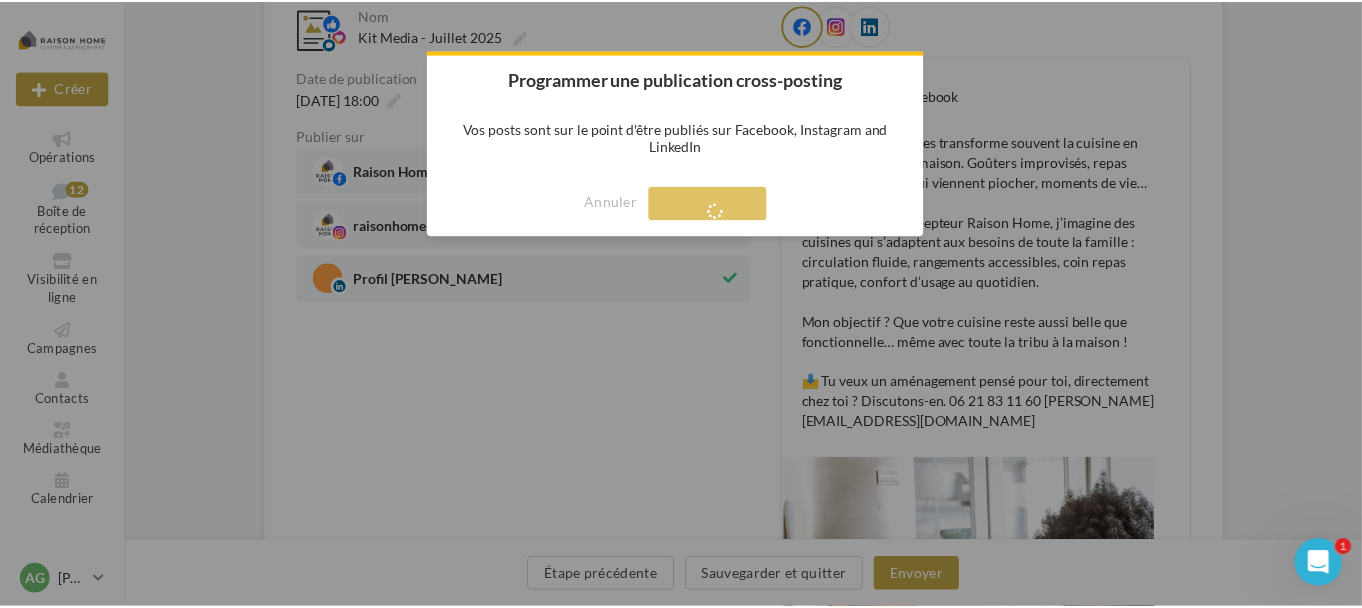 scroll, scrollTop: 32, scrollLeft: 0, axis: vertical 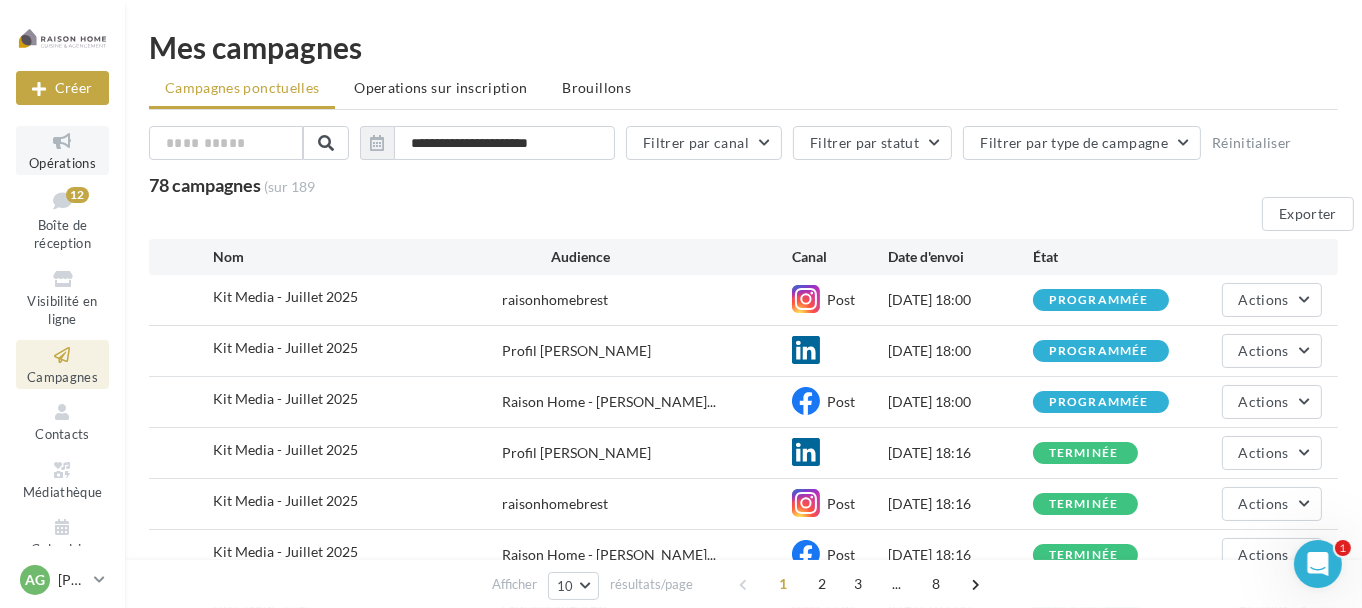 click at bounding box center [62, 141] 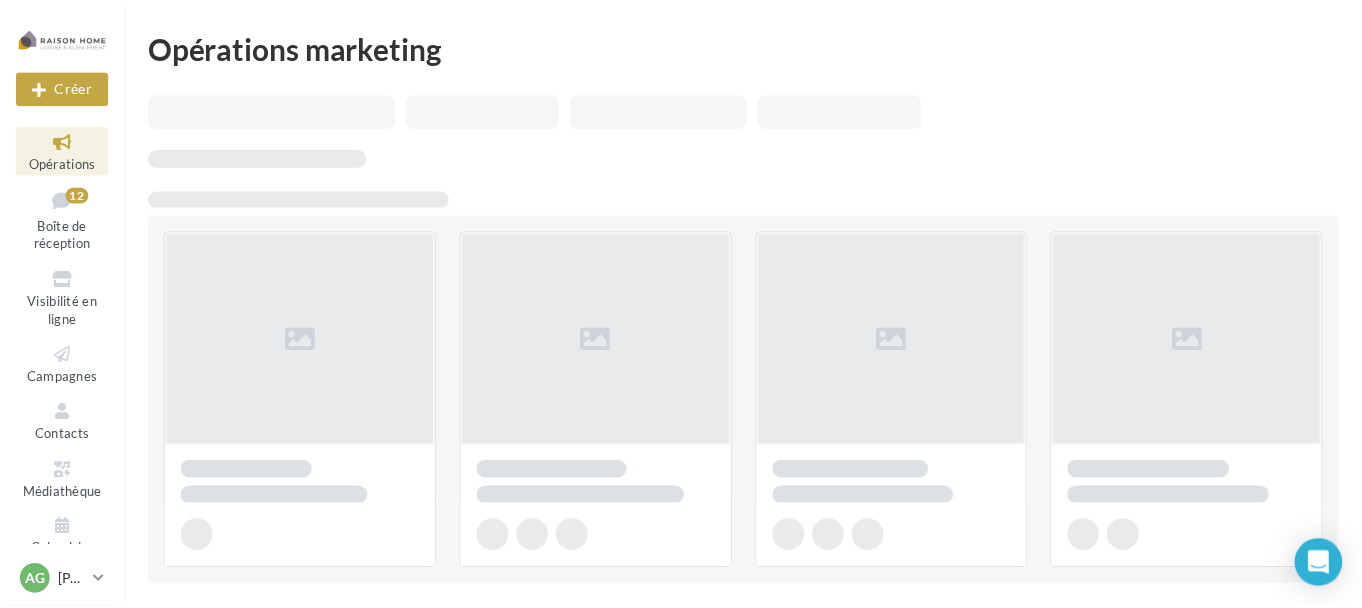 scroll, scrollTop: 0, scrollLeft: 0, axis: both 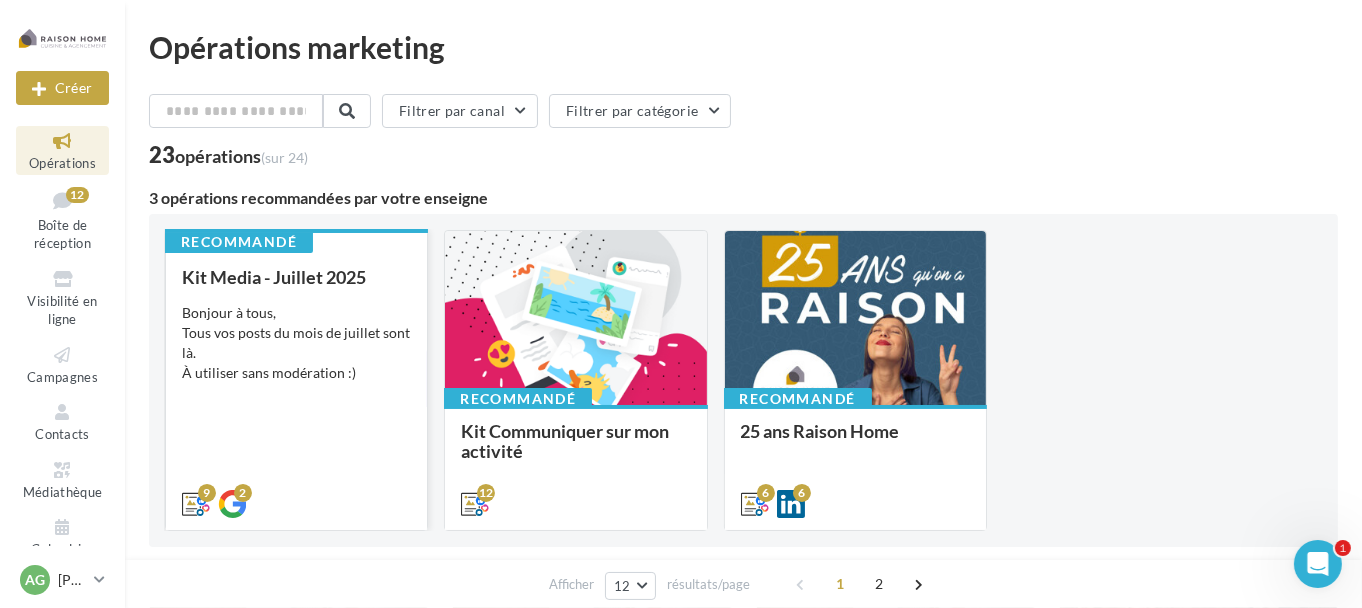 click on "Bonjour à tous,
Tous vos posts du mois de juillet sont là.
À utiliser sans modération :)" at bounding box center [296, 343] 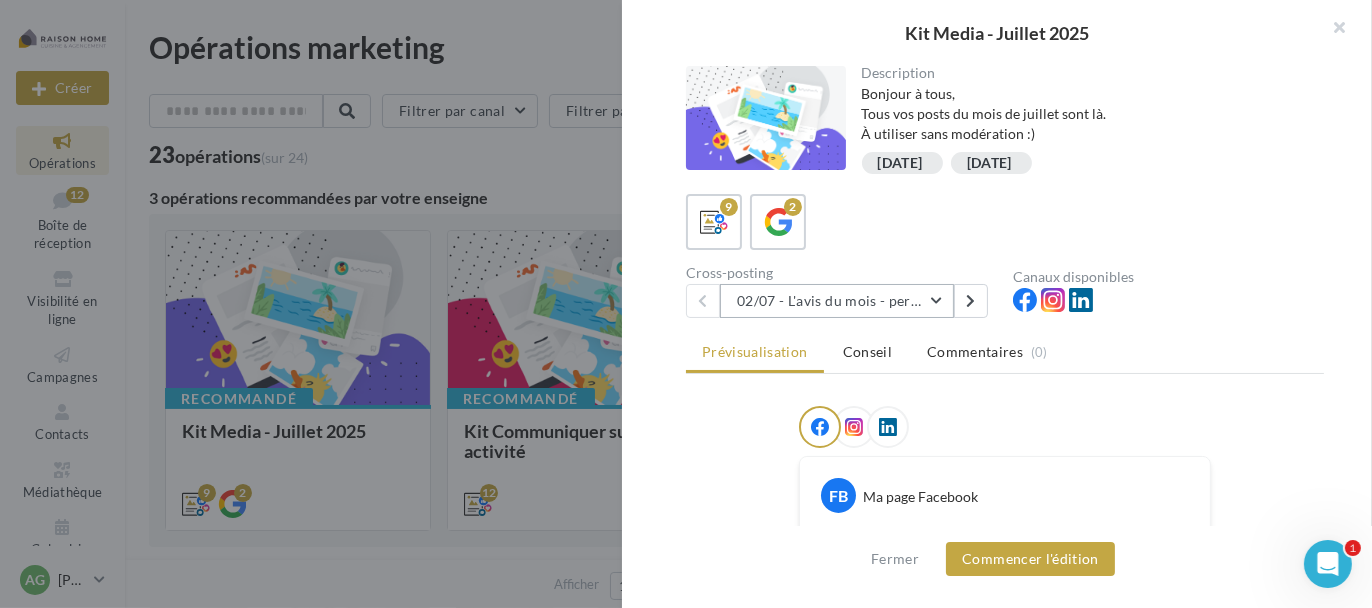 click on "02/07 - L'avis du mois - personnalisble" at bounding box center (837, 301) 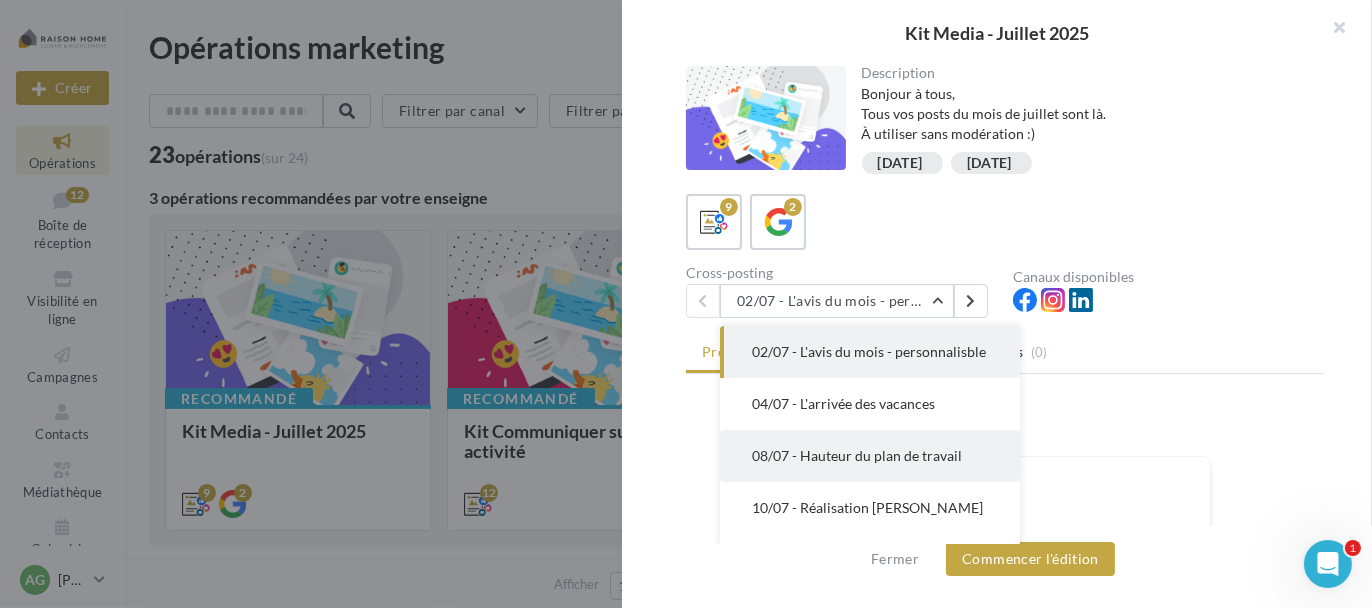 click on "08/07 - Hauteur du plan de travail" at bounding box center [857, 455] 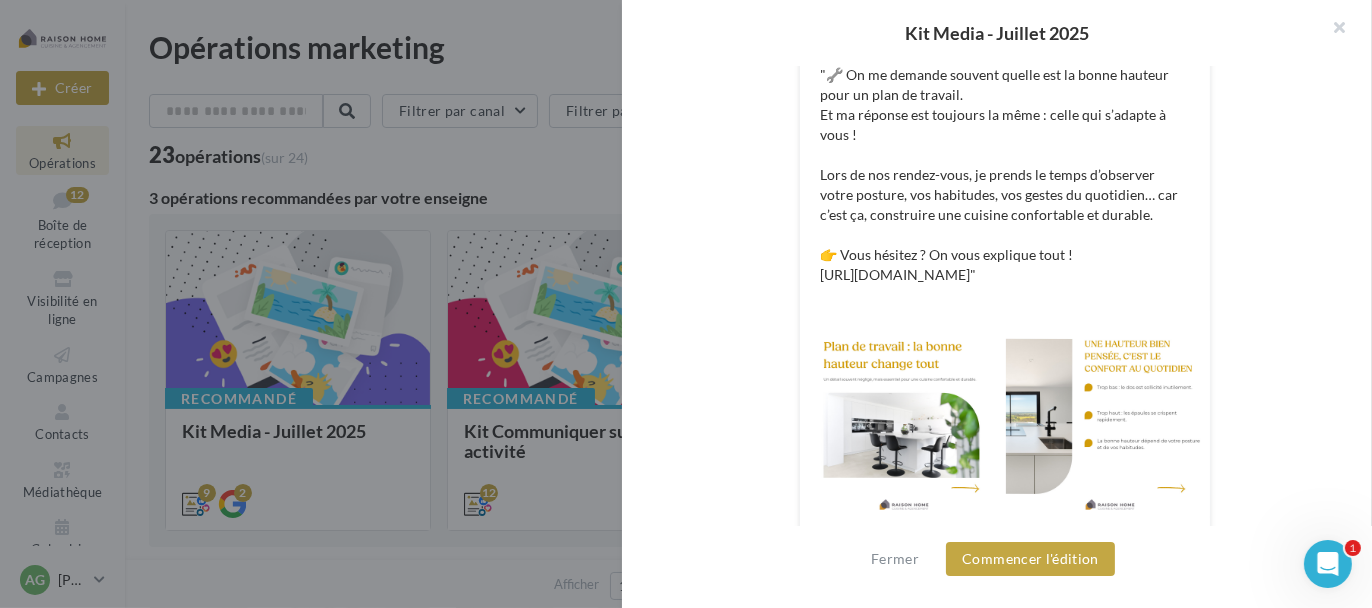 scroll, scrollTop: 600, scrollLeft: 0, axis: vertical 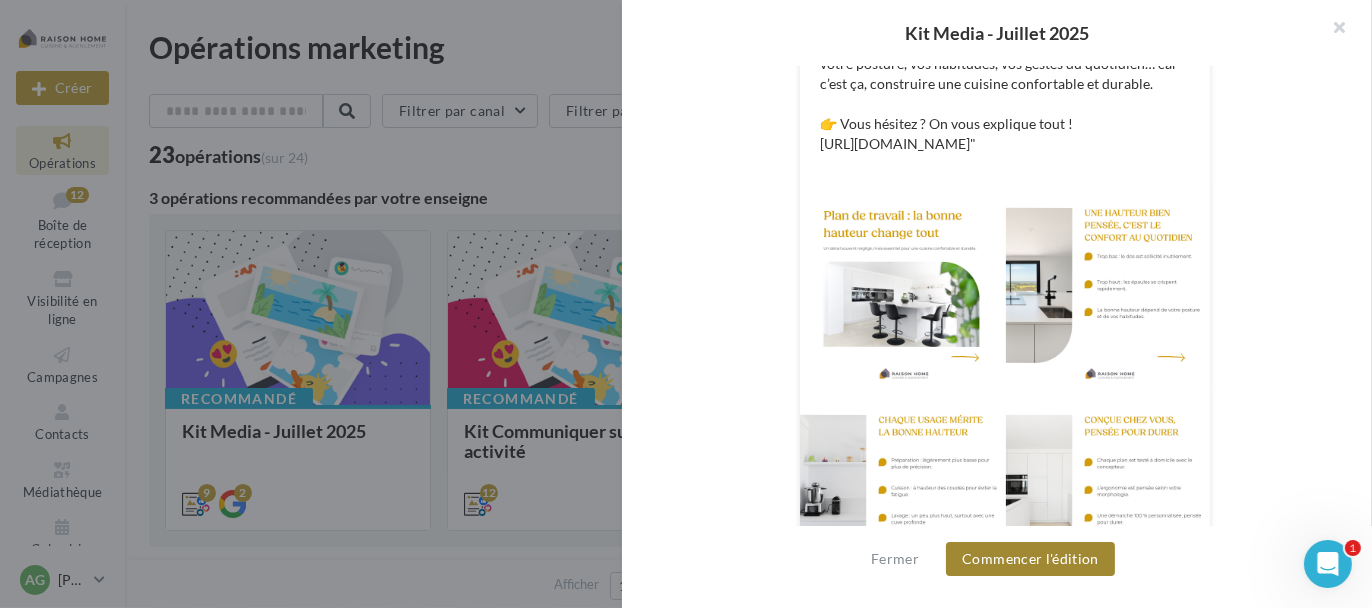 click on "Commencer l'édition" at bounding box center (1030, 559) 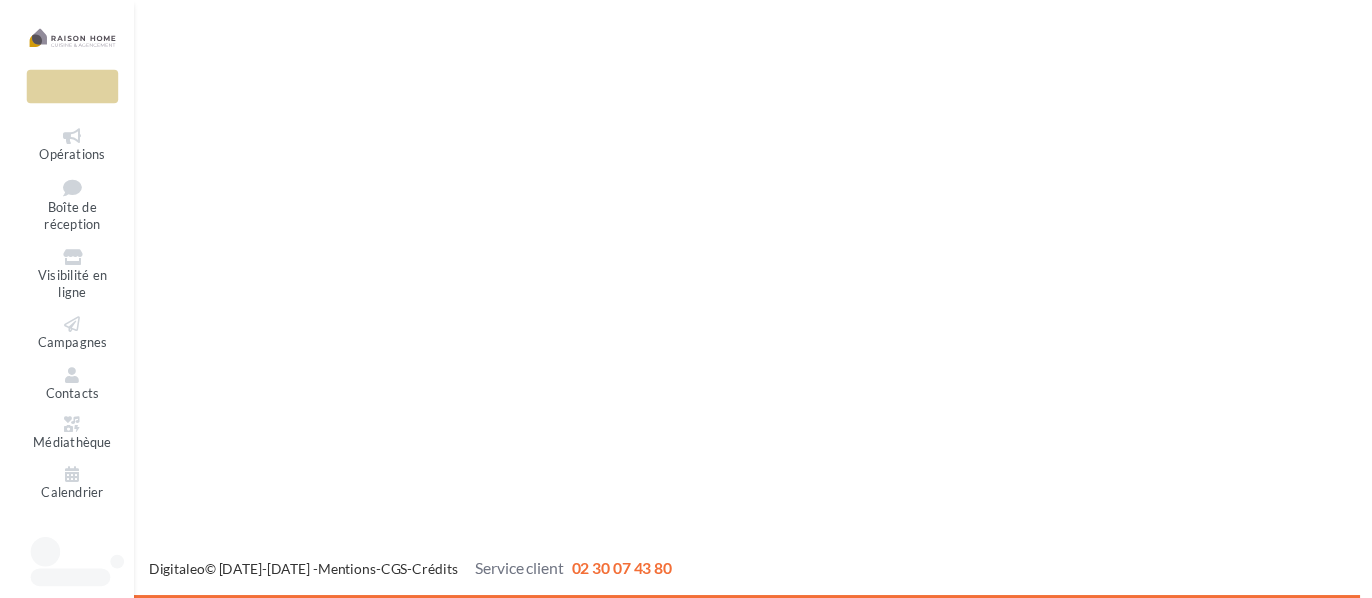 scroll, scrollTop: 0, scrollLeft: 0, axis: both 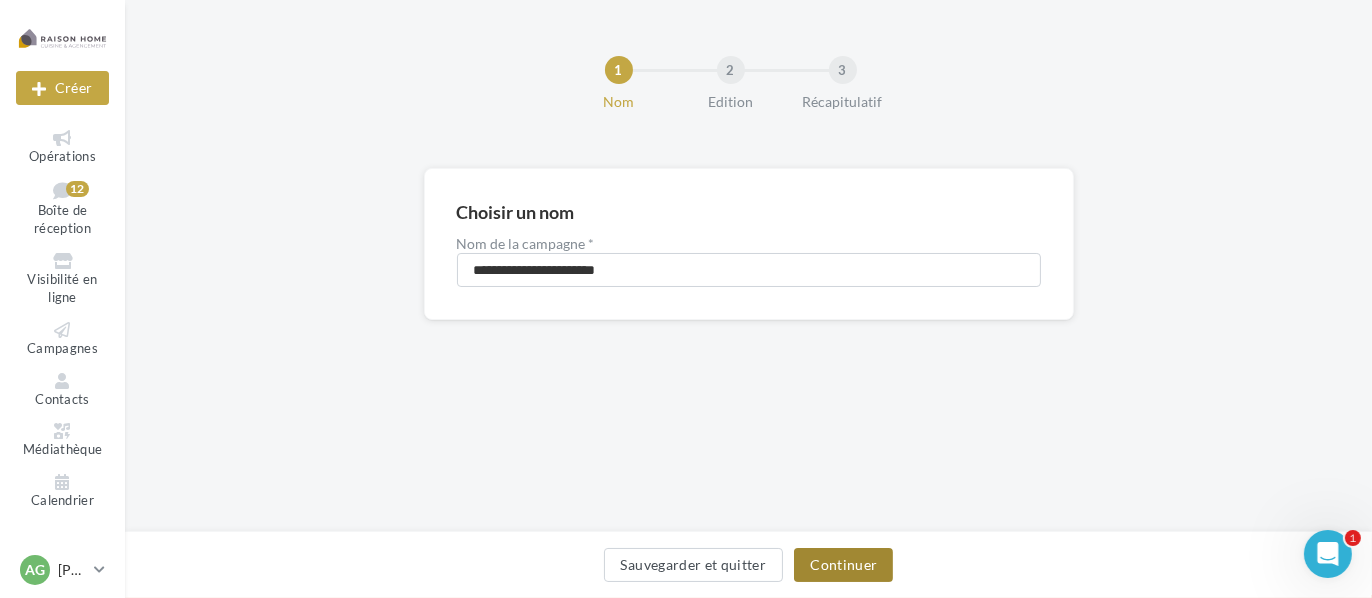 drag, startPoint x: 860, startPoint y: 565, endPoint x: 769, endPoint y: 533, distance: 96.462425 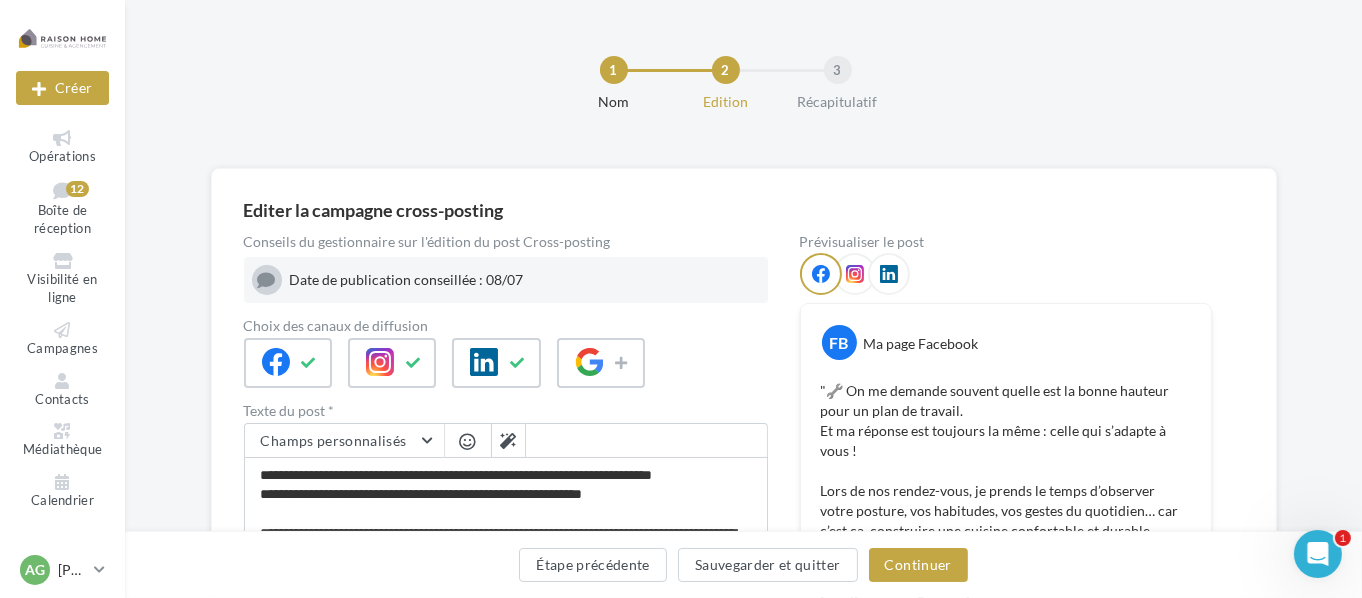 scroll, scrollTop: 200, scrollLeft: 0, axis: vertical 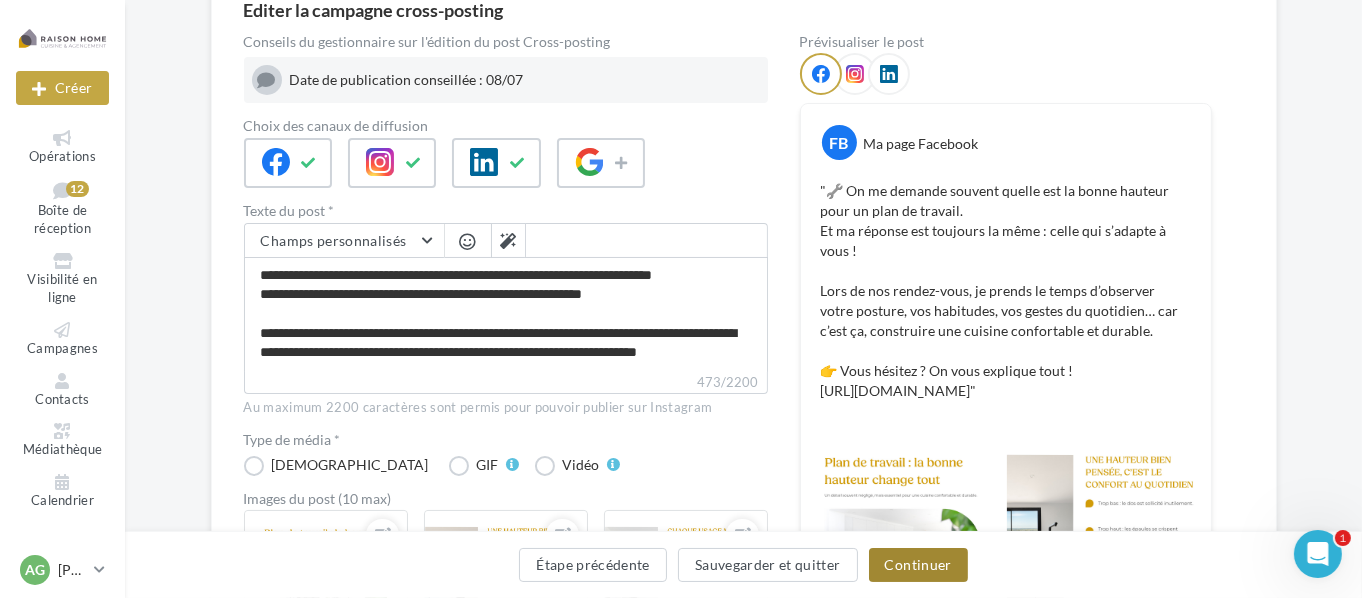 click on "Continuer" at bounding box center [918, 565] 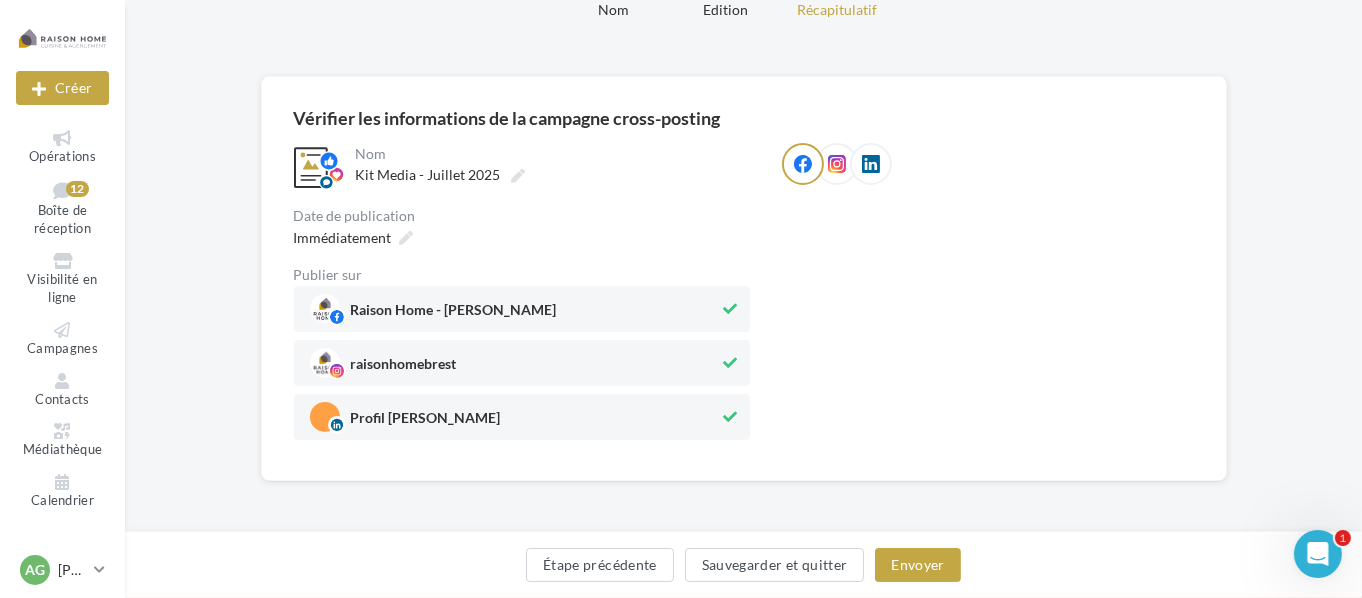 click on "**********" at bounding box center (744, 278) 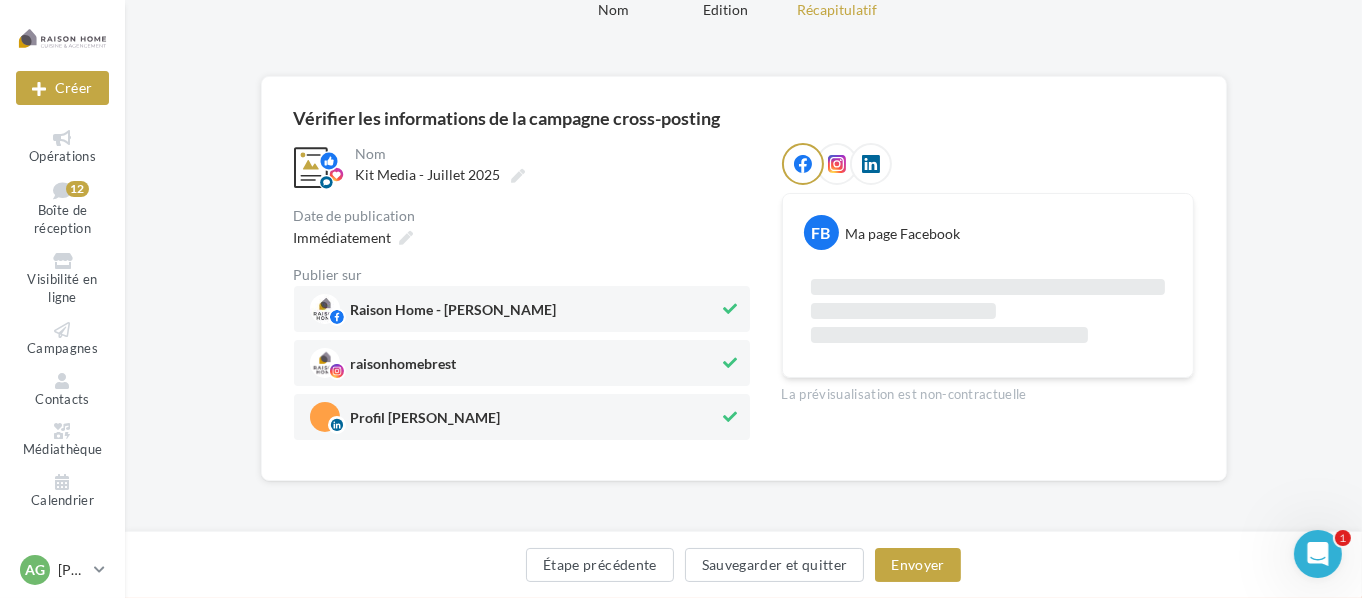 scroll, scrollTop: 200, scrollLeft: 0, axis: vertical 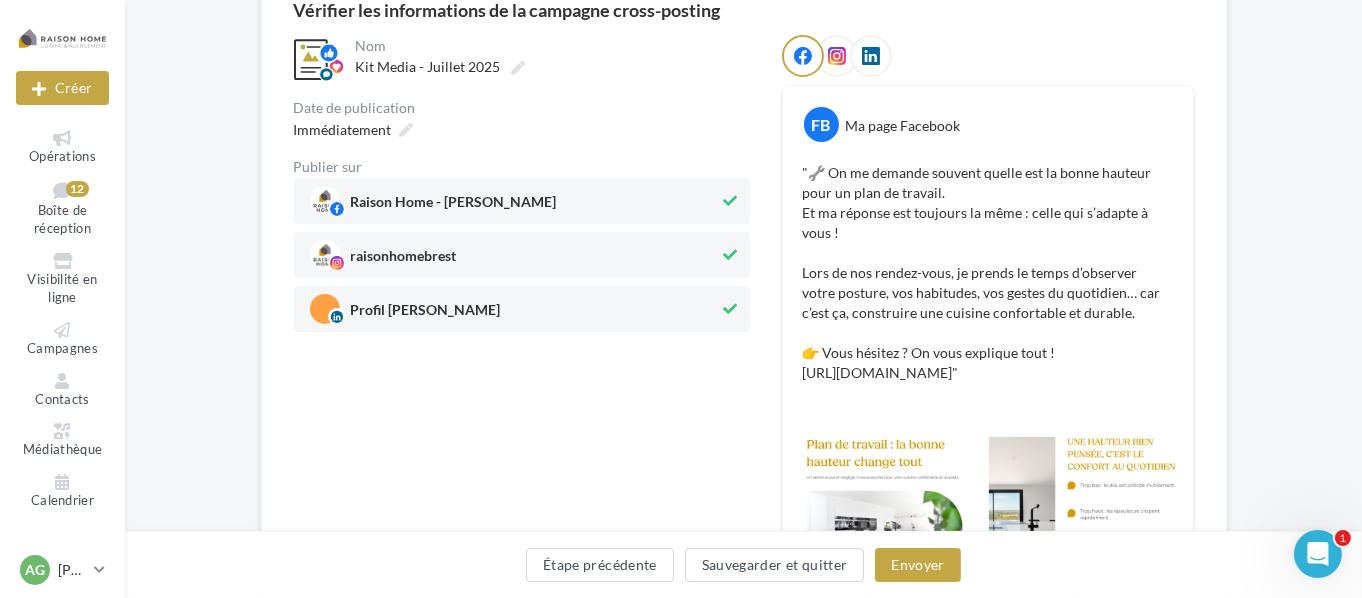 click on "raisonhomebrest" at bounding box center (515, 255) 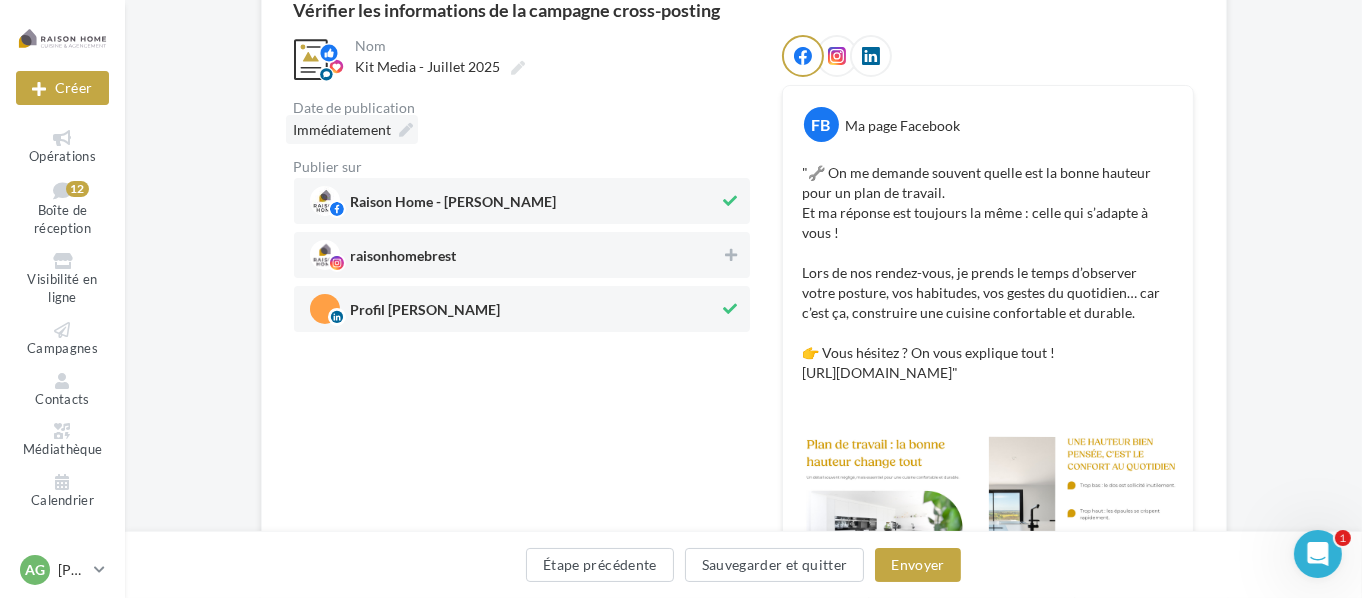 click at bounding box center (407, 130) 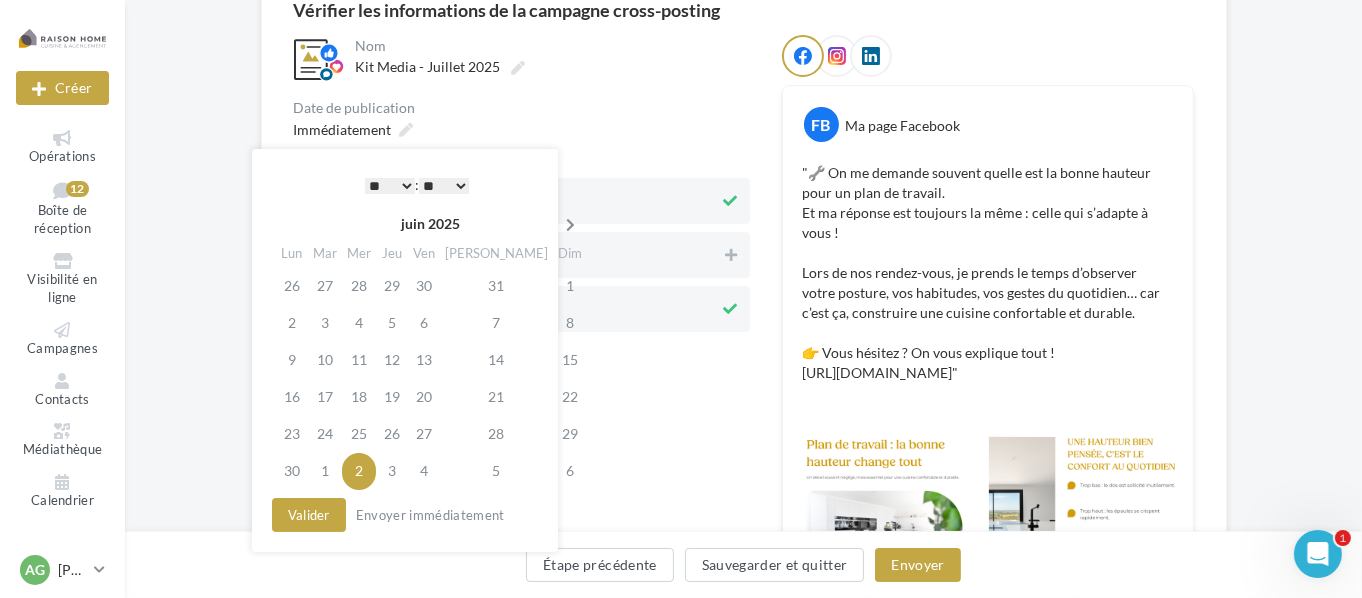 click at bounding box center [570, 225] 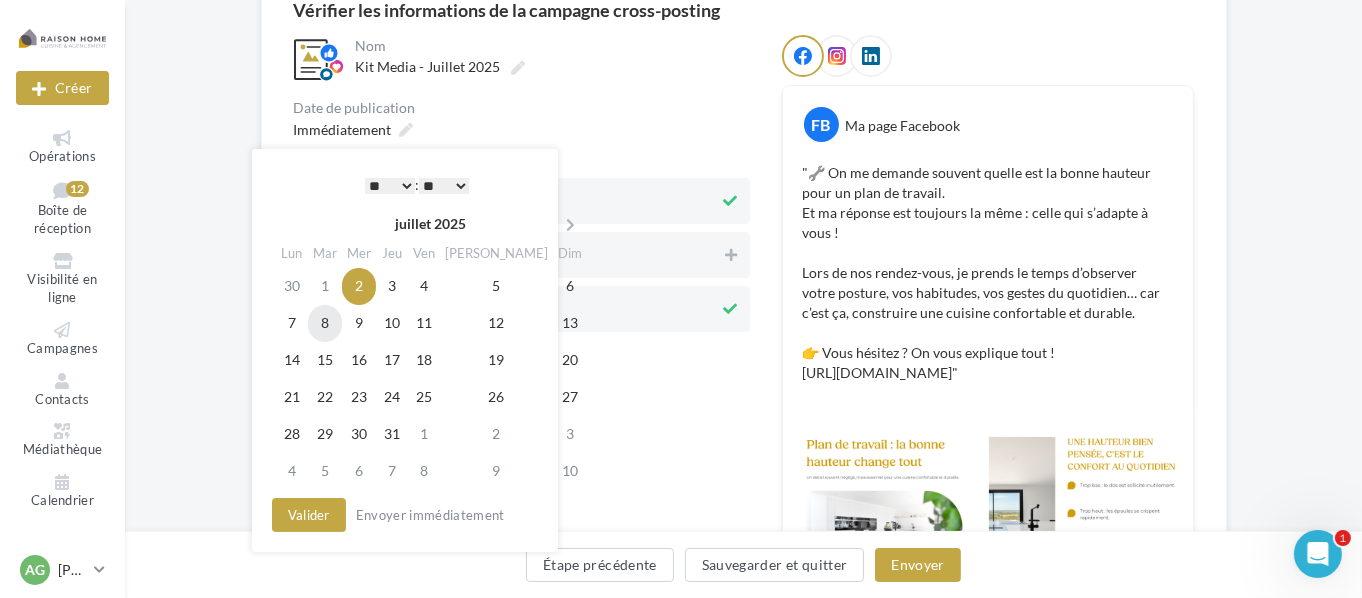 click on "8" at bounding box center (325, 323) 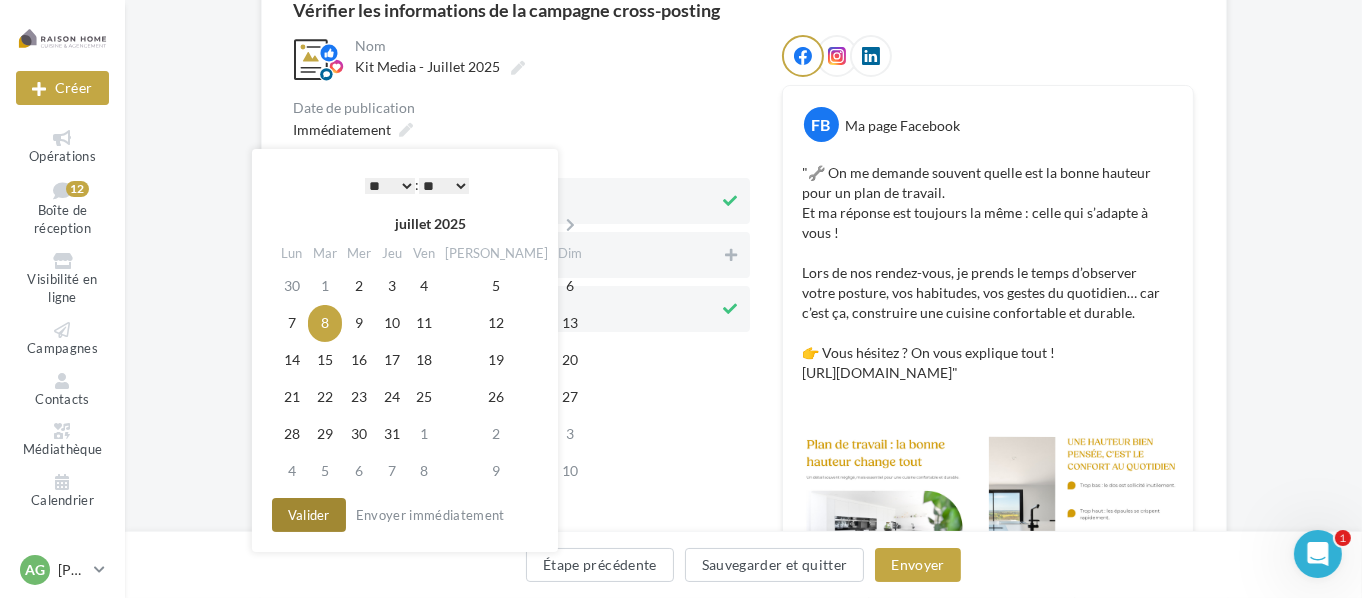 click on "Valider" at bounding box center (309, 515) 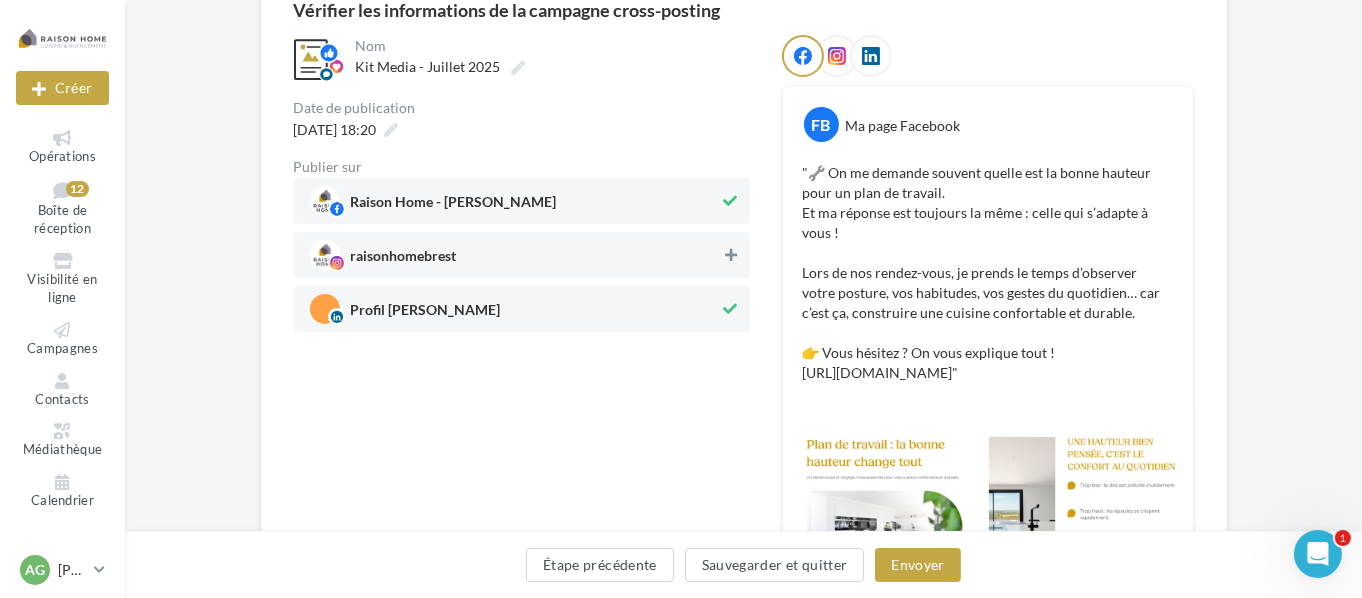 click at bounding box center [731, 255] 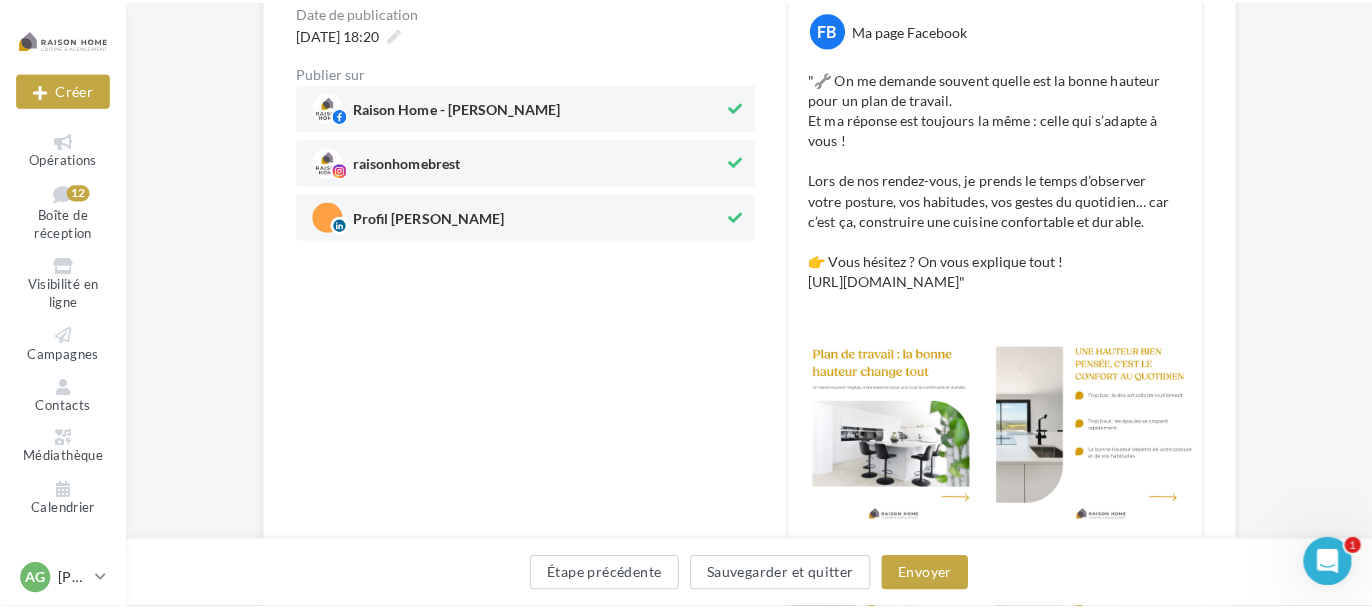 scroll, scrollTop: 300, scrollLeft: 0, axis: vertical 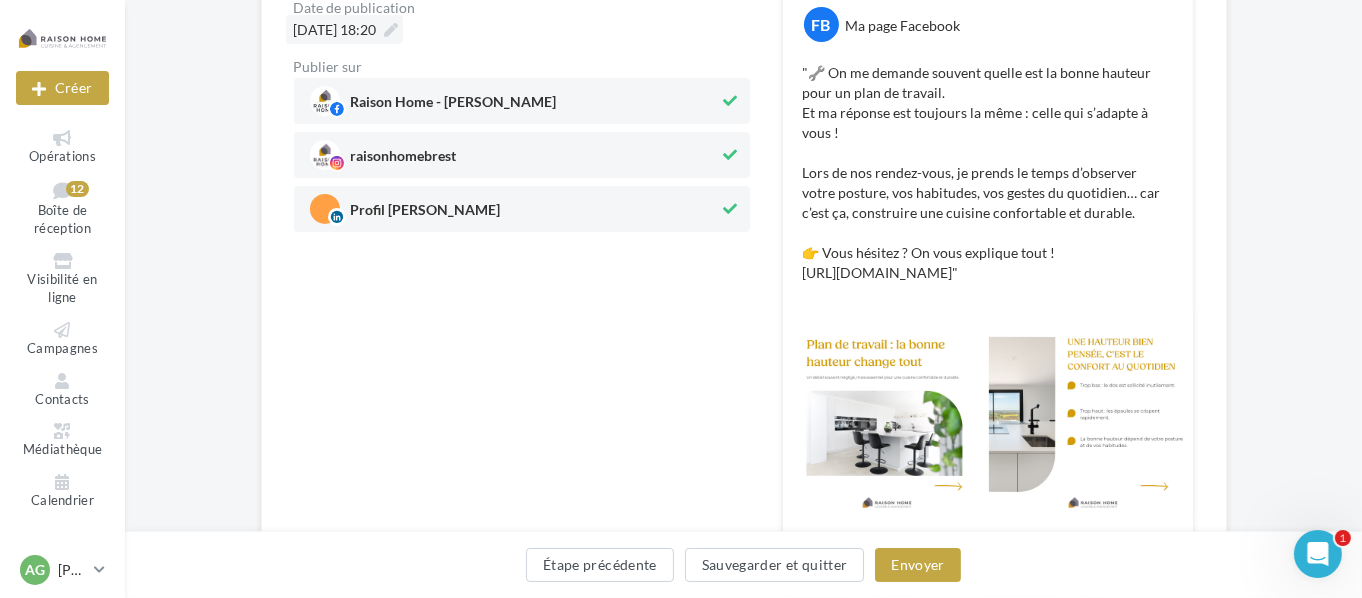 click on "08/07/2025 à 18:20" at bounding box center [335, 29] 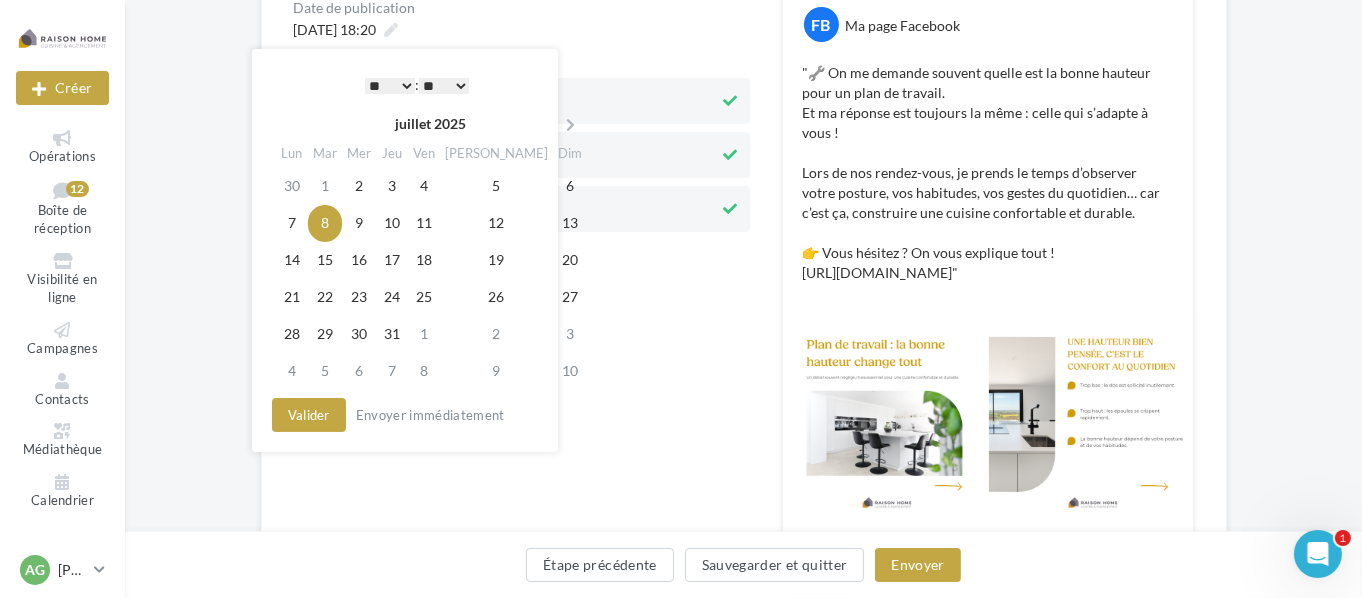 click on "* * * * * * * * * * ** ** ** ** ** ** ** ** ** ** ** ** ** **" at bounding box center (390, 86) 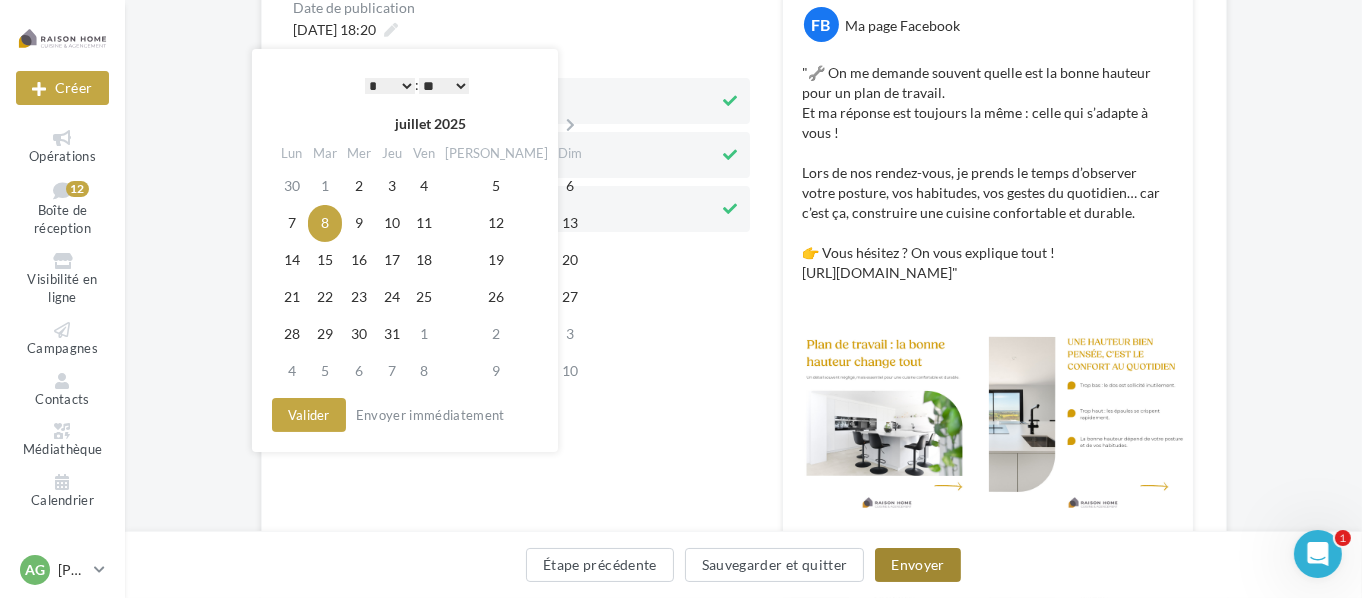 click on "Envoyer" at bounding box center (917, 565) 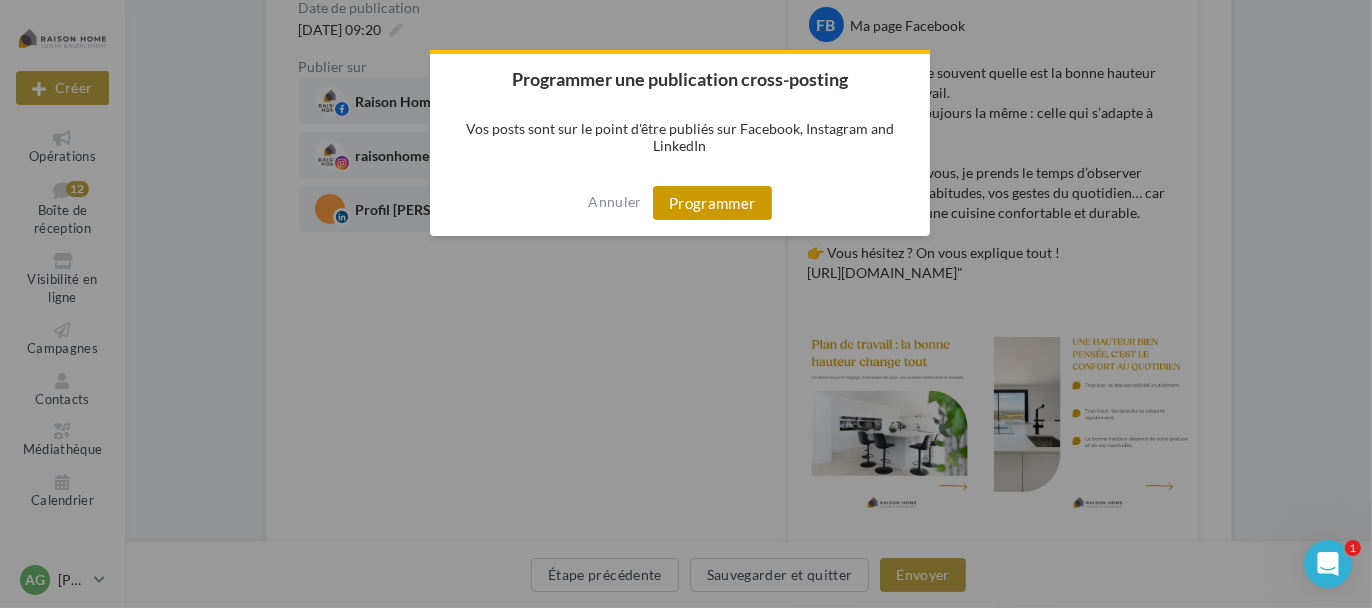 click on "Programmer" at bounding box center (712, 203) 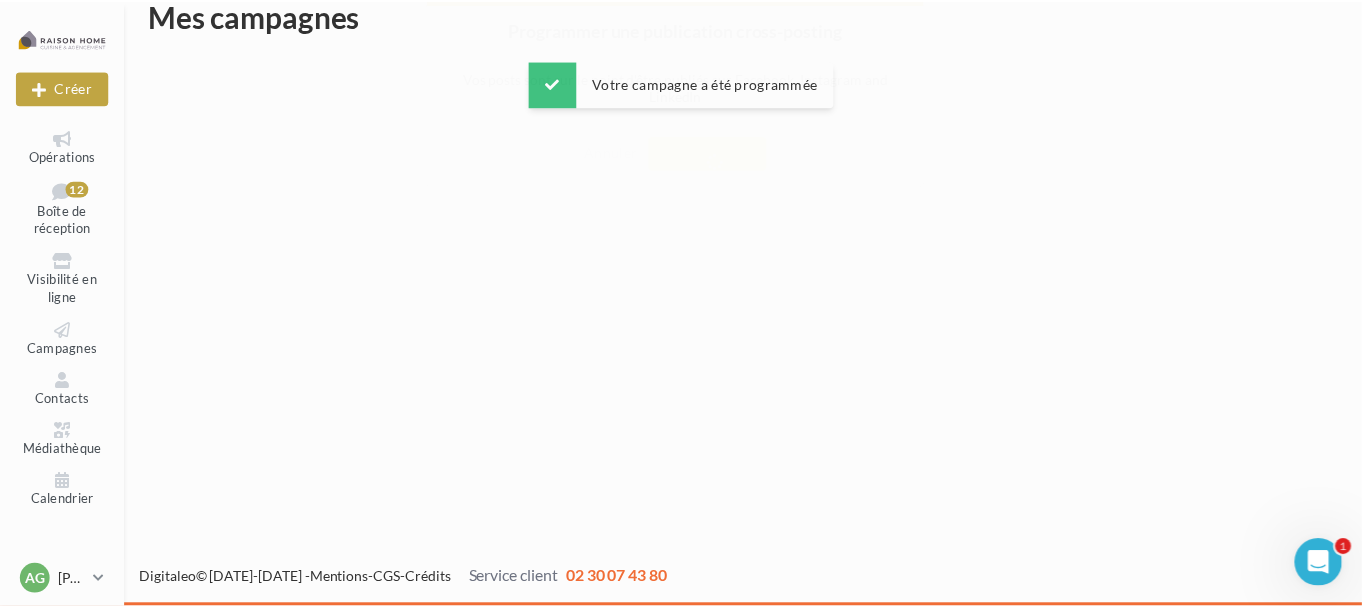 scroll, scrollTop: 32, scrollLeft: 0, axis: vertical 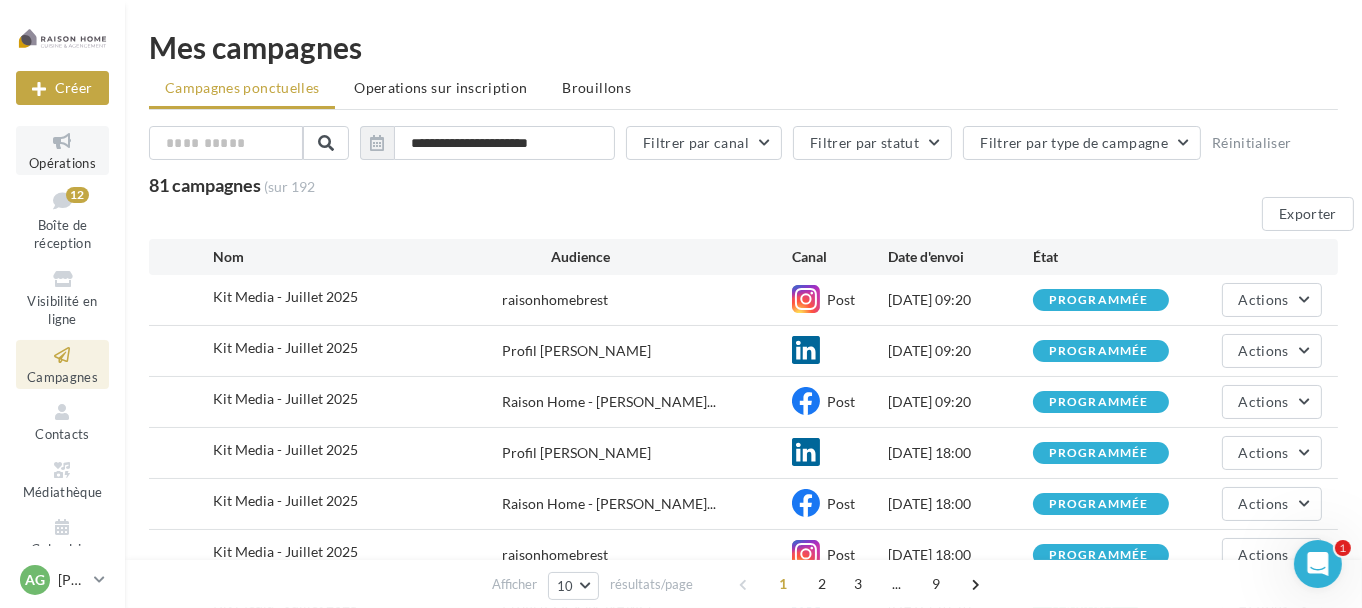 click at bounding box center (62, 141) 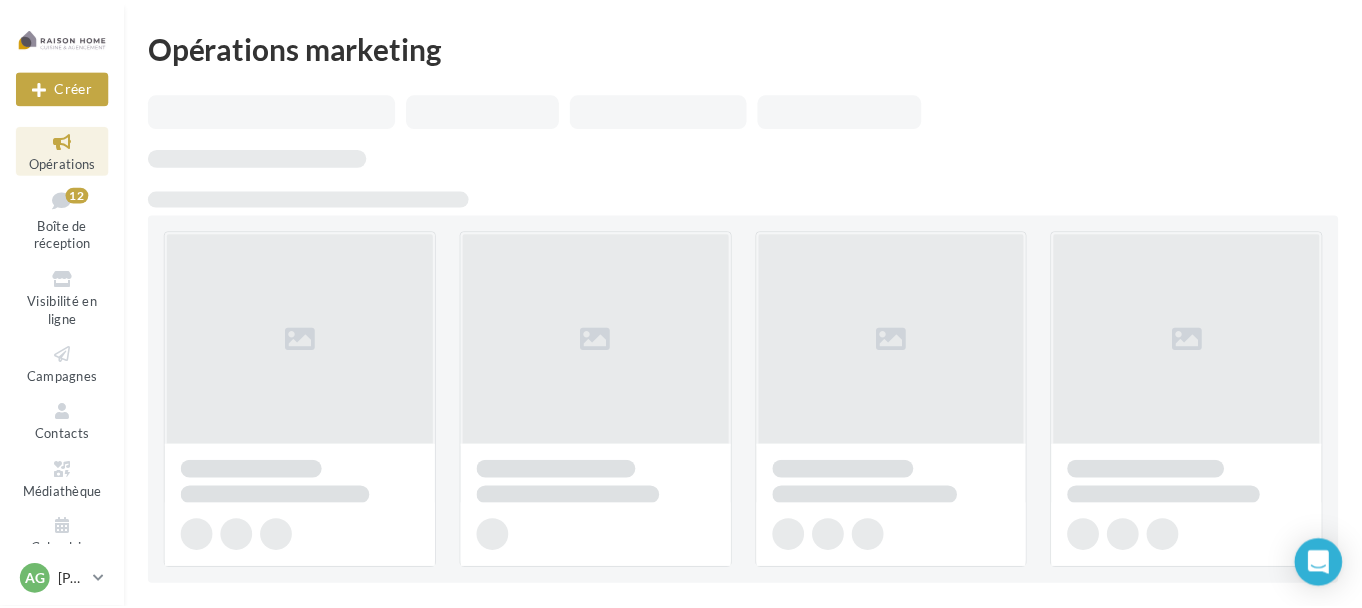 scroll, scrollTop: 0, scrollLeft: 0, axis: both 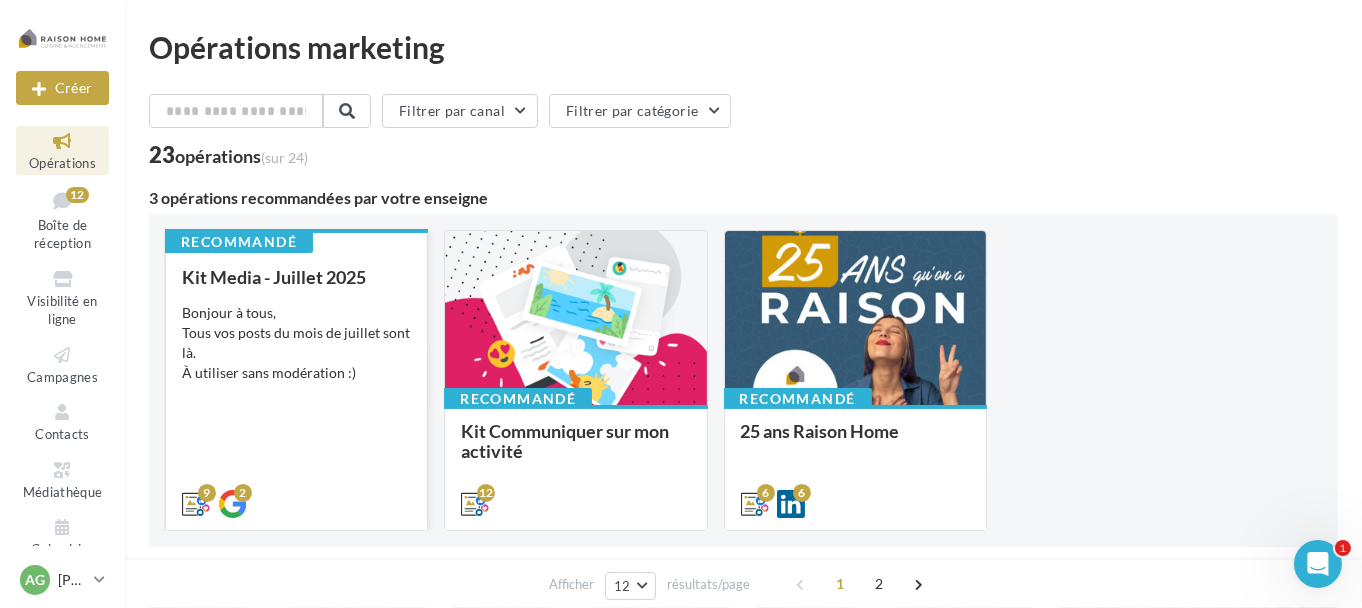 click on "Bonjour à tous,
Tous vos posts du mois de juillet sont là.
À utiliser sans modération :)" at bounding box center [296, 343] 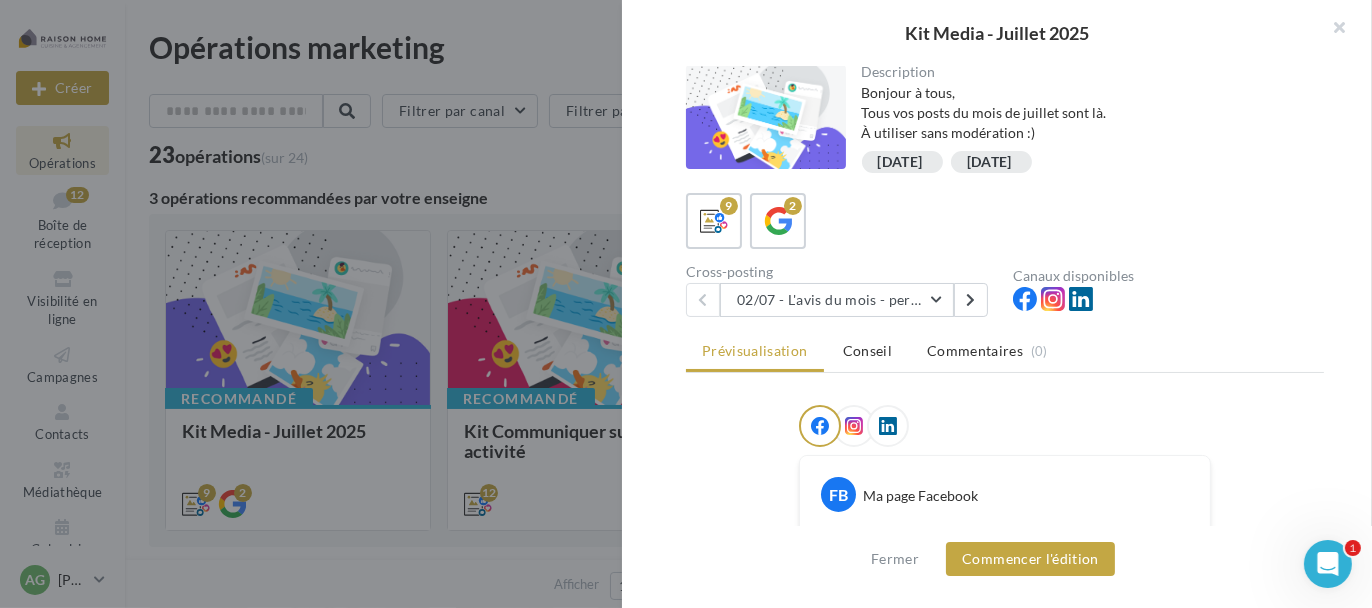 scroll, scrollTop: 0, scrollLeft: 0, axis: both 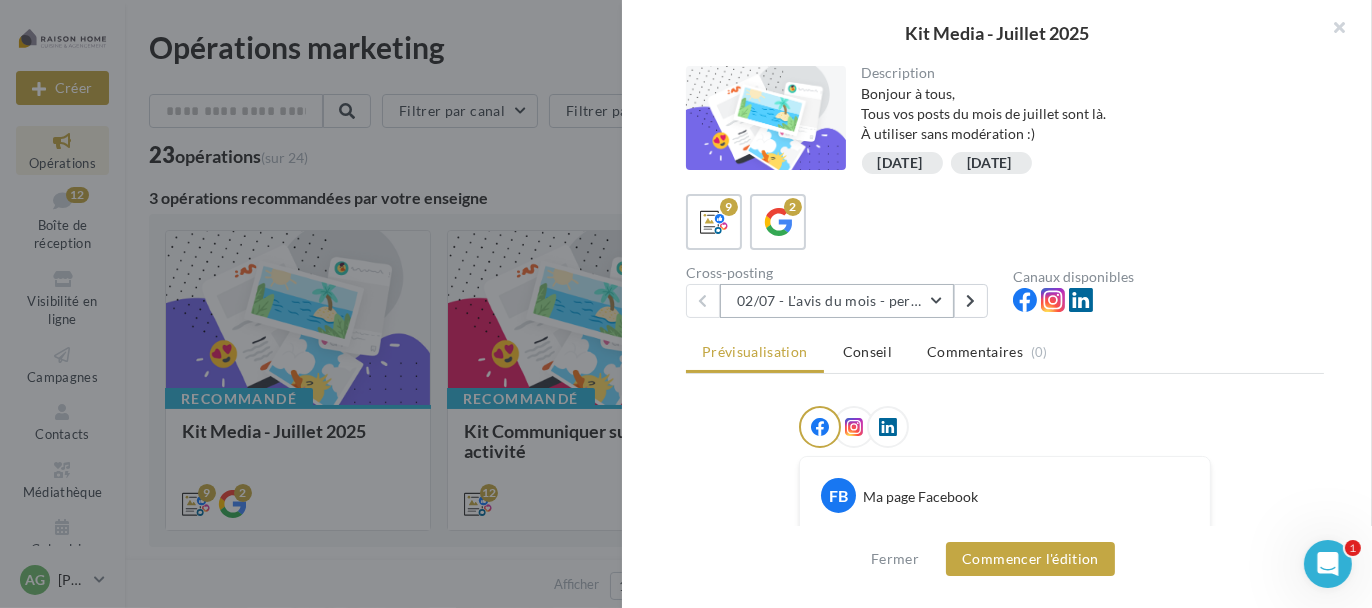 click on "02/07 - L'avis du mois - personnalisble" at bounding box center (837, 301) 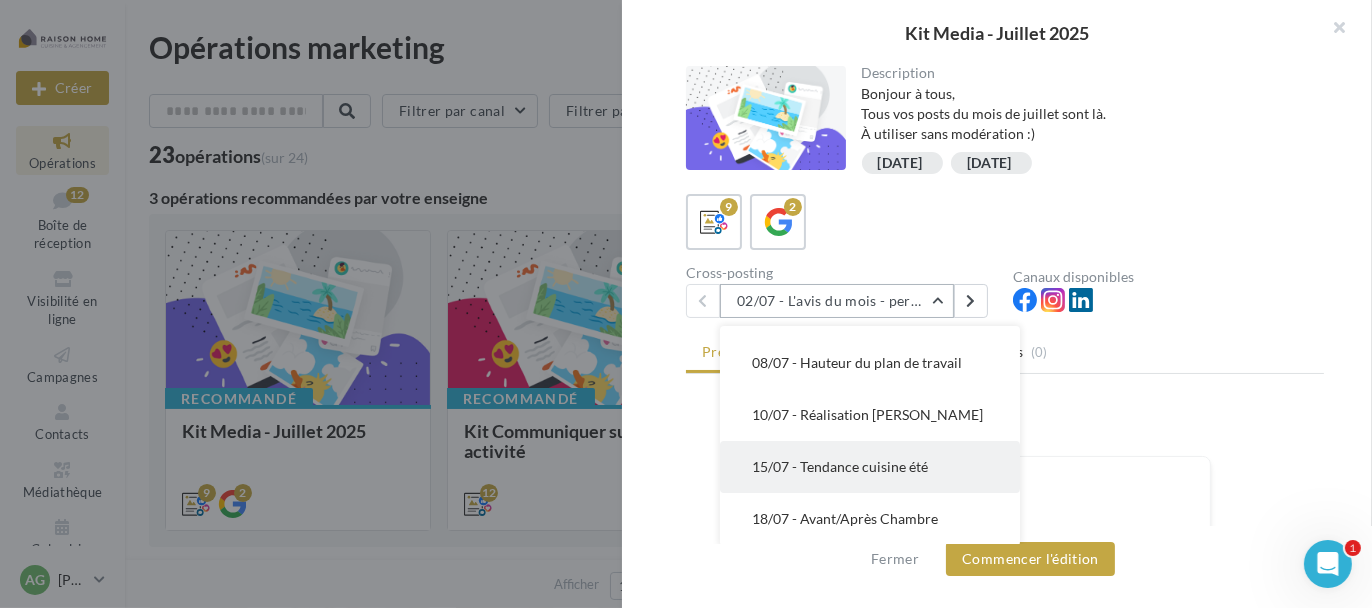scroll, scrollTop: 100, scrollLeft: 0, axis: vertical 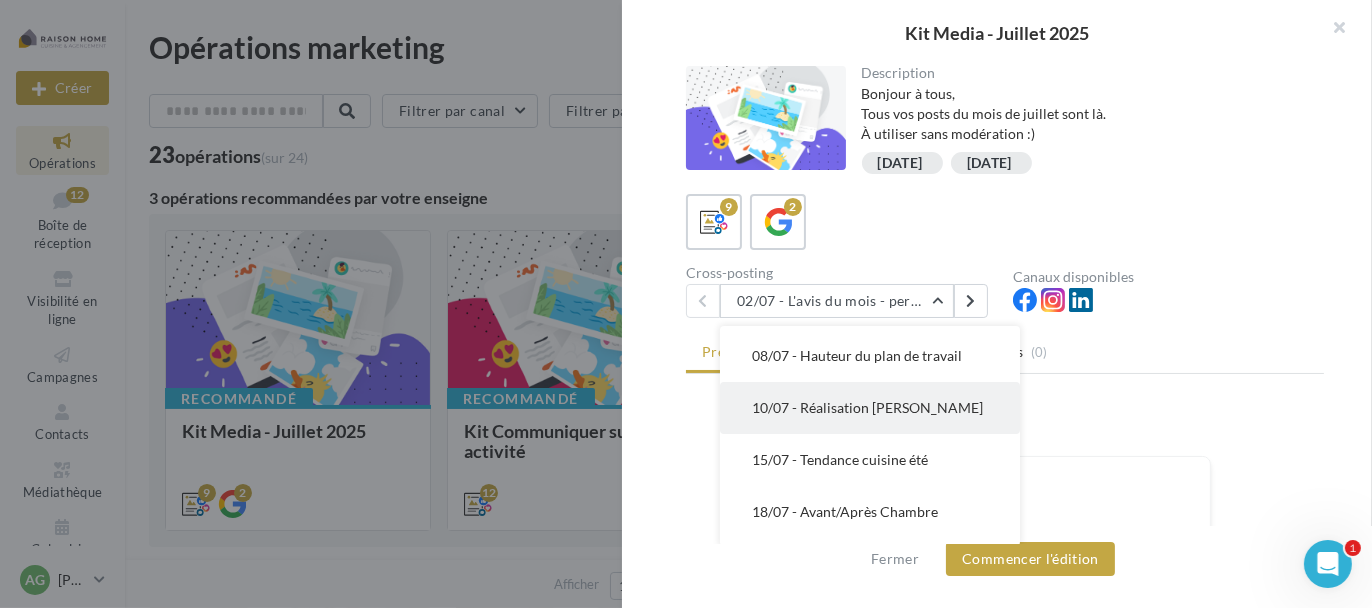 click on "10/07 - Réalisation [PERSON_NAME]" at bounding box center (870, 408) 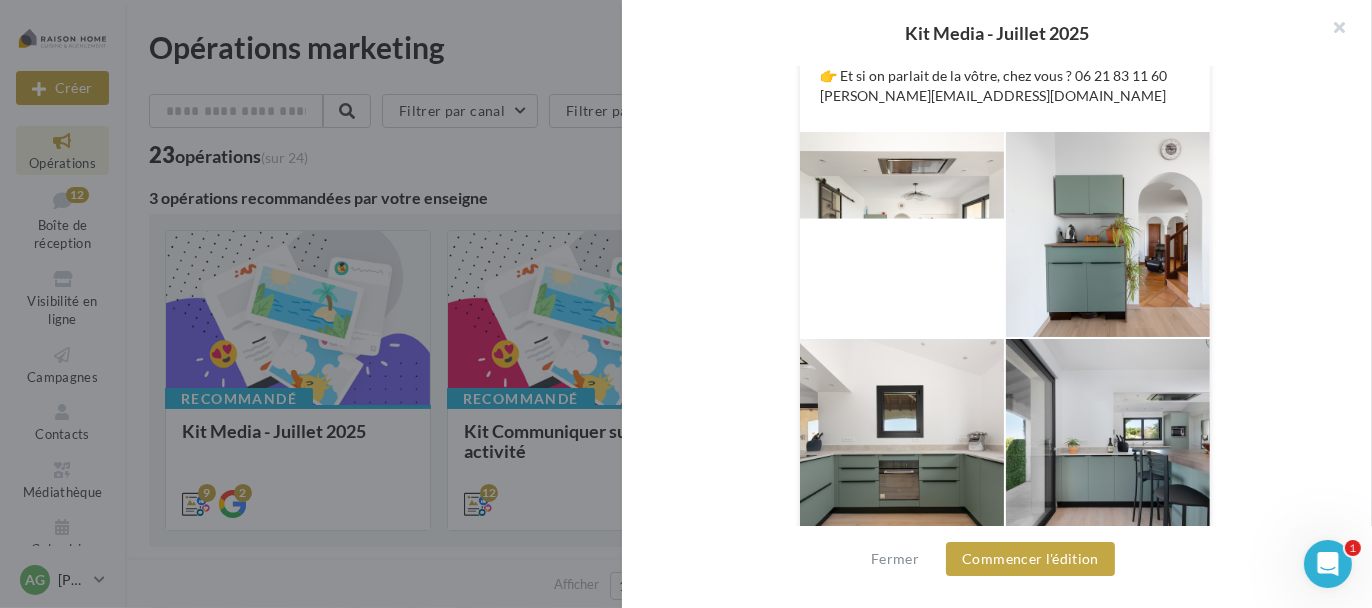 scroll, scrollTop: 811, scrollLeft: 0, axis: vertical 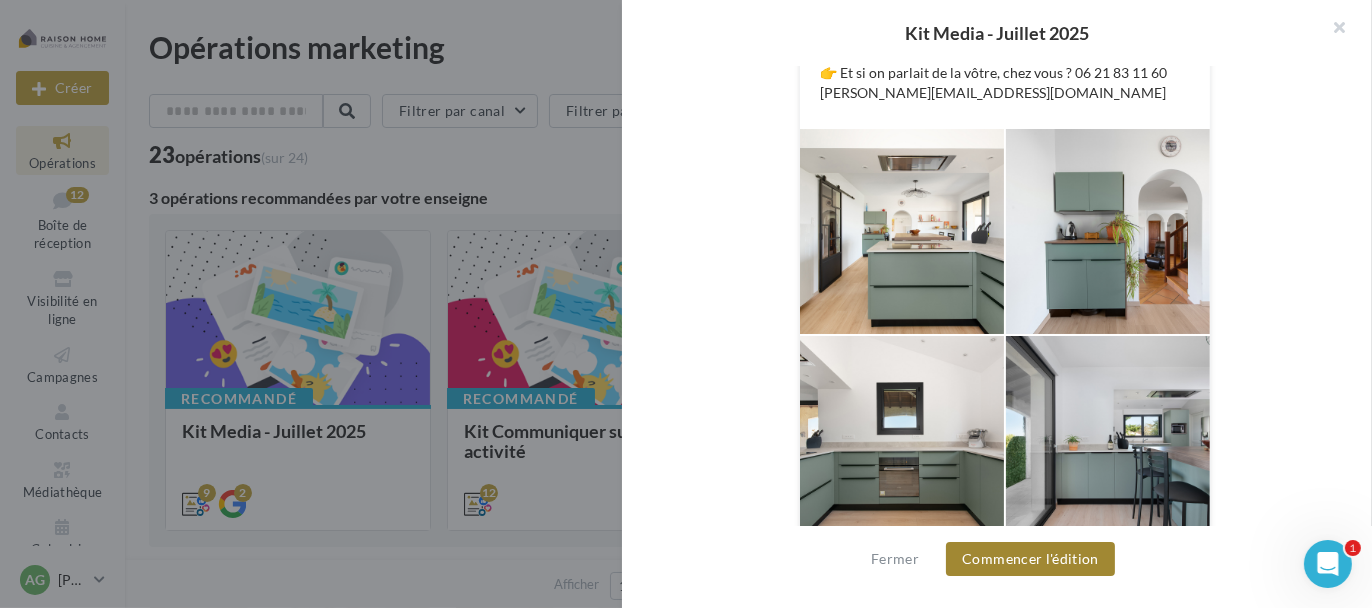 click on "Commencer l'édition" at bounding box center (1030, 559) 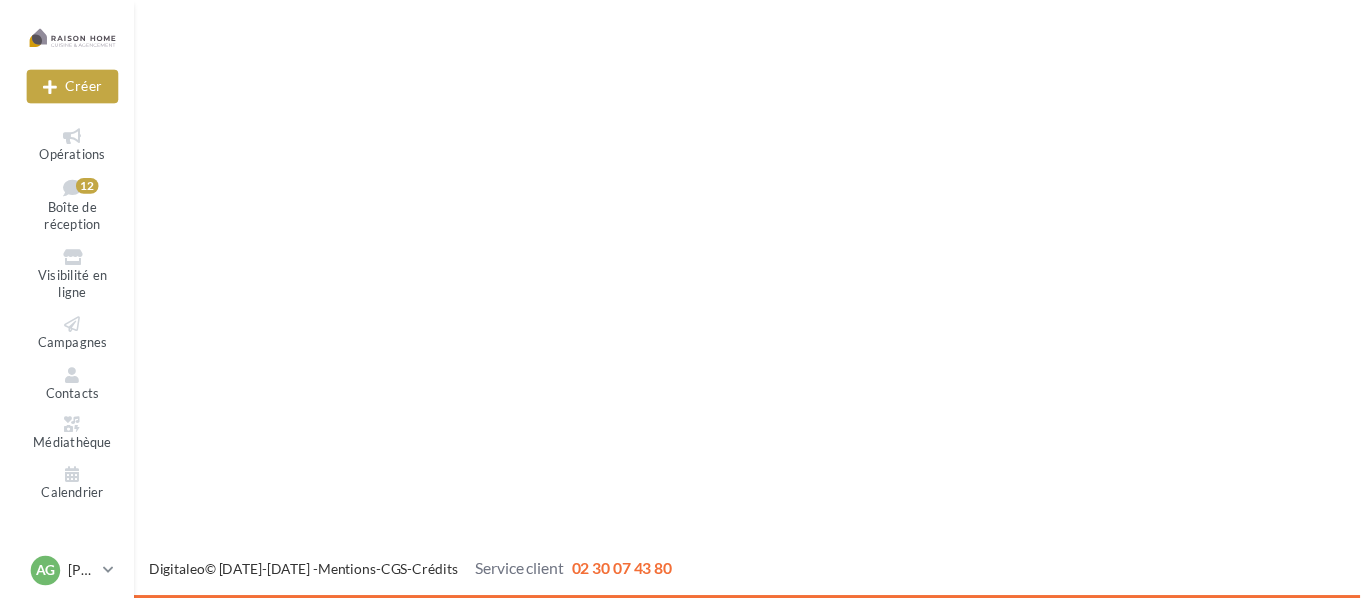 scroll, scrollTop: 0, scrollLeft: 0, axis: both 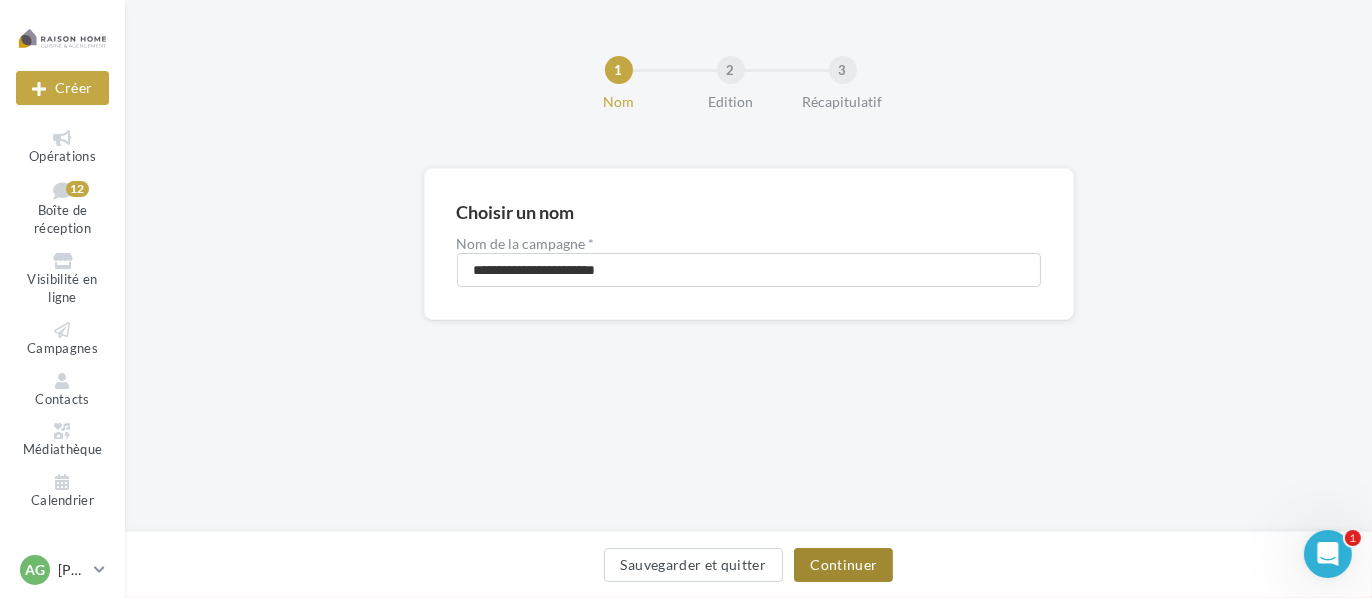 click on "Continuer" at bounding box center (843, 565) 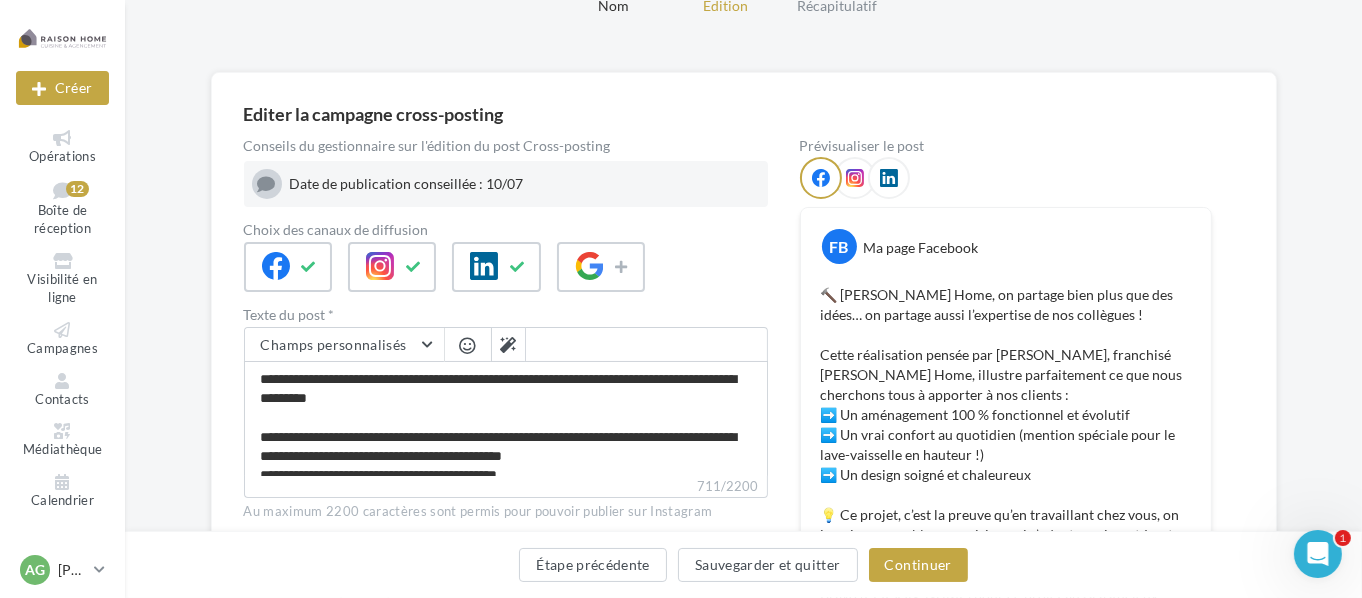 scroll, scrollTop: 100, scrollLeft: 0, axis: vertical 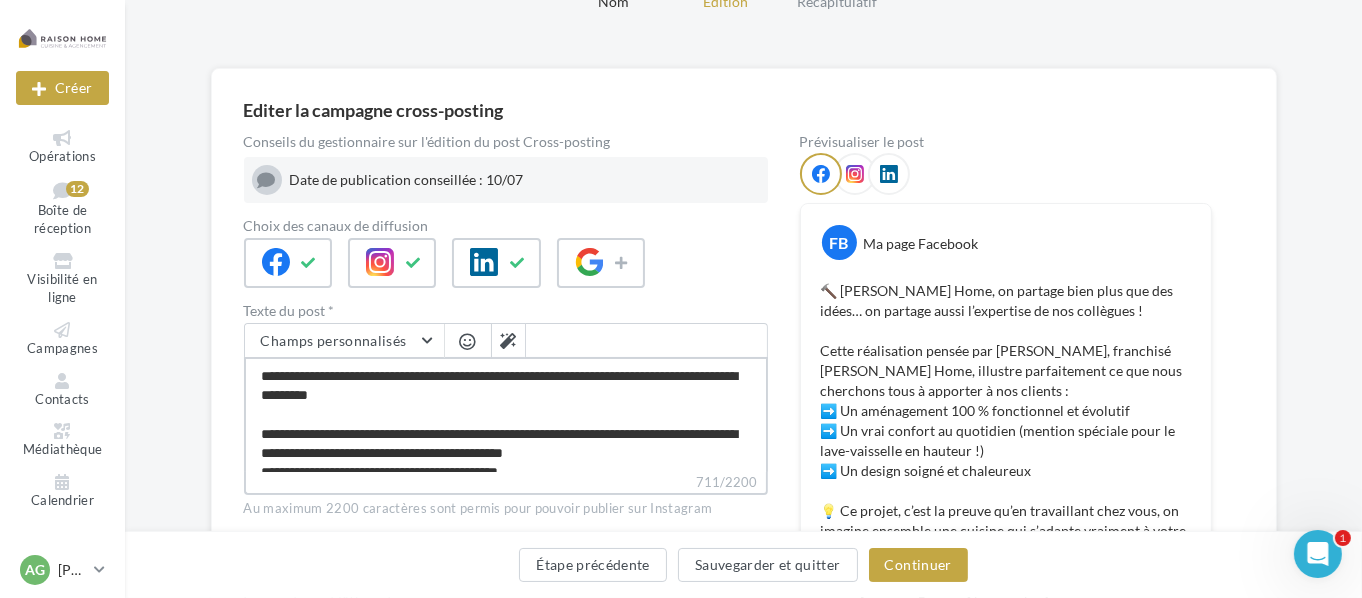 drag, startPoint x: 663, startPoint y: 430, endPoint x: 365, endPoint y: 439, distance: 298.13586 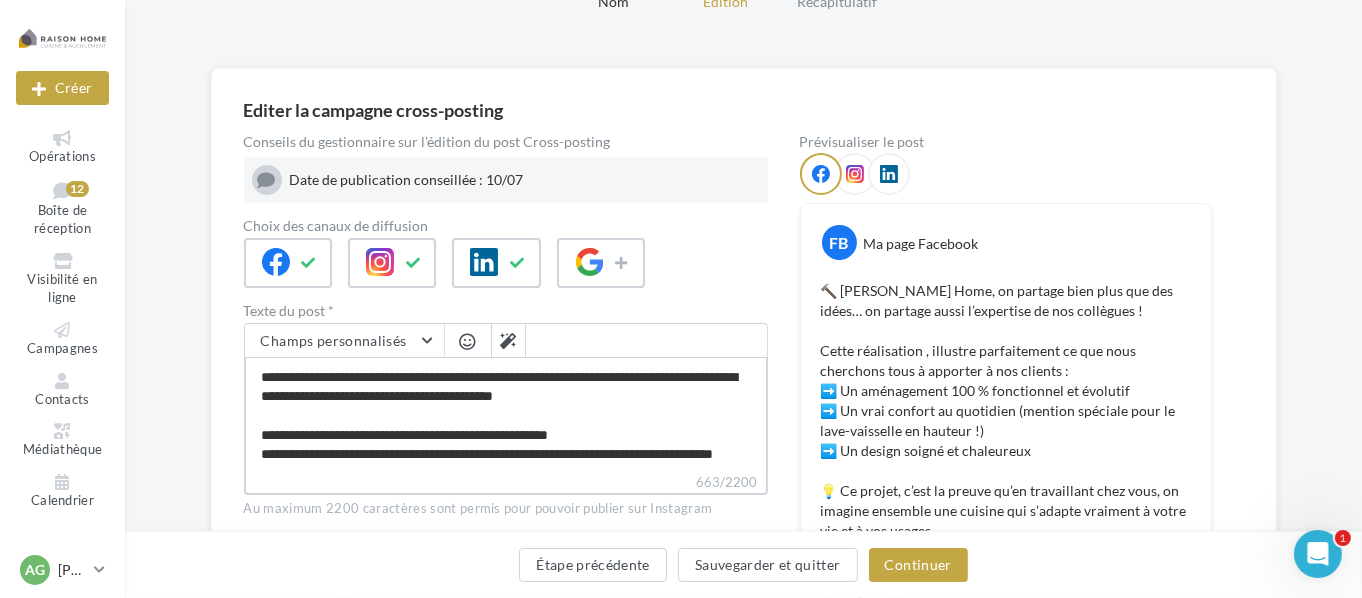 scroll, scrollTop: 210, scrollLeft: 0, axis: vertical 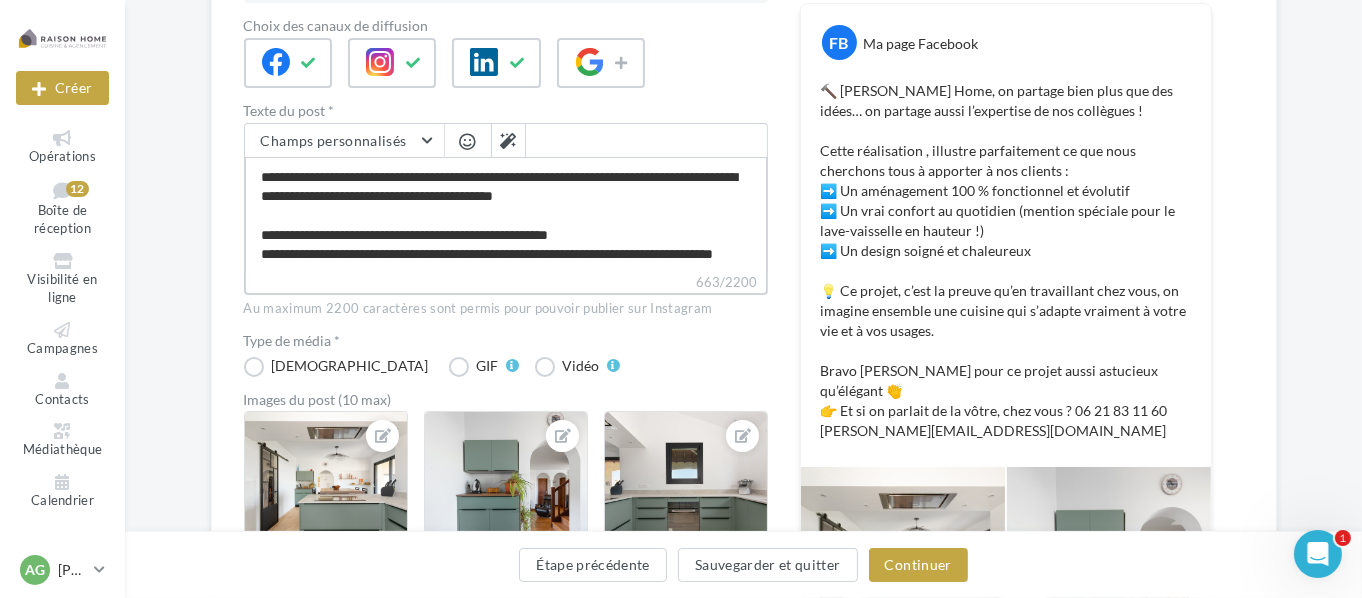 type on "**********" 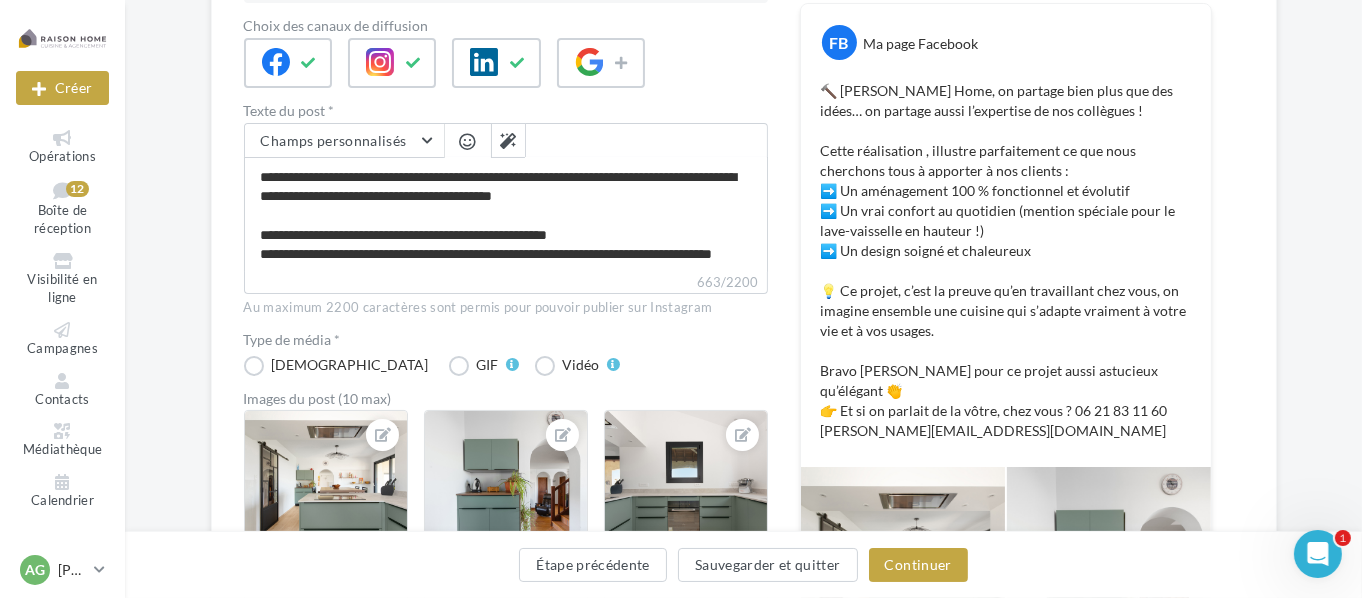 scroll, scrollTop: 209, scrollLeft: 0, axis: vertical 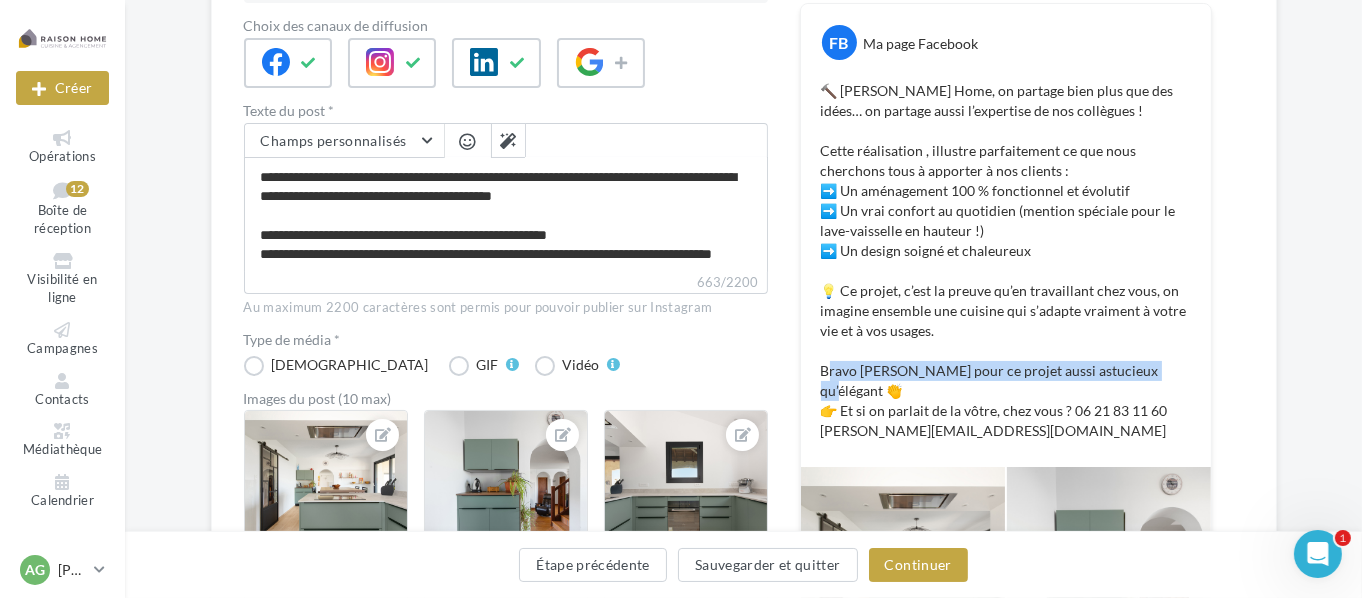 drag, startPoint x: 826, startPoint y: 364, endPoint x: 1148, endPoint y: 365, distance: 322.00156 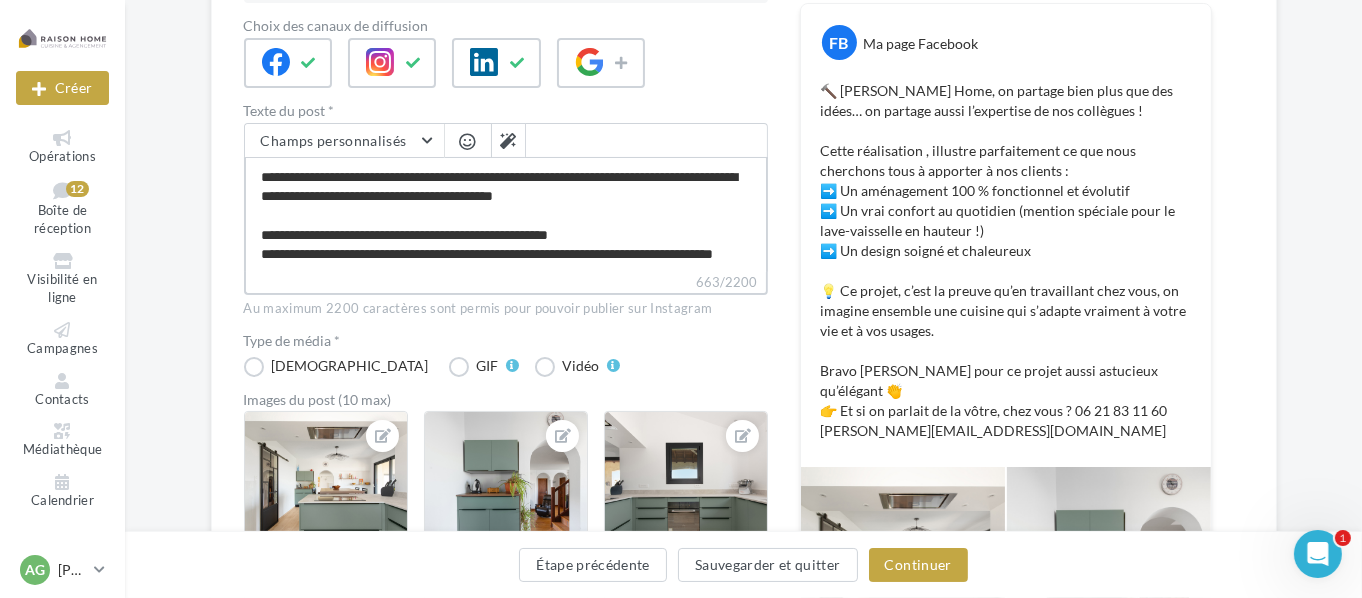 scroll, scrollTop: 210, scrollLeft: 0, axis: vertical 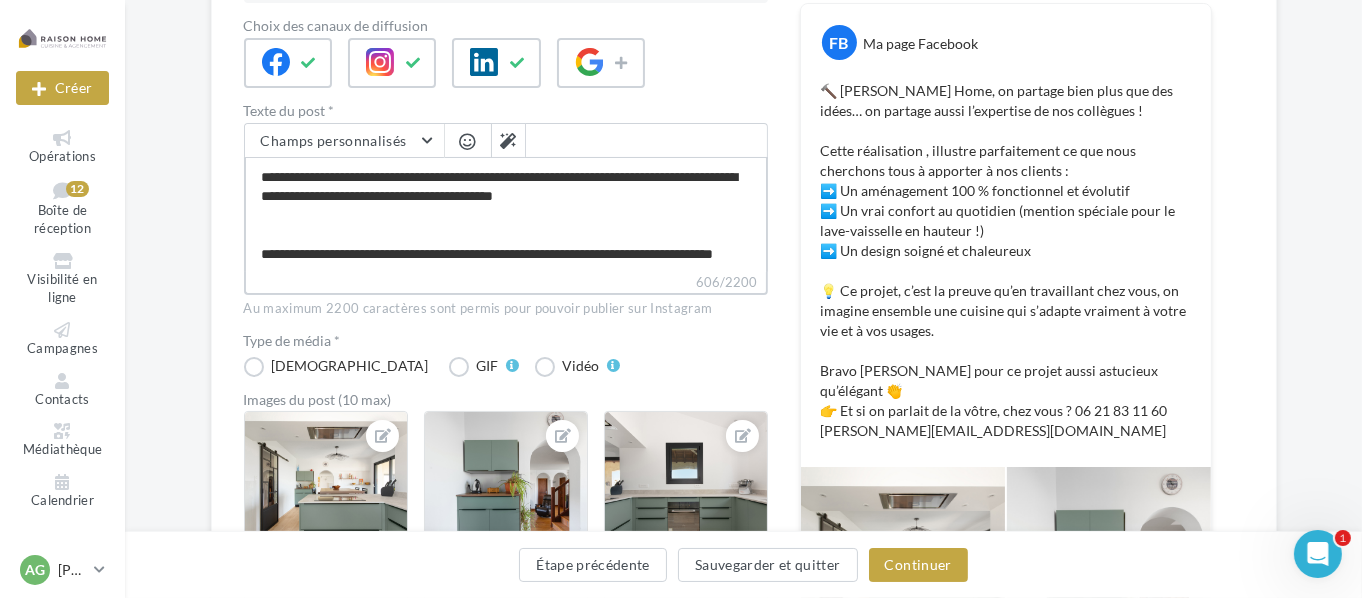 type on "**********" 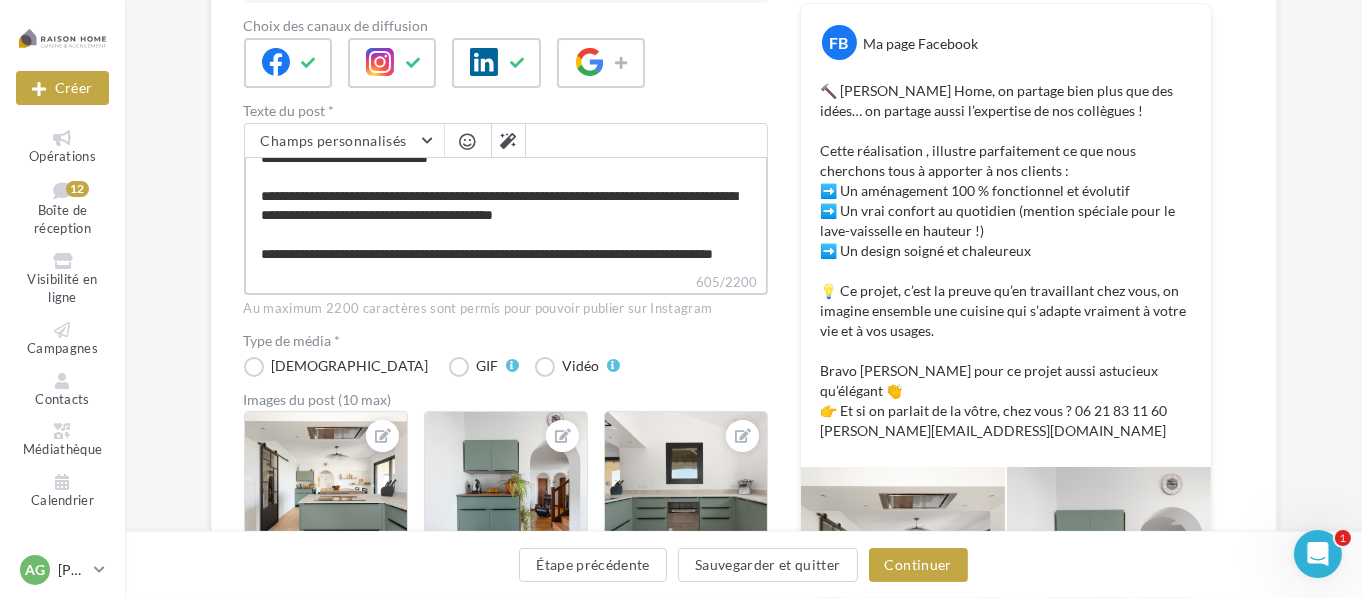 scroll, scrollTop: 190, scrollLeft: 0, axis: vertical 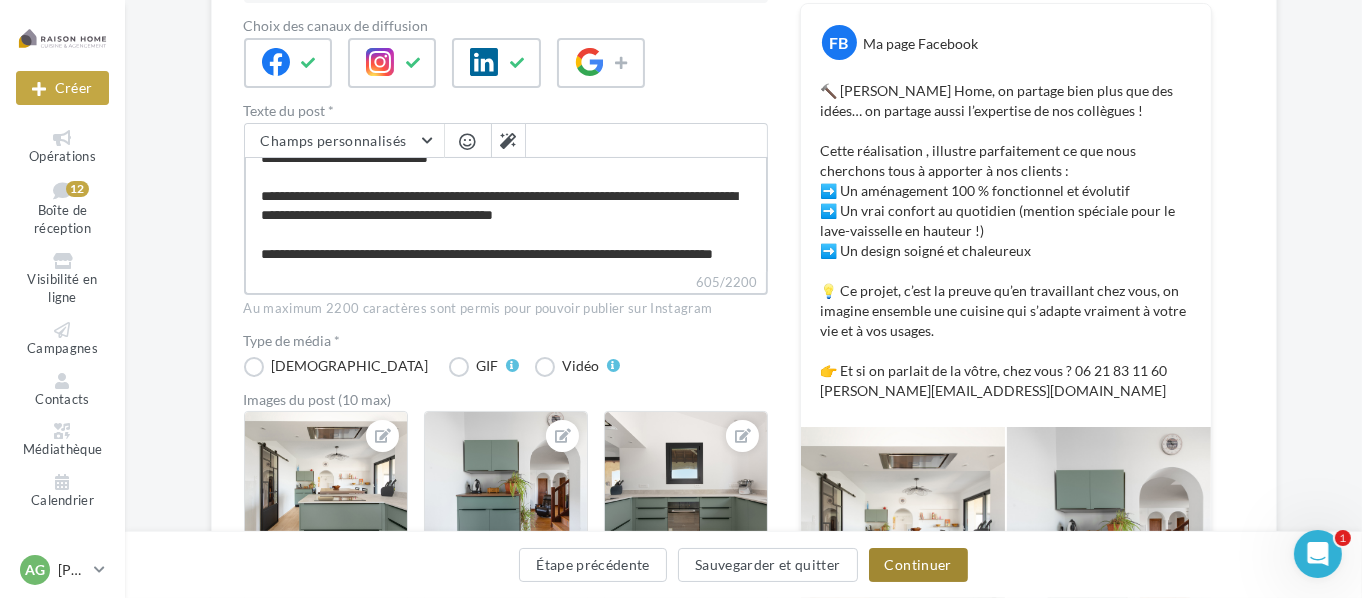 type on "**********" 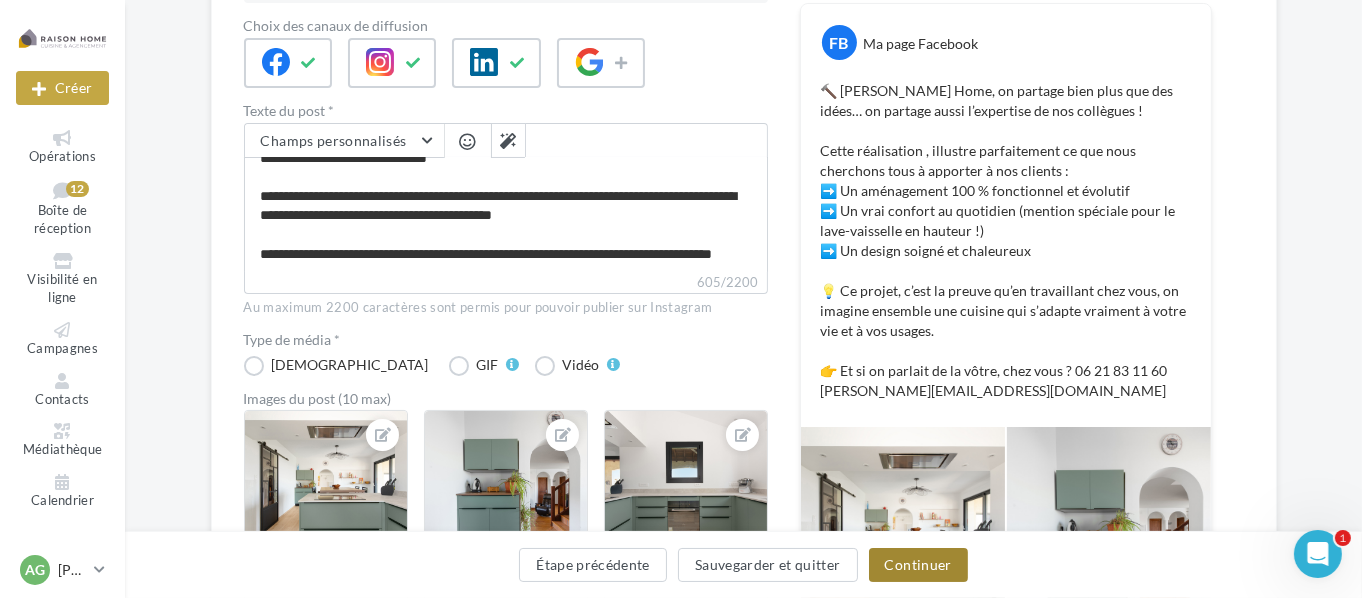 scroll, scrollTop: 190, scrollLeft: 0, axis: vertical 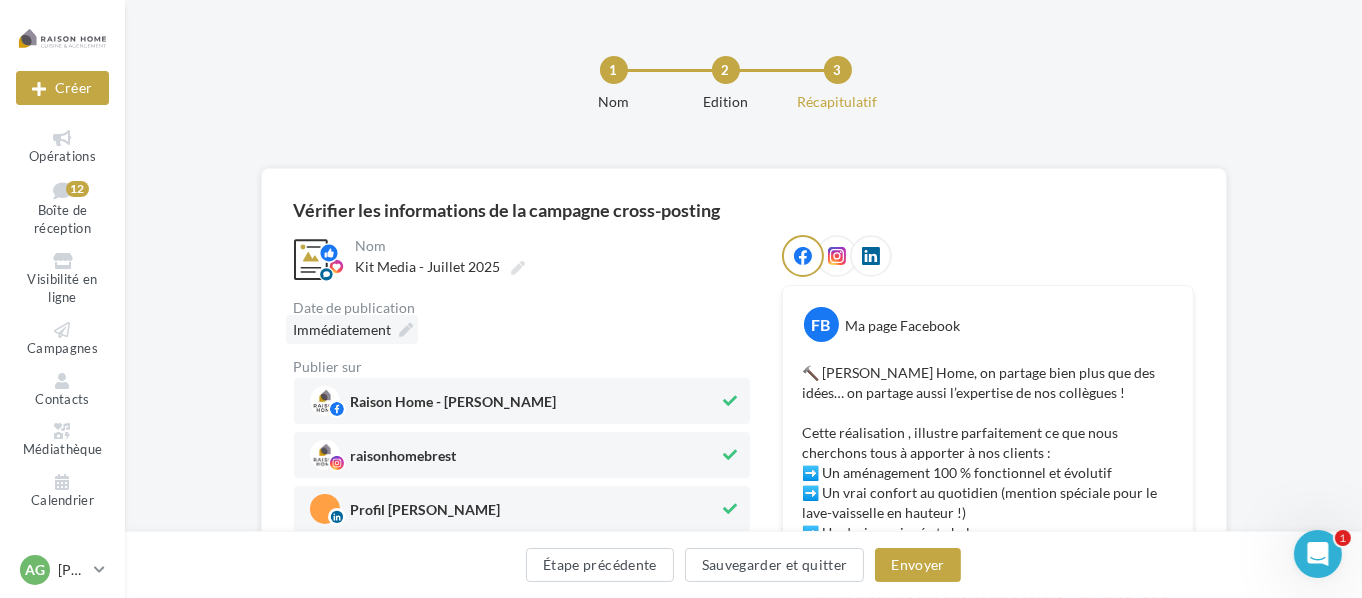 click on "Immédiatement" at bounding box center [343, 330] 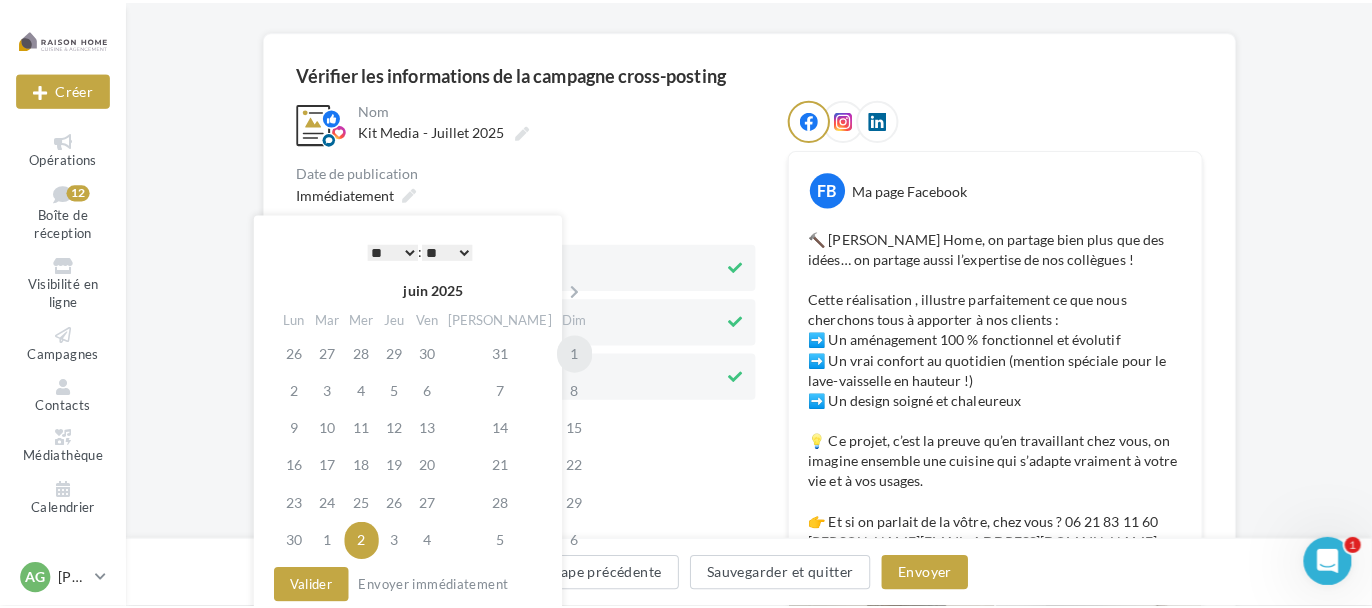 scroll, scrollTop: 200, scrollLeft: 0, axis: vertical 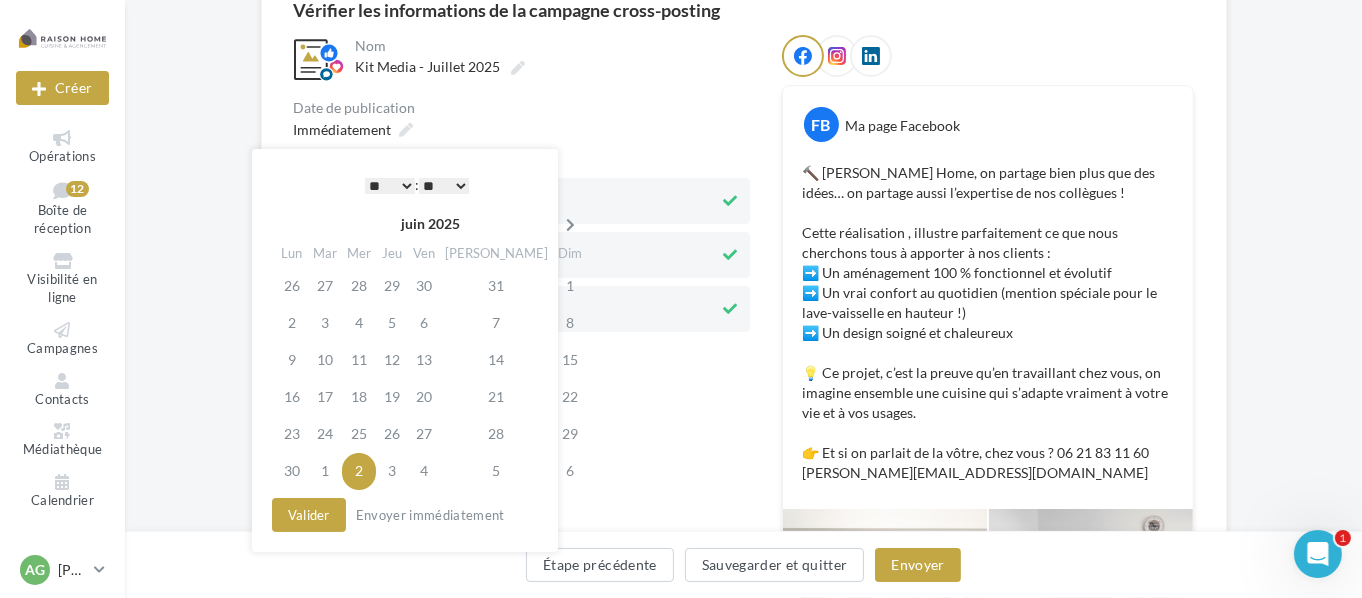 click at bounding box center [570, 224] 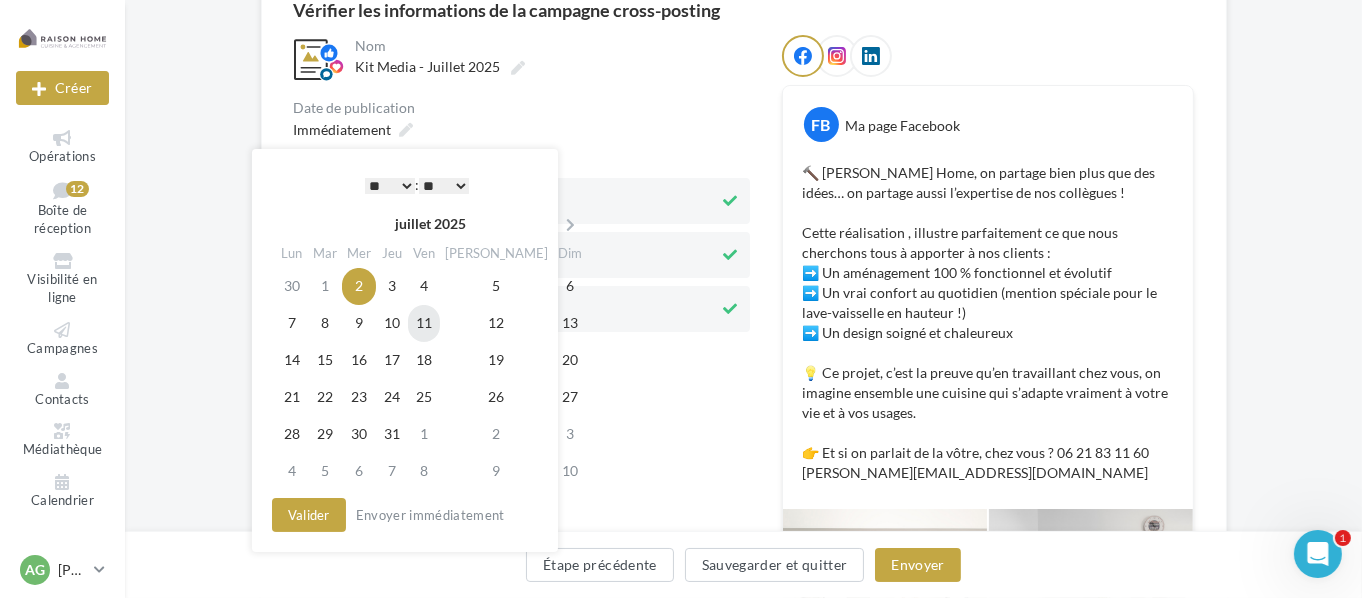 click on "11" at bounding box center [424, 323] 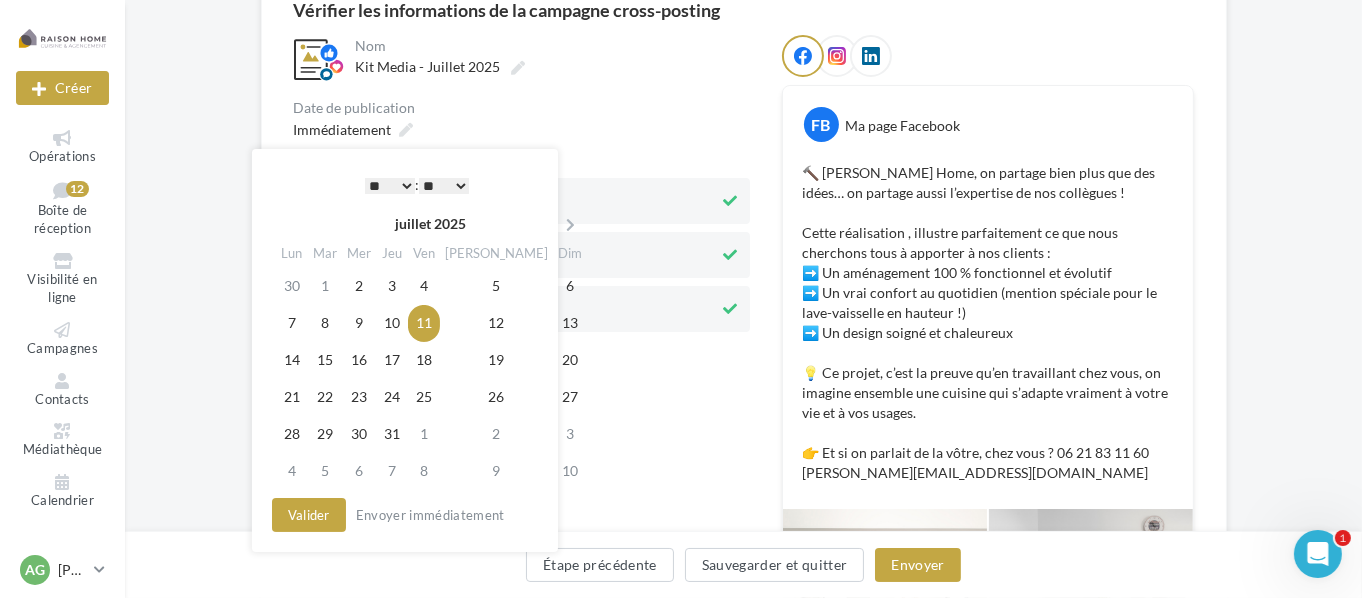 click on "* * * * * * * * * * ** ** ** ** ** ** ** ** ** ** ** ** ** **" at bounding box center (390, 186) 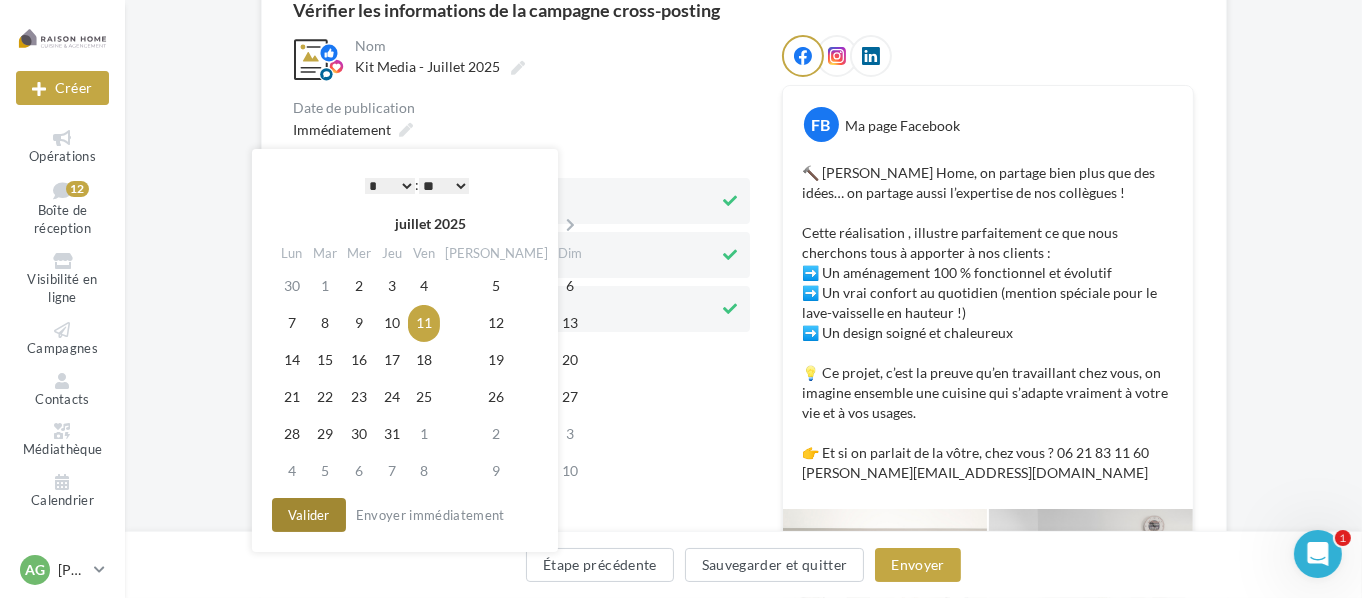 click on "Valider" at bounding box center (309, 515) 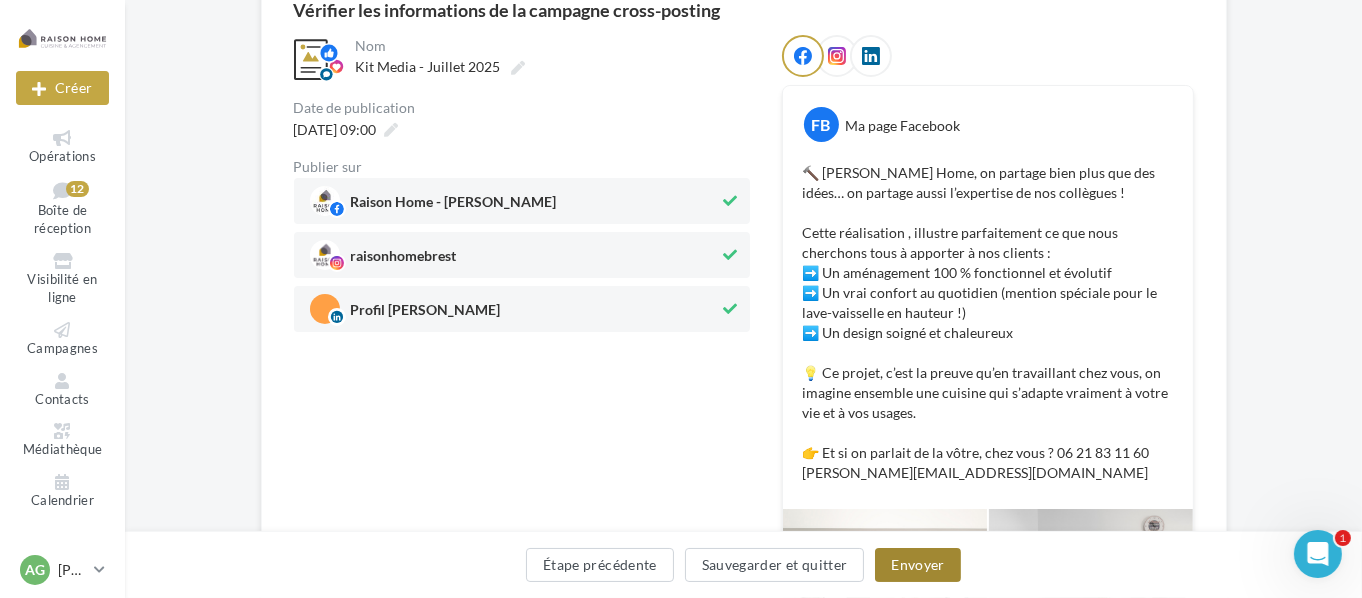 click on "Envoyer" at bounding box center (917, 565) 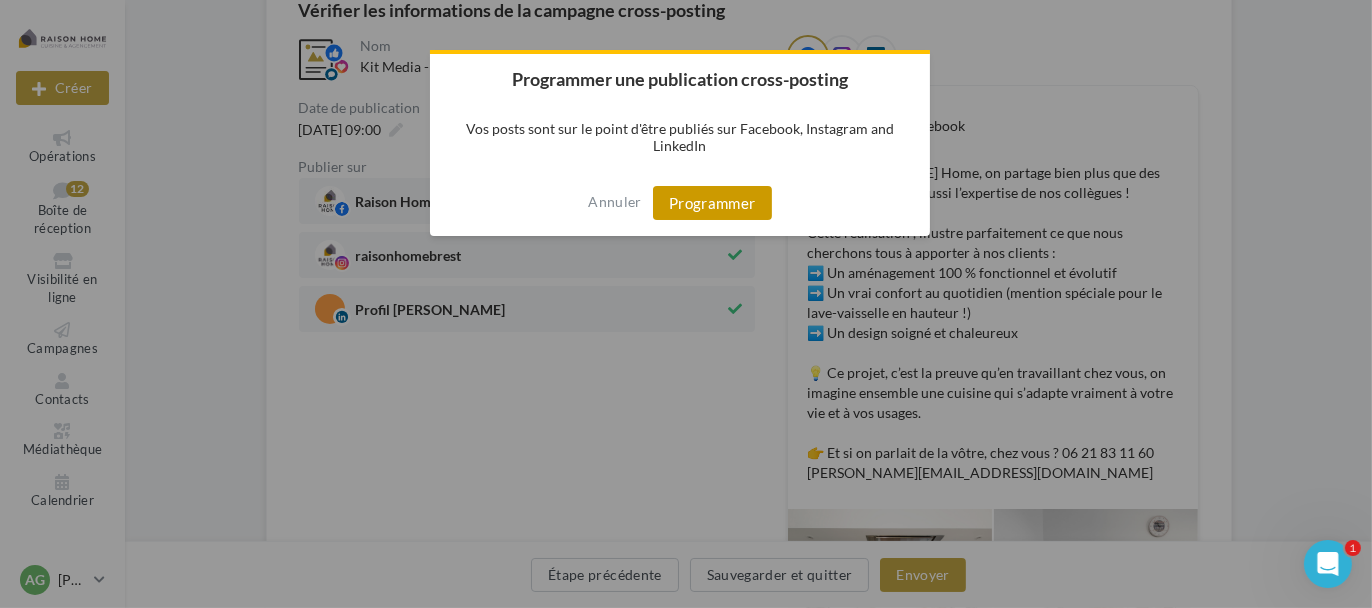 click on "Programmer" at bounding box center [712, 203] 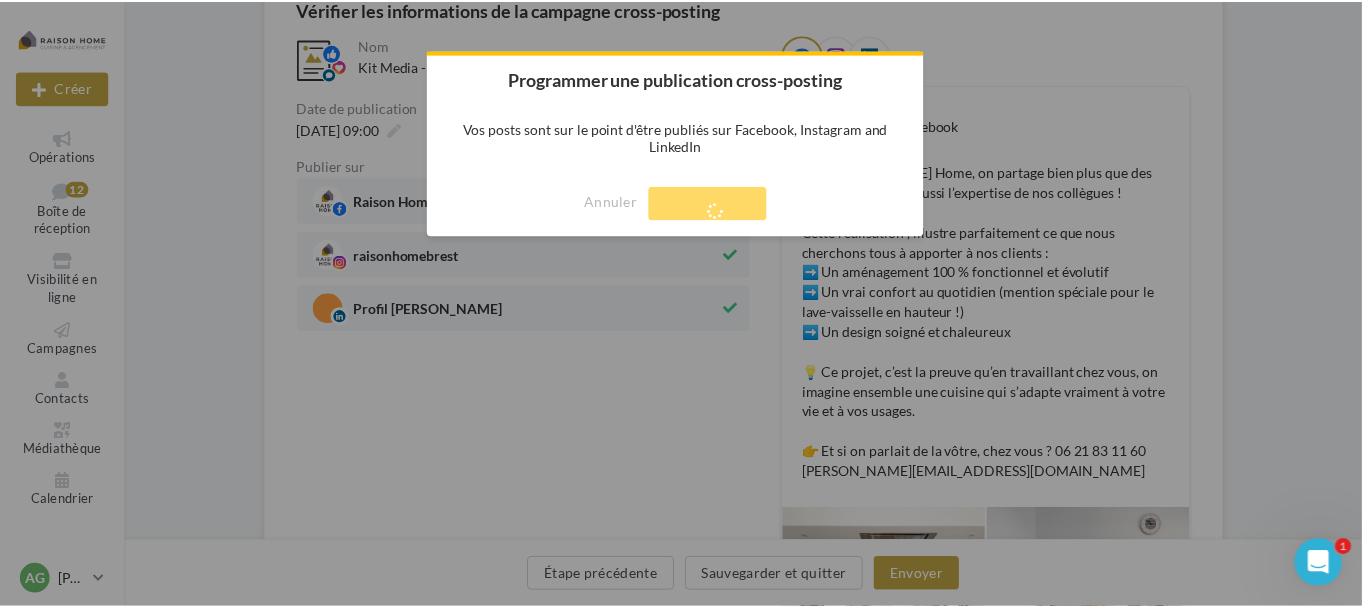 scroll, scrollTop: 32, scrollLeft: 0, axis: vertical 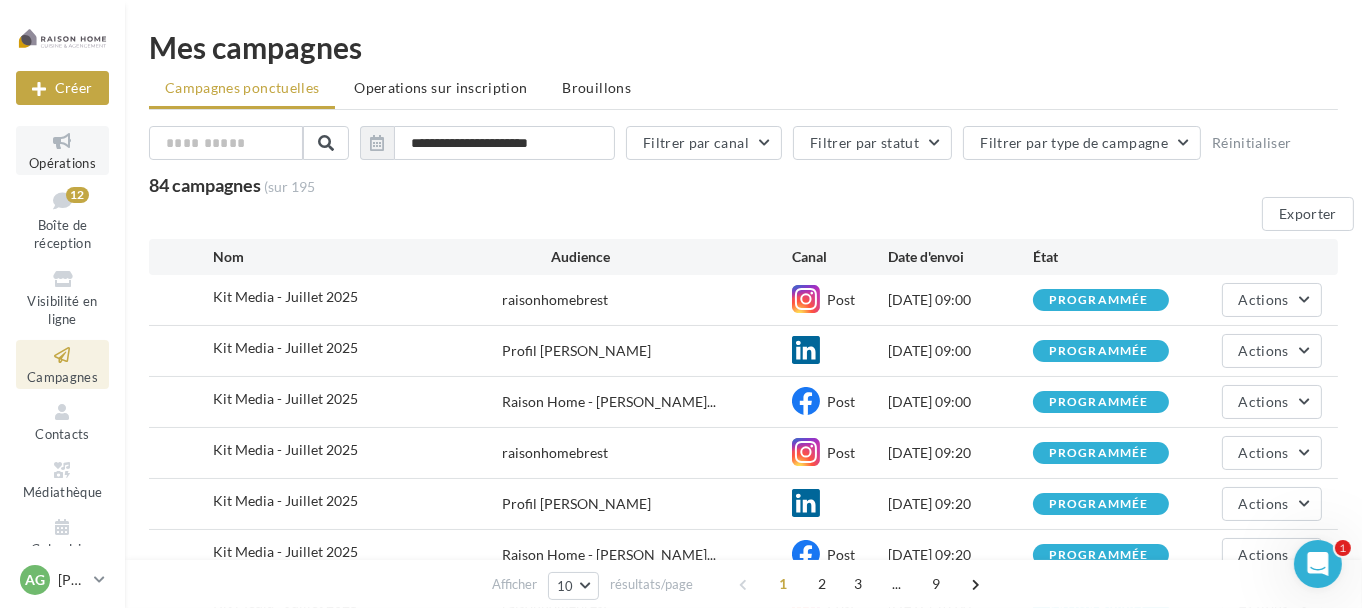 click at bounding box center (62, 141) 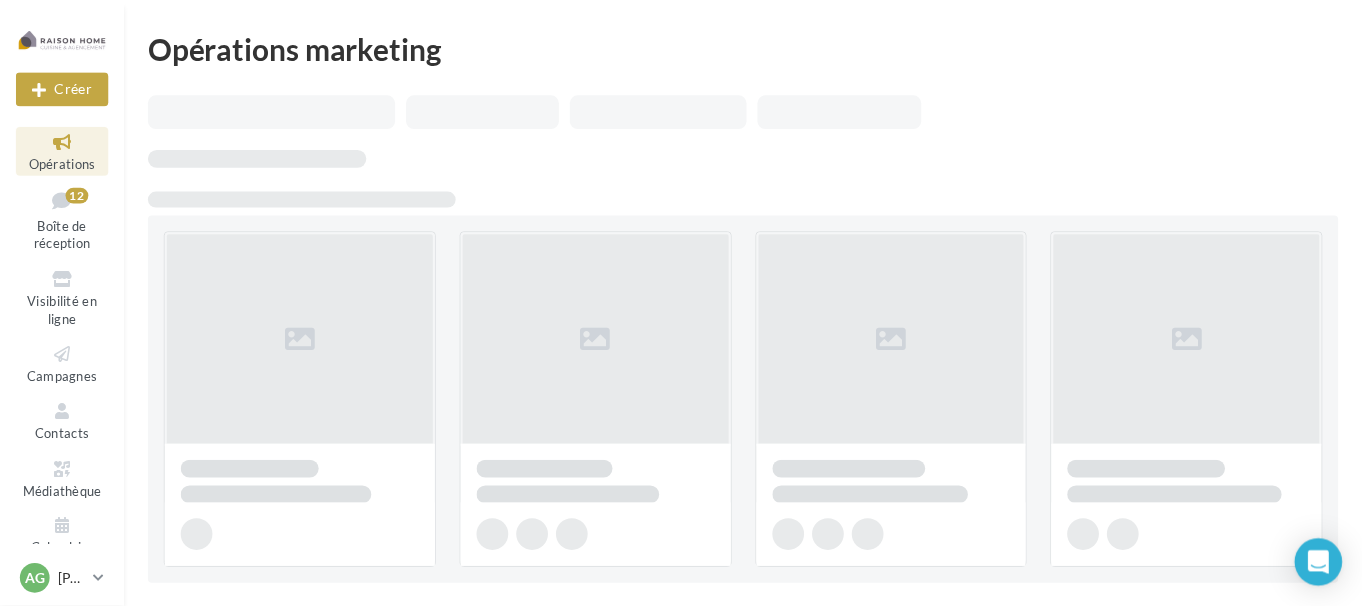 scroll, scrollTop: 0, scrollLeft: 0, axis: both 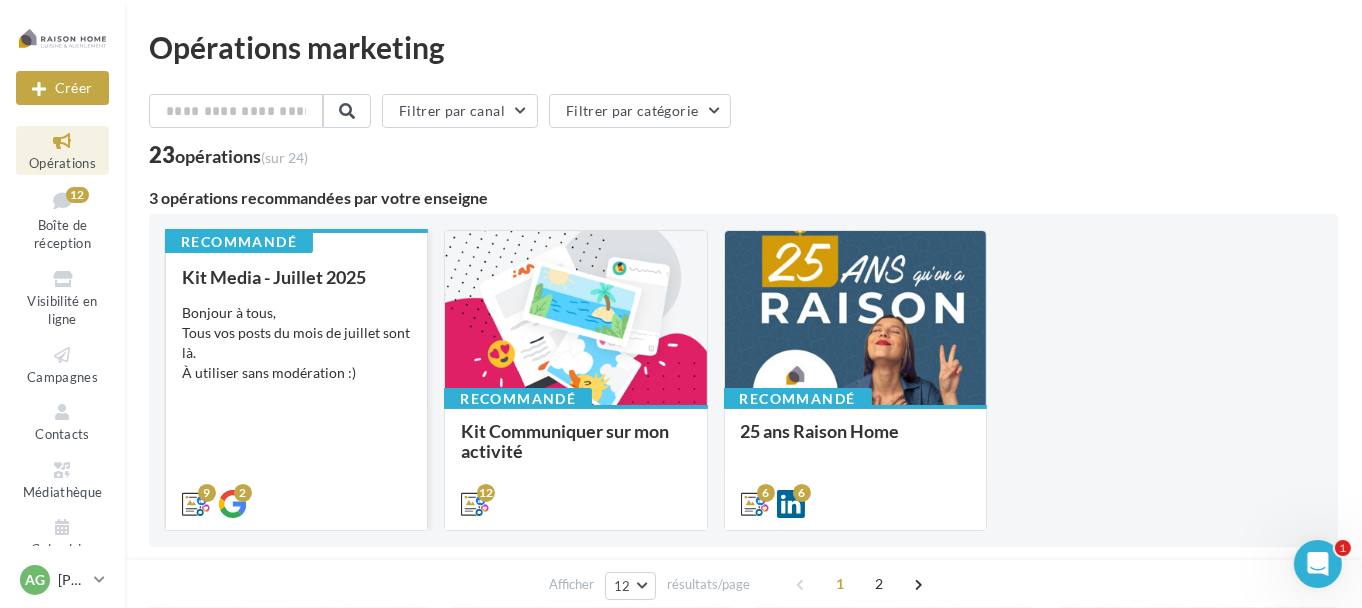 click on "Bonjour à tous,
Tous vos posts du mois de juillet sont là.
À utiliser sans modération :)" at bounding box center (296, 343) 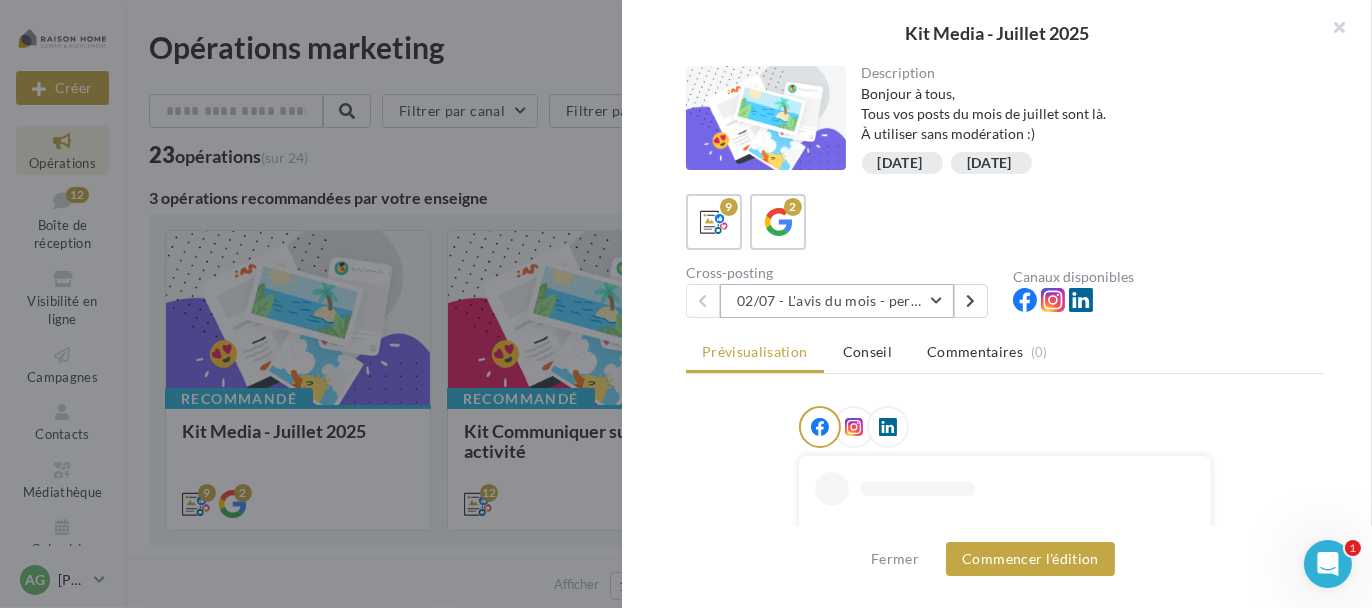 click on "02/07 - L'avis du mois - personnalisble" at bounding box center (837, 301) 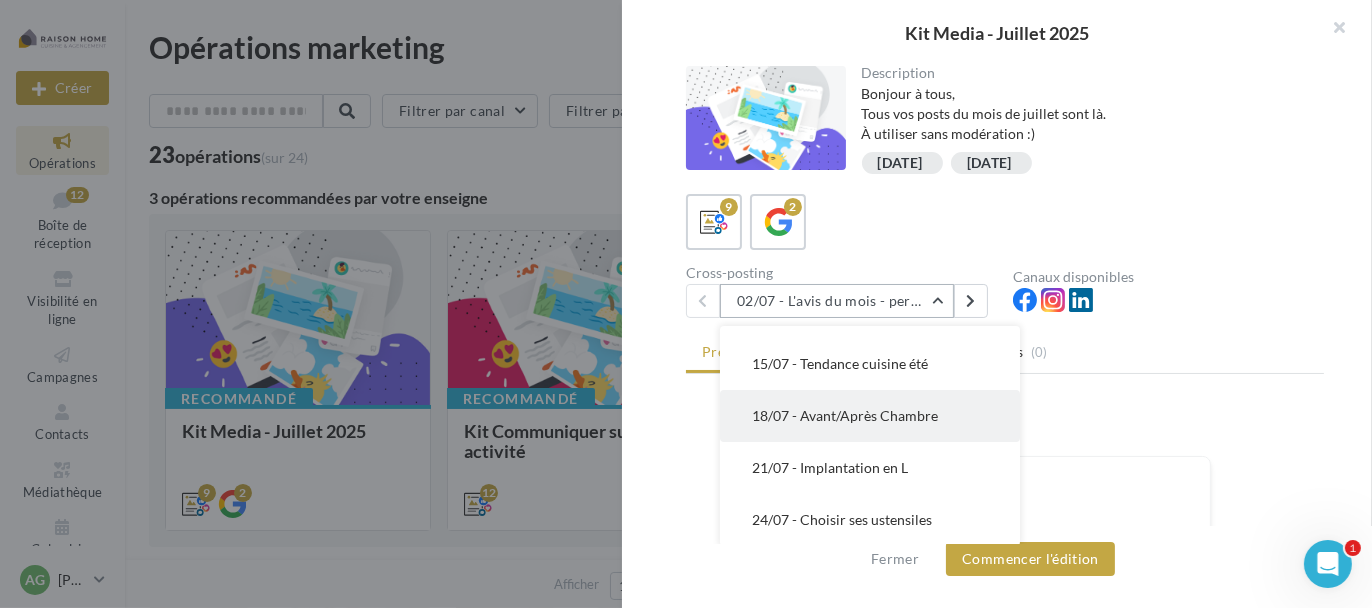 scroll, scrollTop: 200, scrollLeft: 0, axis: vertical 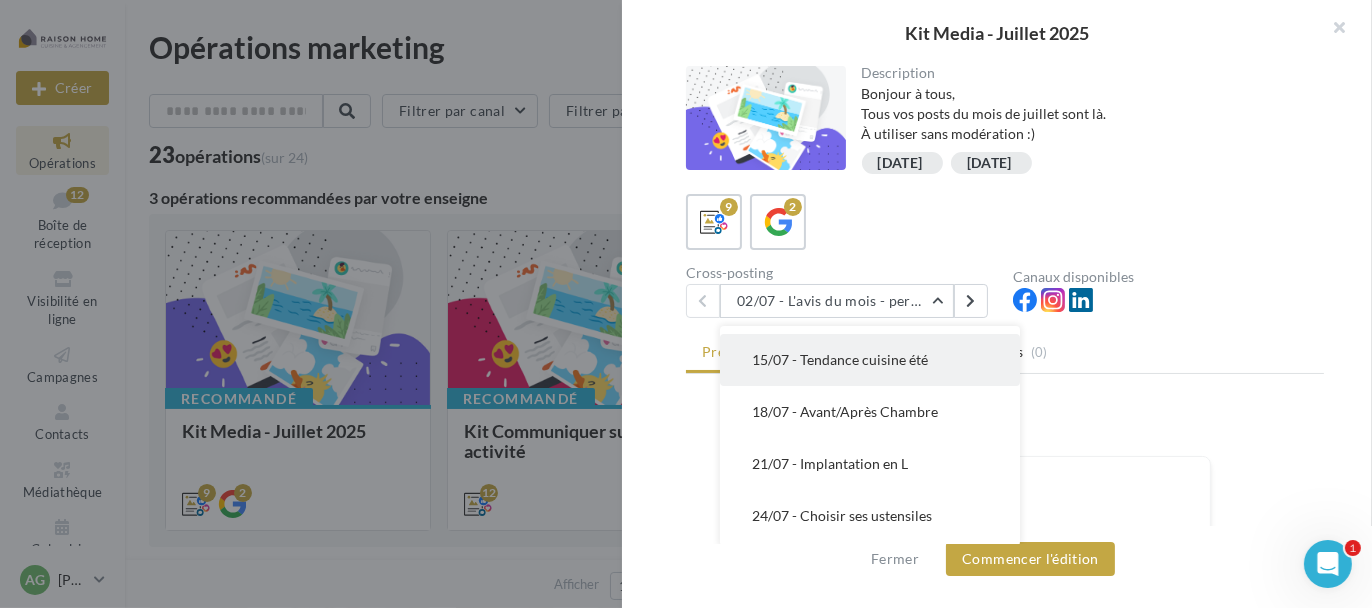 click on "15/07 - Tendance cuisine été" at bounding box center [840, 359] 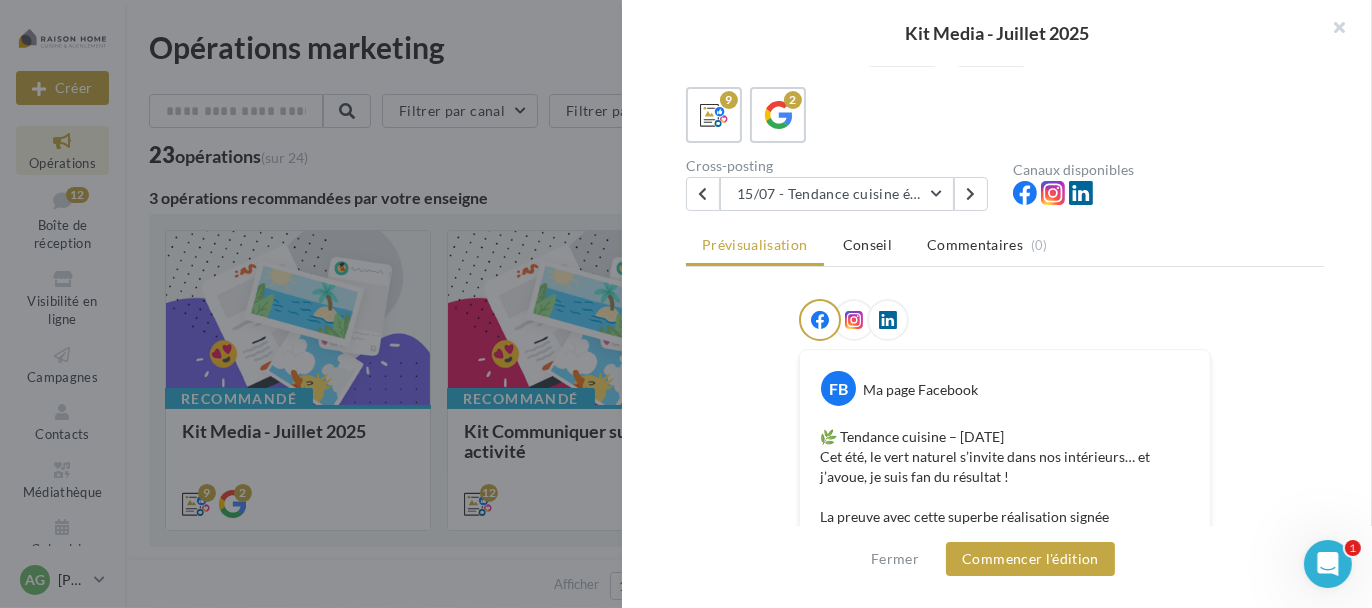 scroll, scrollTop: 200, scrollLeft: 0, axis: vertical 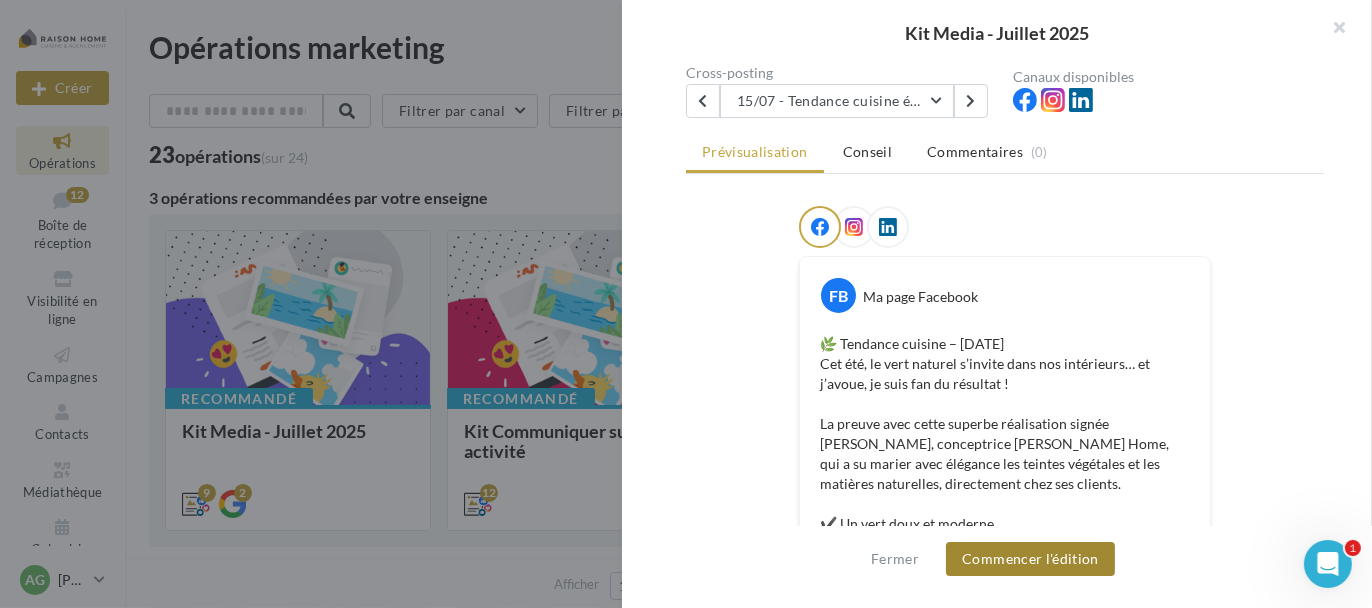 click on "Commencer l'édition" at bounding box center [1030, 559] 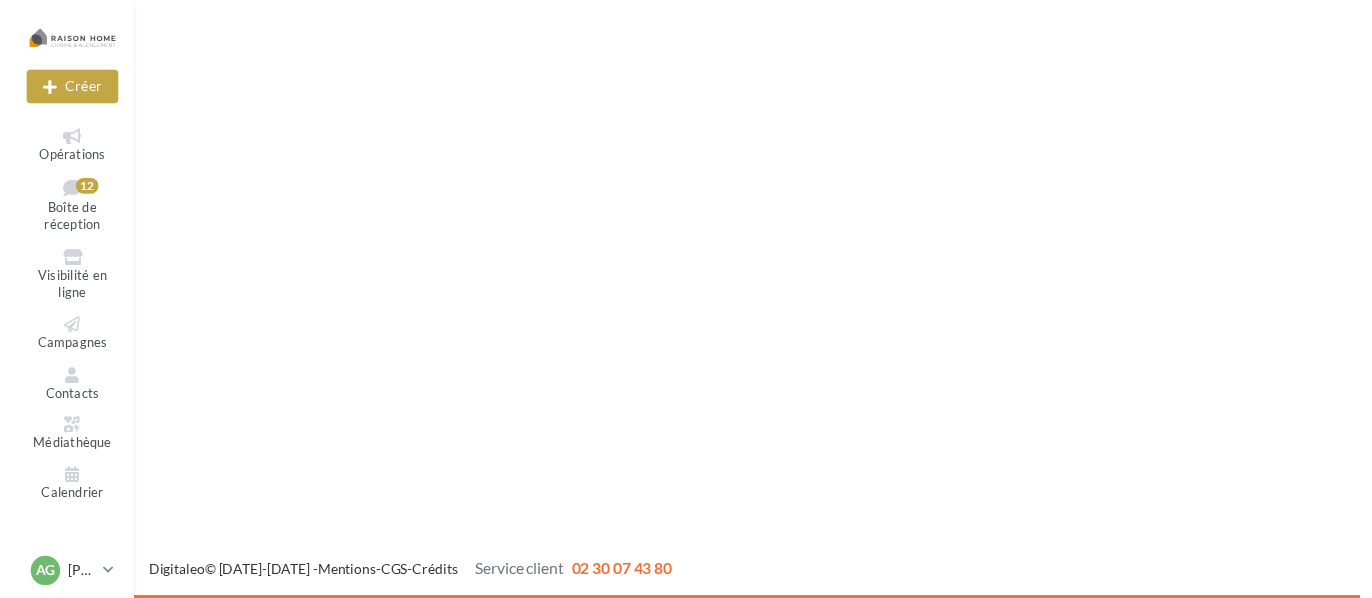 scroll, scrollTop: 0, scrollLeft: 0, axis: both 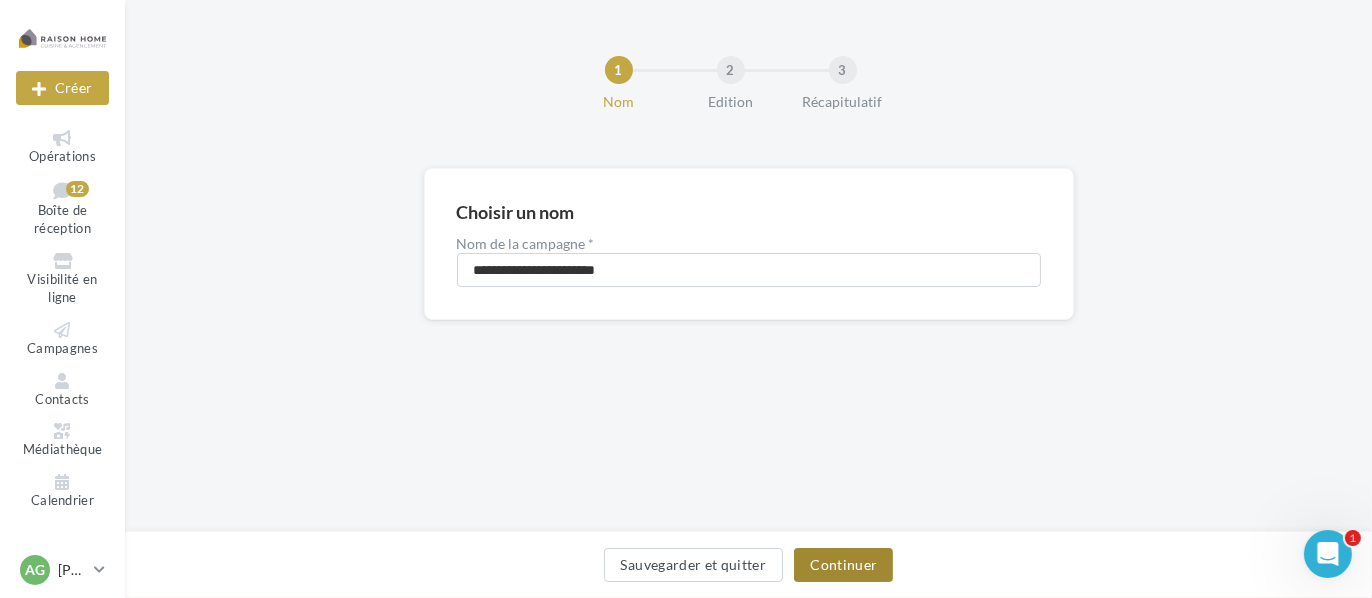 click on "Continuer" at bounding box center (843, 565) 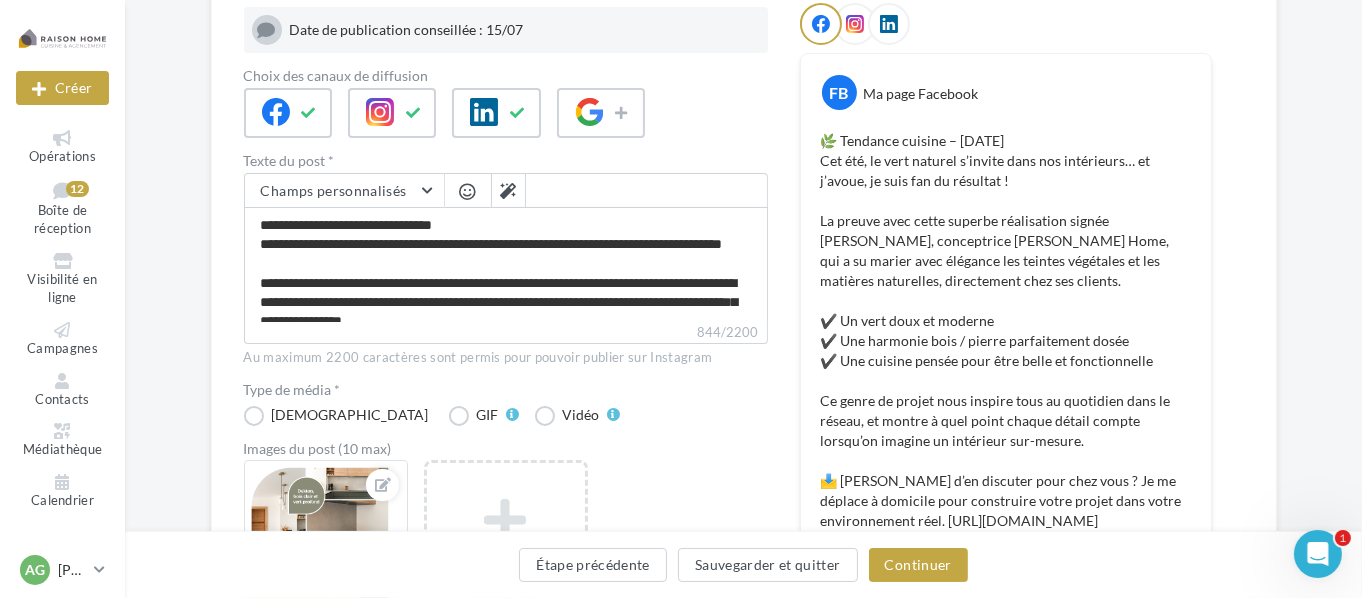 scroll, scrollTop: 250, scrollLeft: 0, axis: vertical 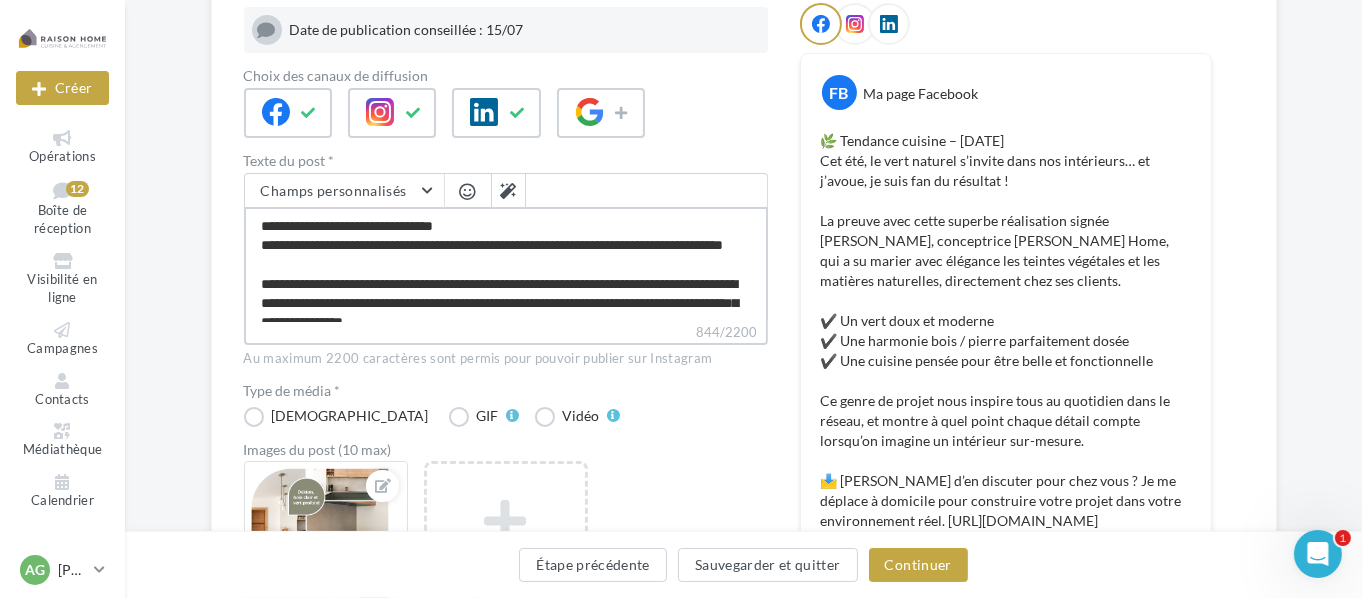 drag, startPoint x: 505, startPoint y: 301, endPoint x: 693, endPoint y: 304, distance: 188.02394 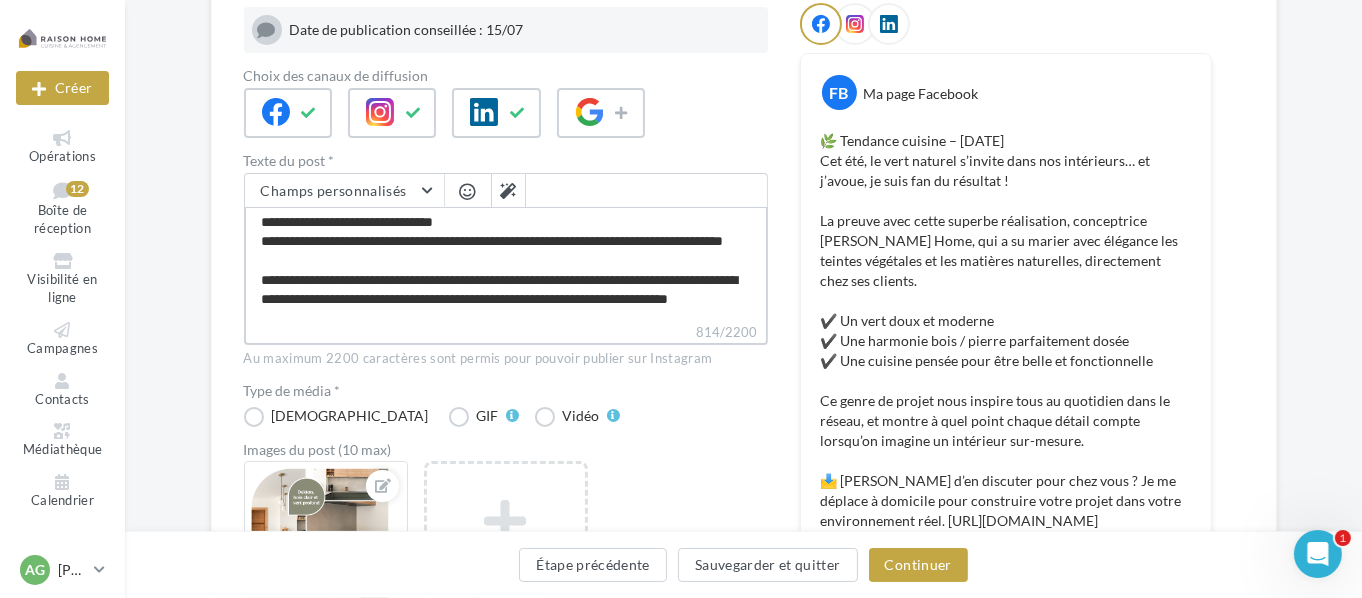 scroll, scrollTop: 0, scrollLeft: 0, axis: both 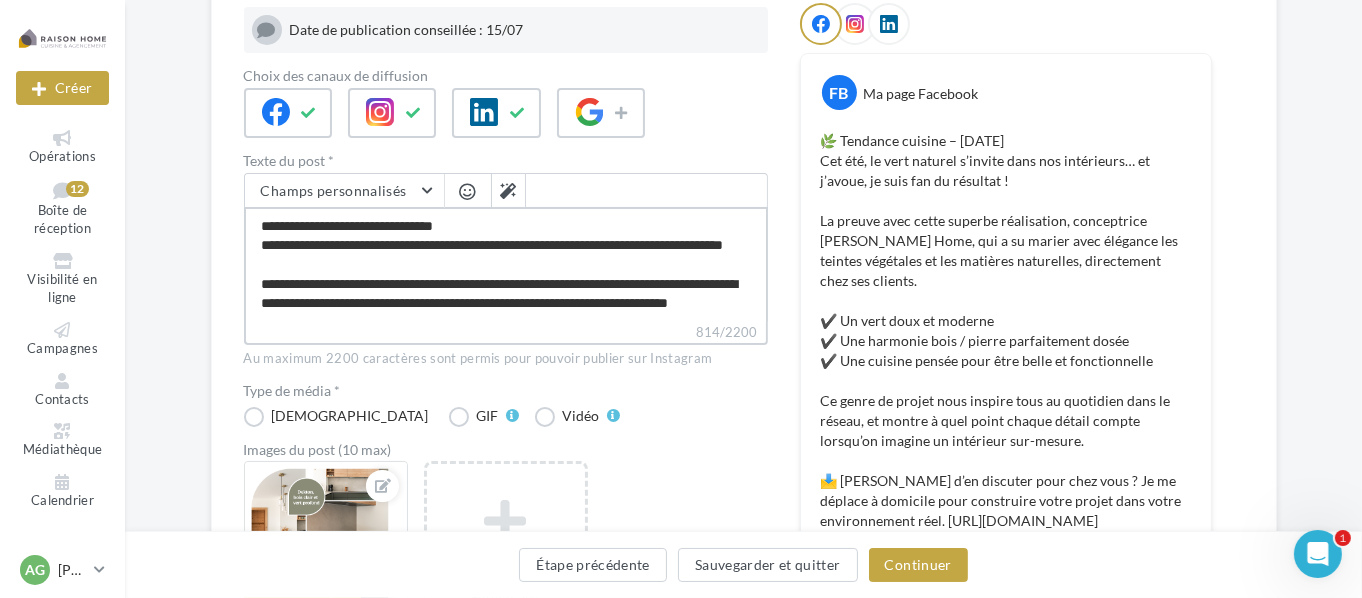 drag, startPoint x: 709, startPoint y: 302, endPoint x: 507, endPoint y: 296, distance: 202.0891 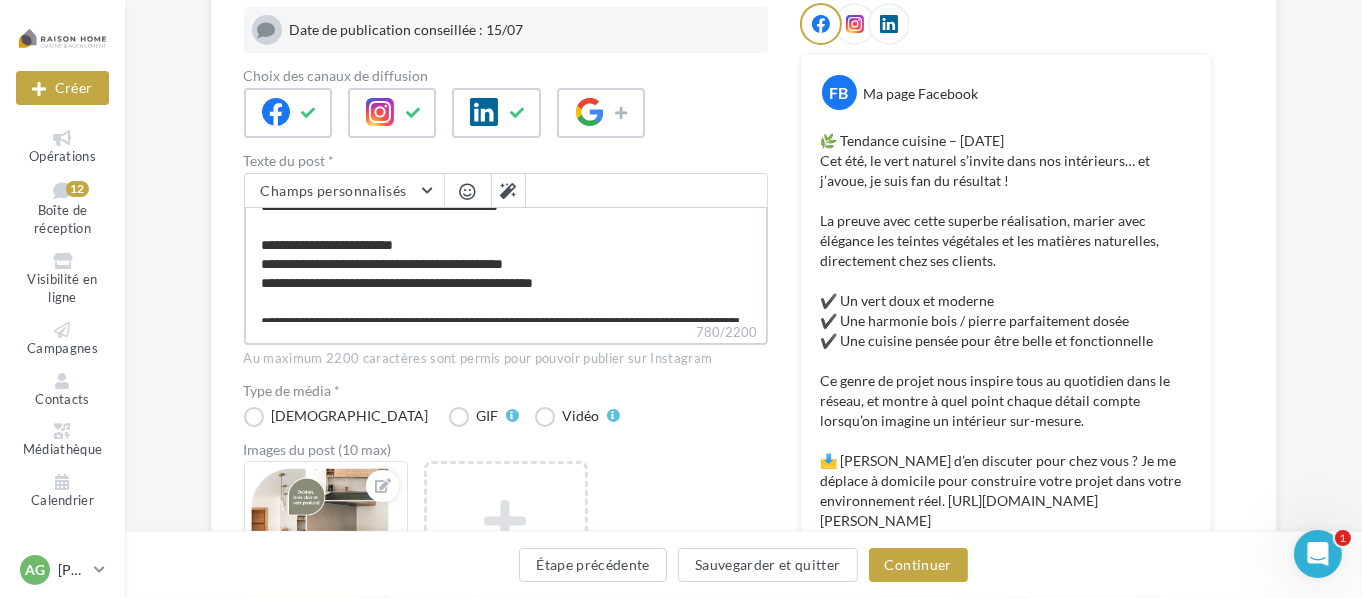 scroll, scrollTop: 100, scrollLeft: 0, axis: vertical 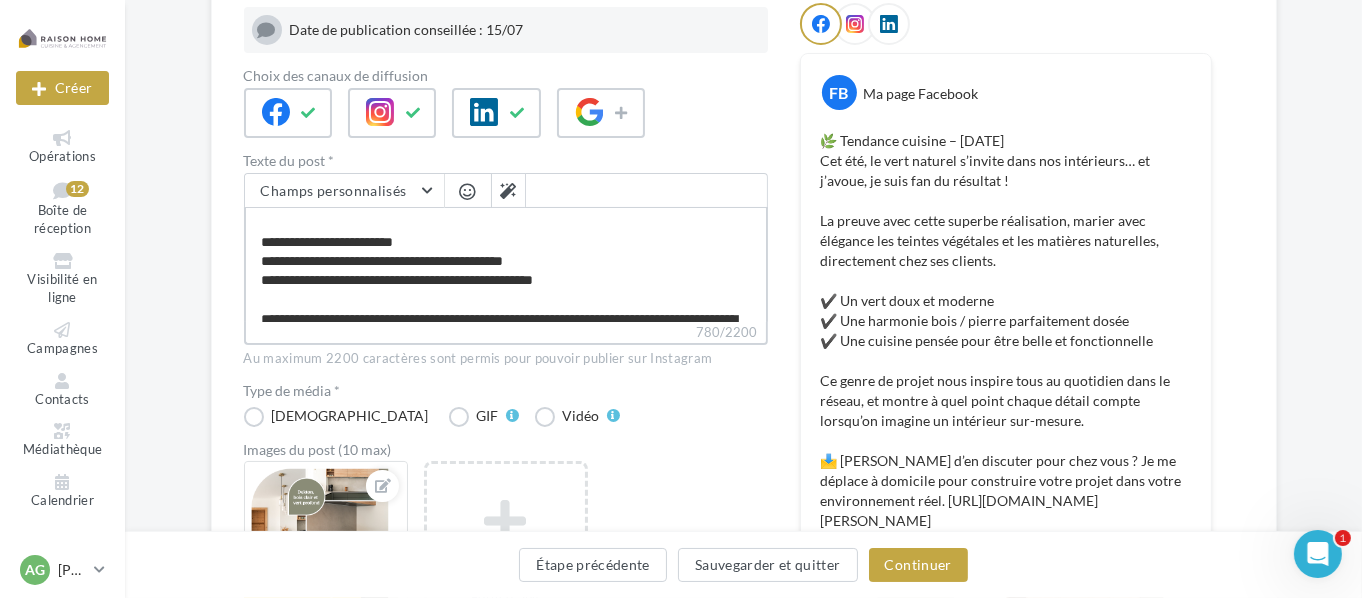 click on "**********" at bounding box center [506, 264] 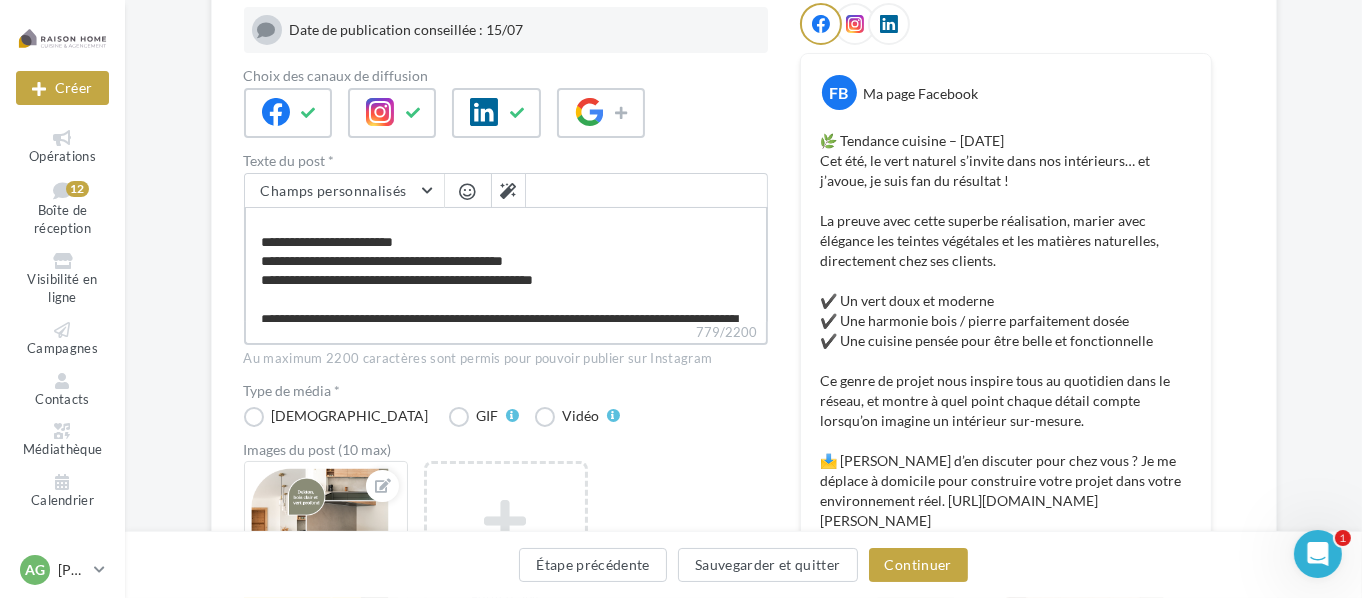 type on "**********" 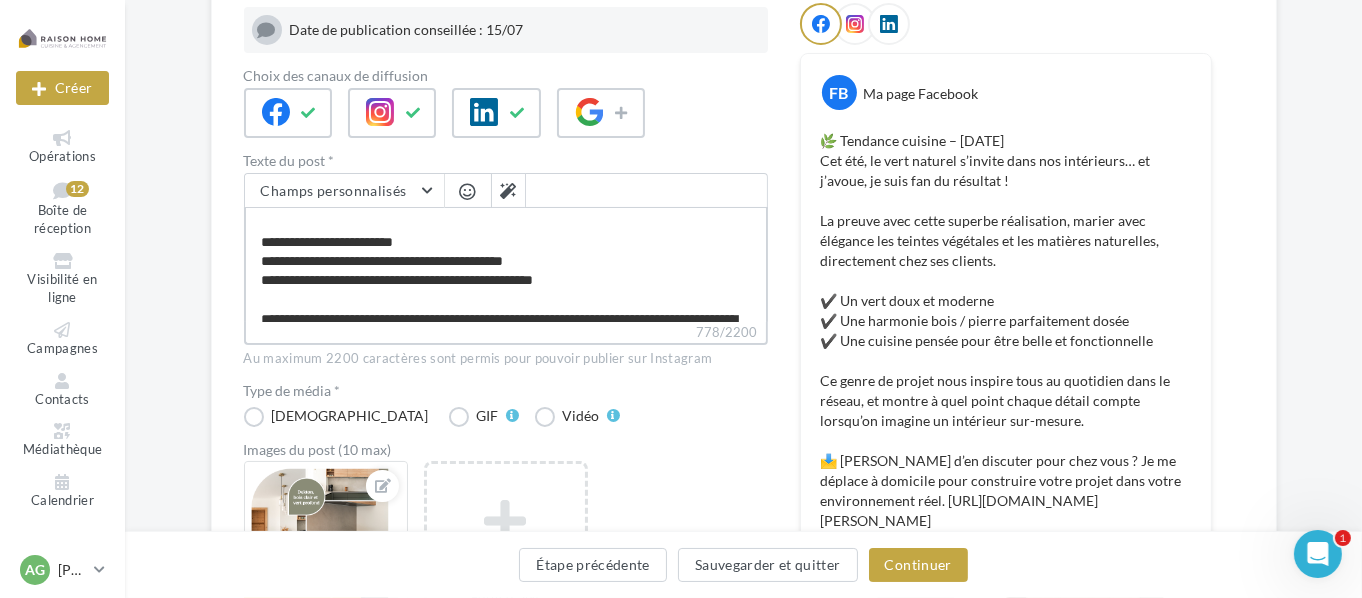 type on "**********" 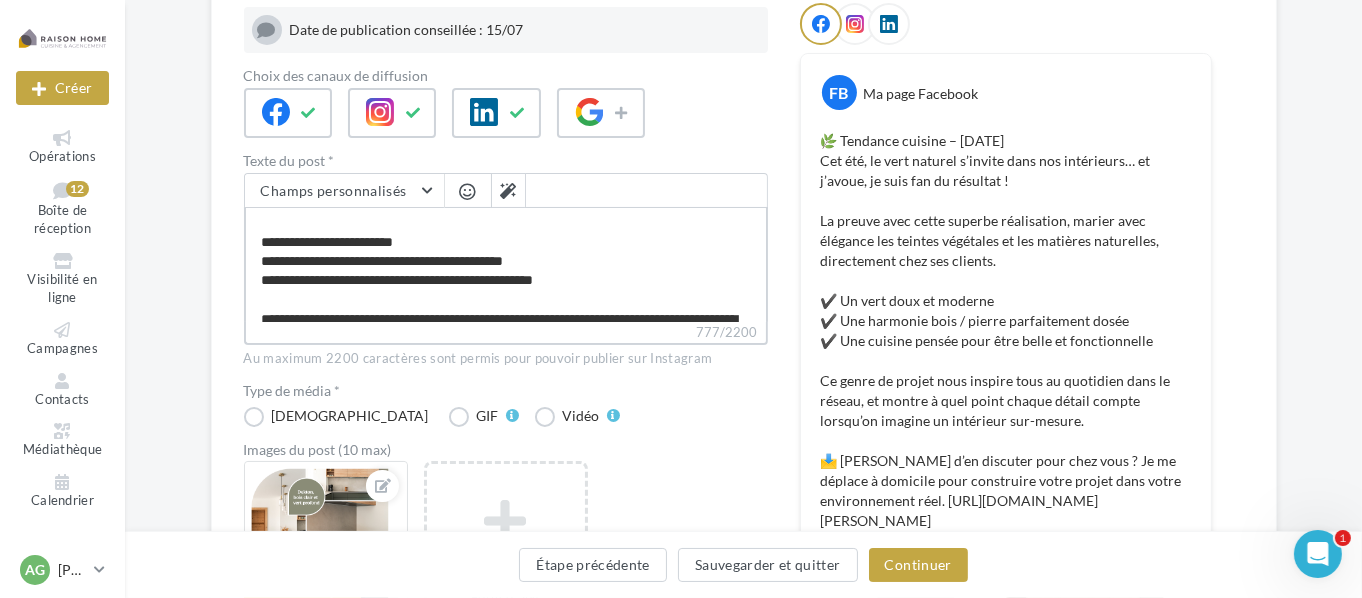 type on "**********" 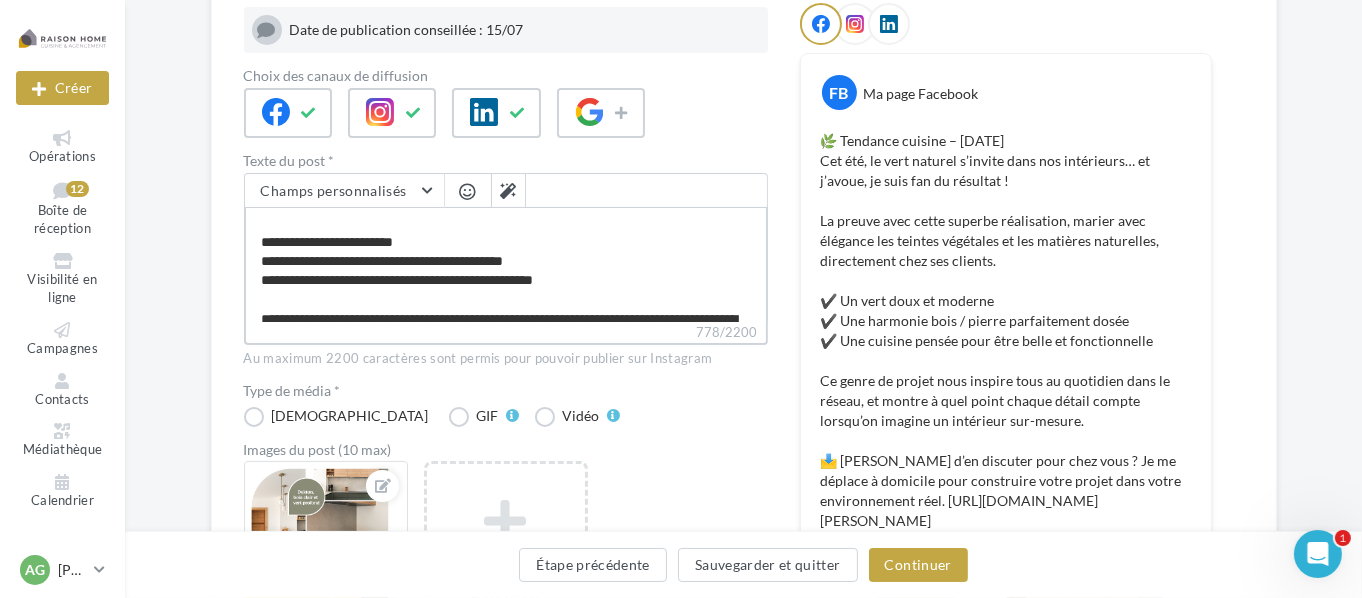 type on "**********" 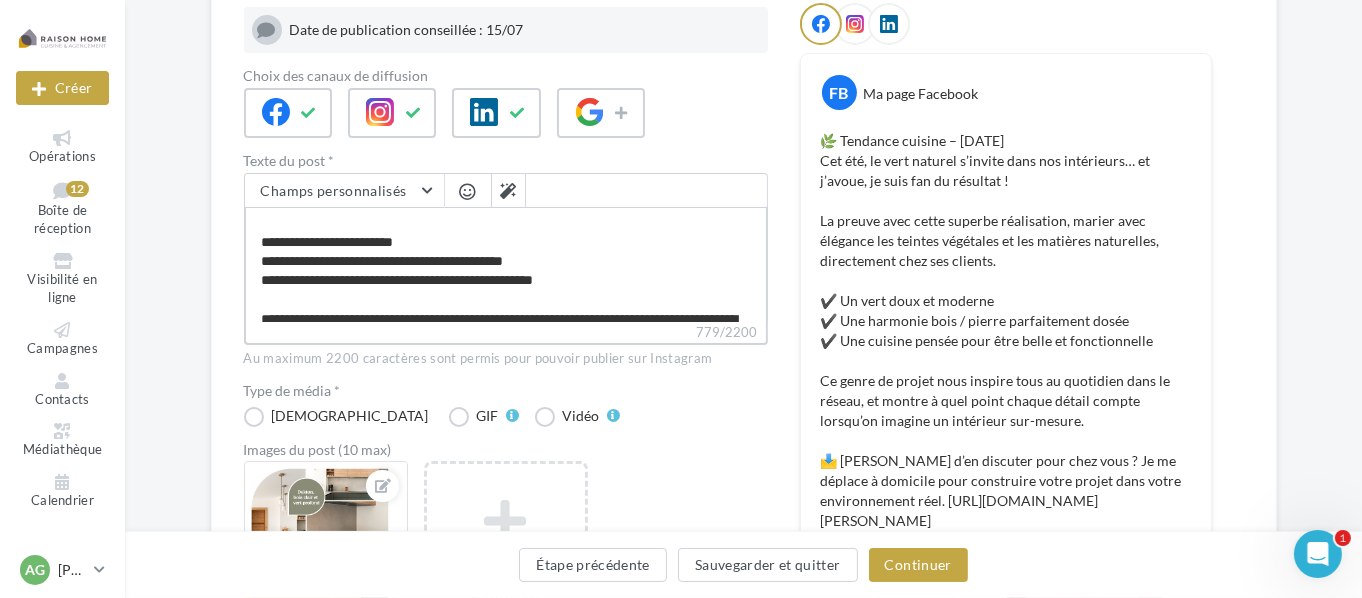 type on "**********" 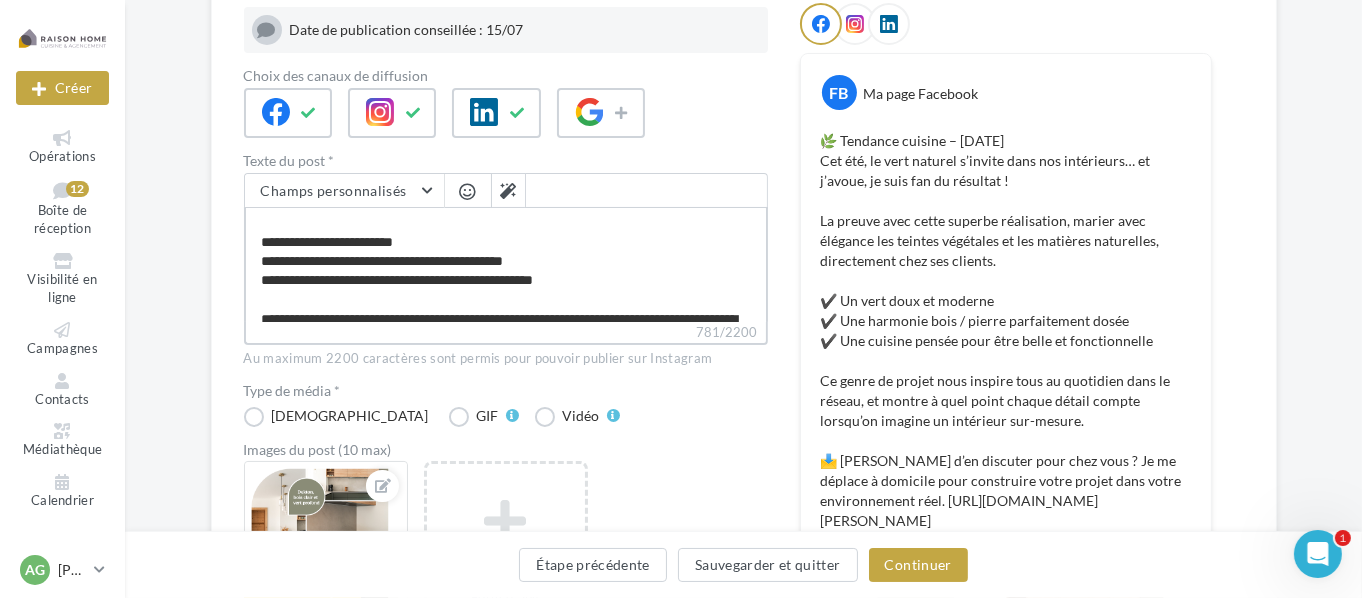 type on "**********" 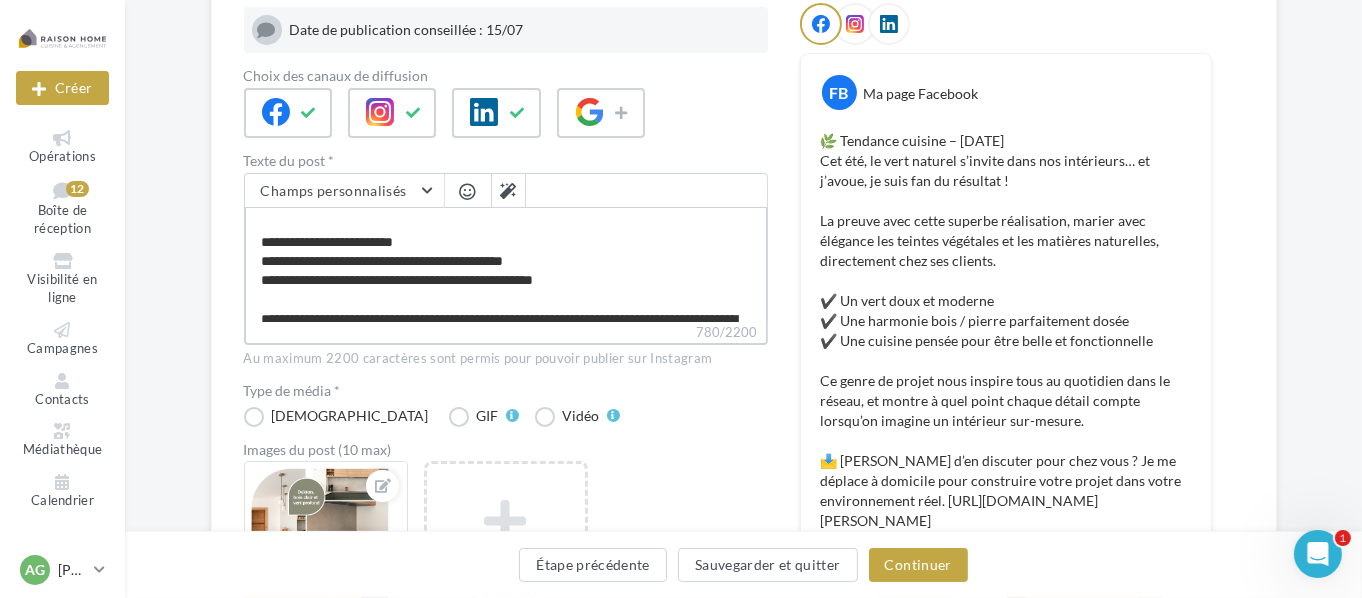click on "**********" at bounding box center [506, 264] 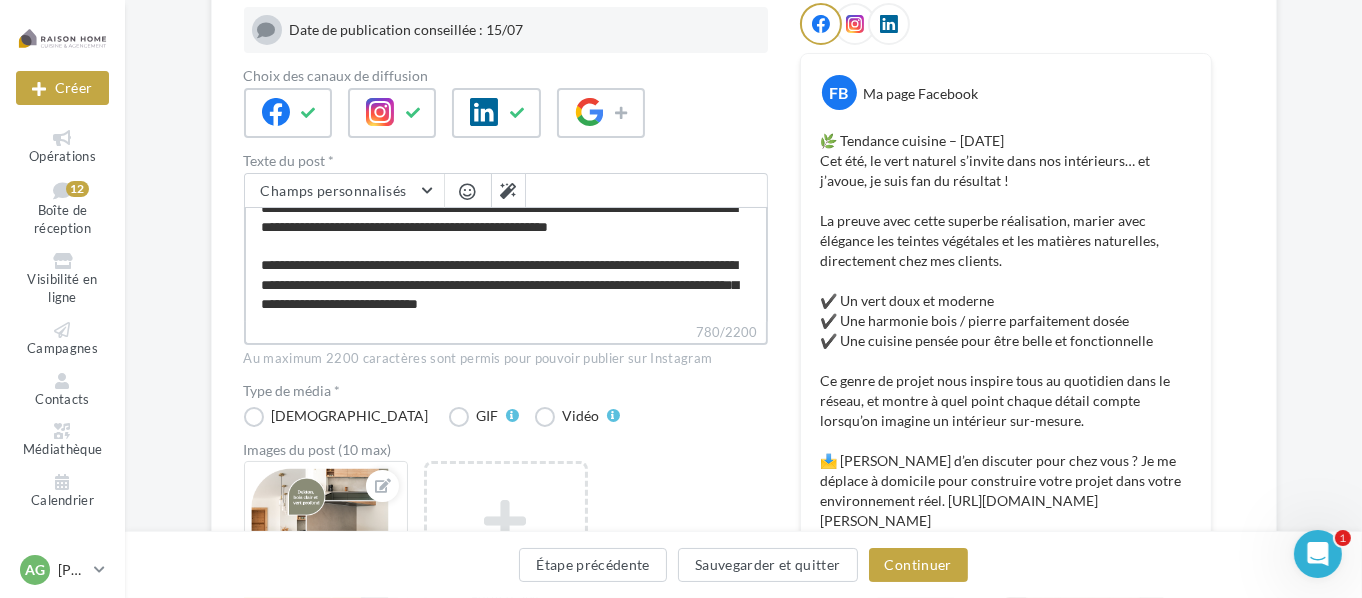 scroll, scrollTop: 248, scrollLeft: 0, axis: vertical 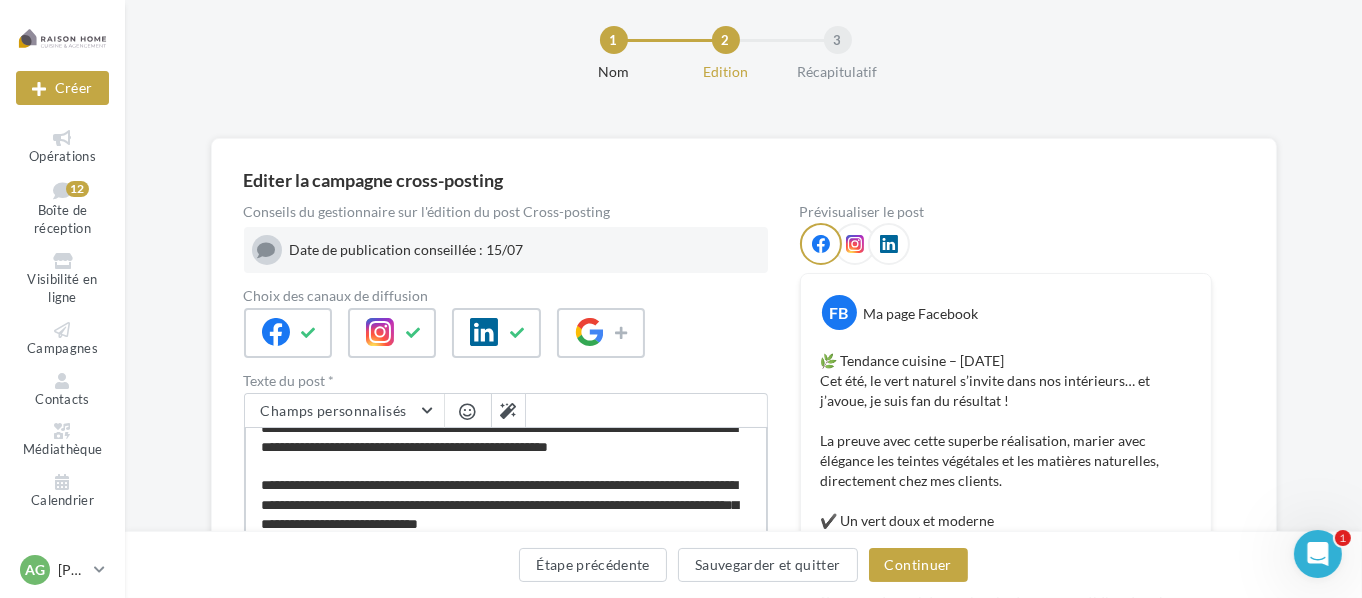 type on "**********" 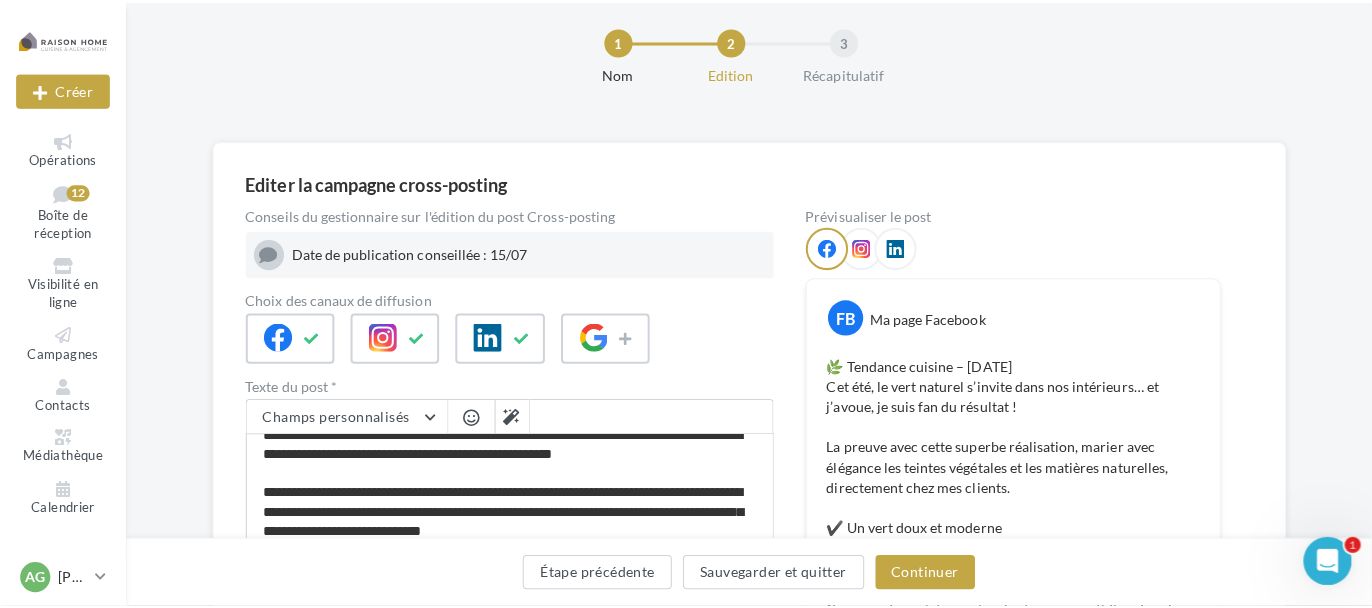 scroll, scrollTop: 247, scrollLeft: 0, axis: vertical 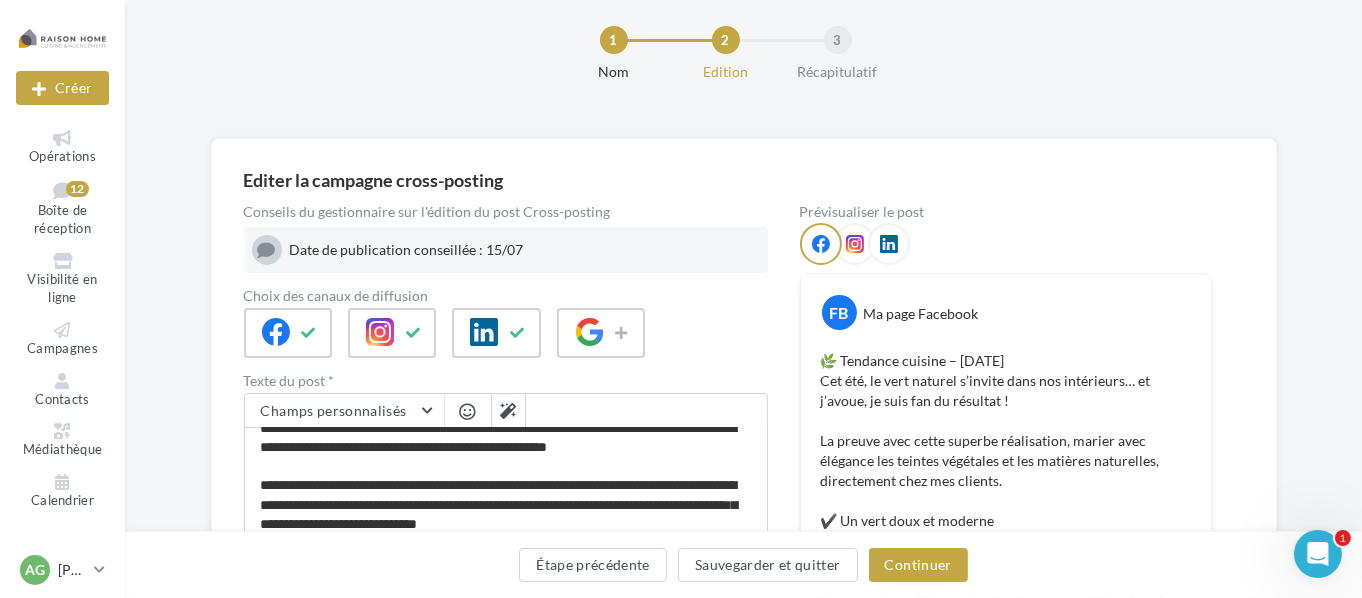 click on "Date de publication conseillée : 15/07" at bounding box center [525, 250] 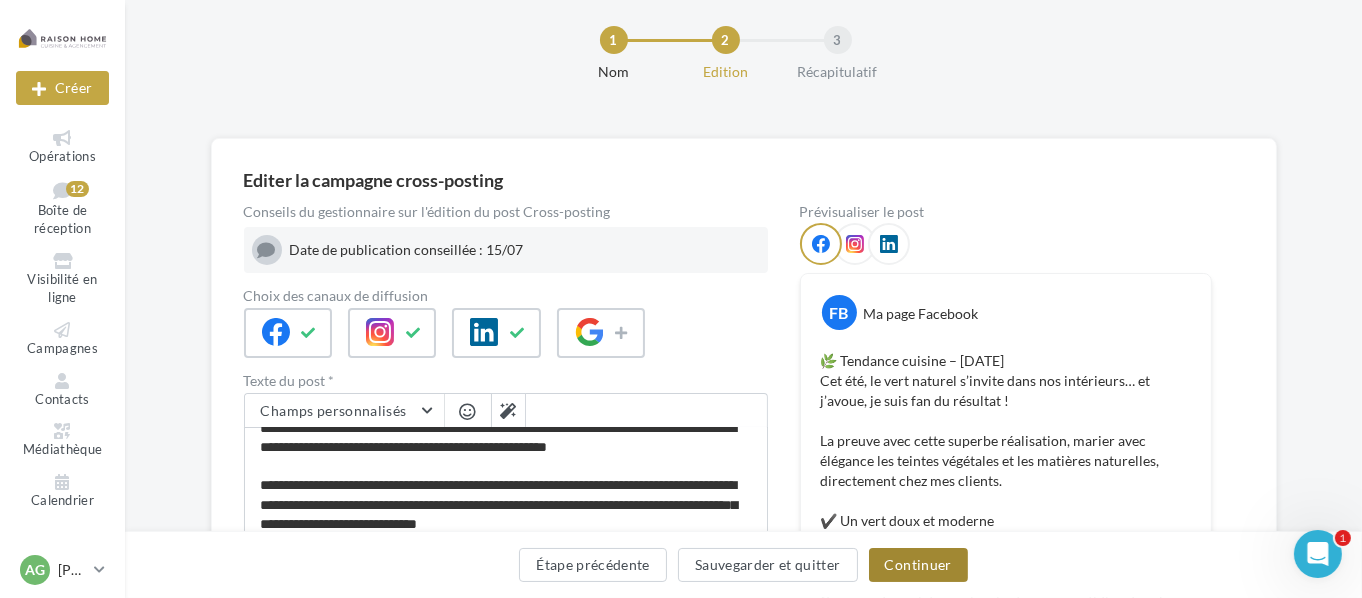 click on "Continuer" at bounding box center (918, 565) 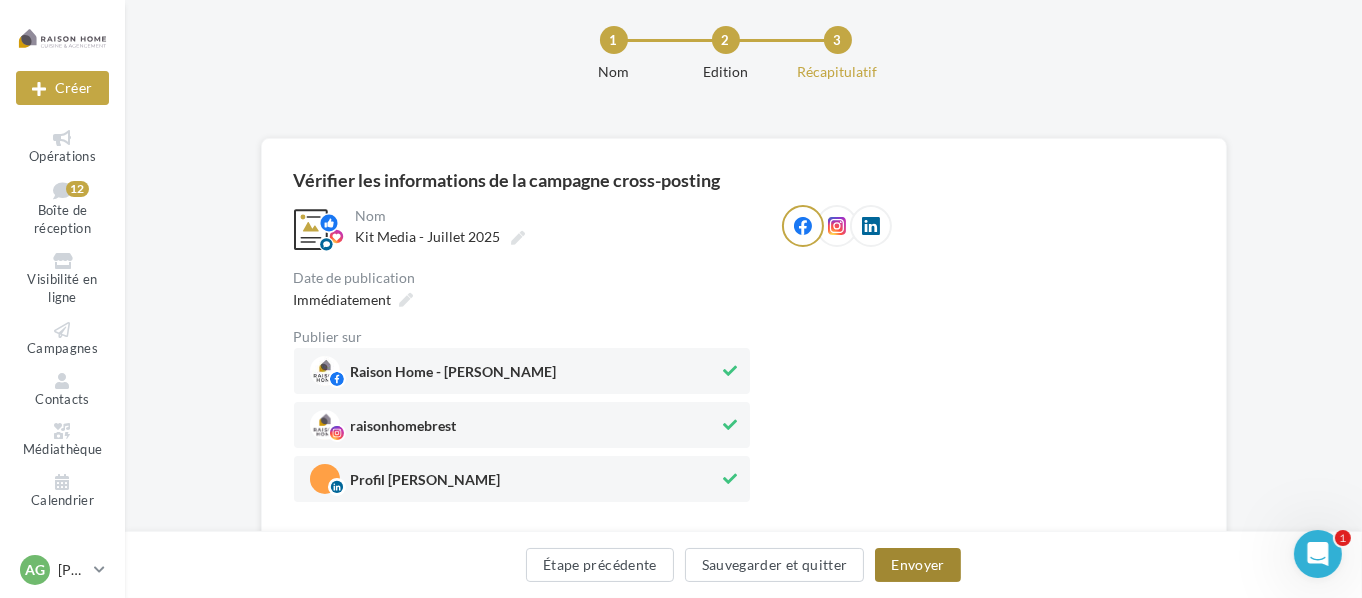 click on "Envoyer" at bounding box center (917, 565) 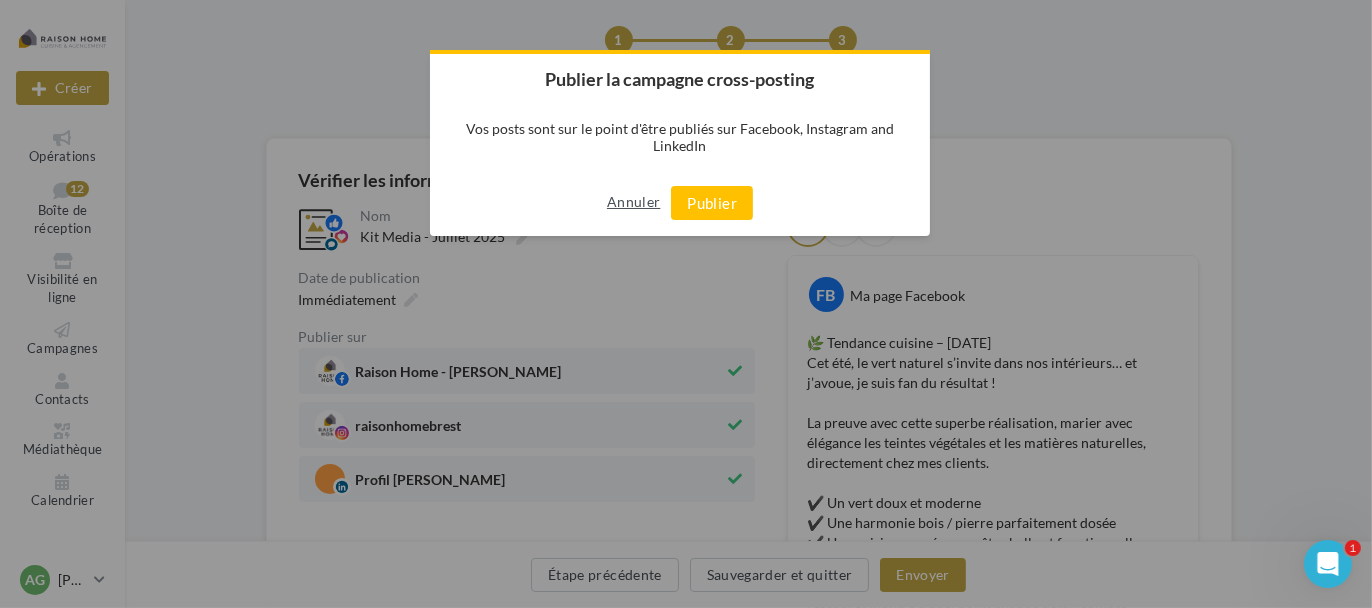click on "Annuler" at bounding box center (633, 202) 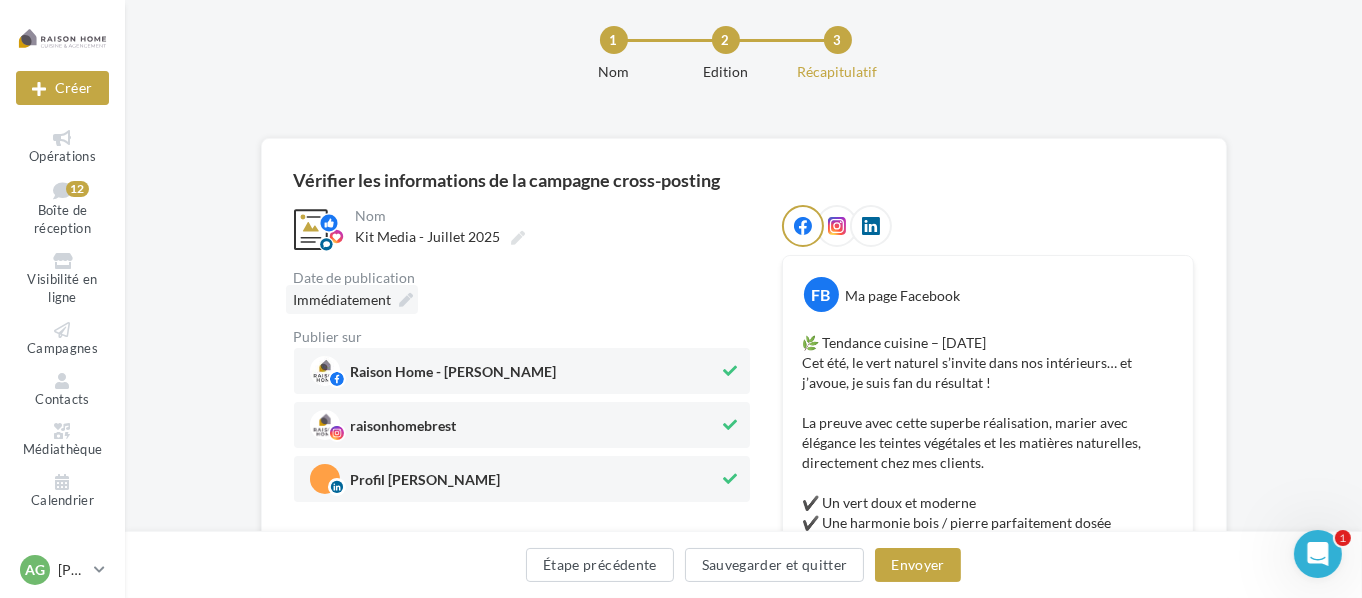 click on "Immédiatement" at bounding box center (343, 299) 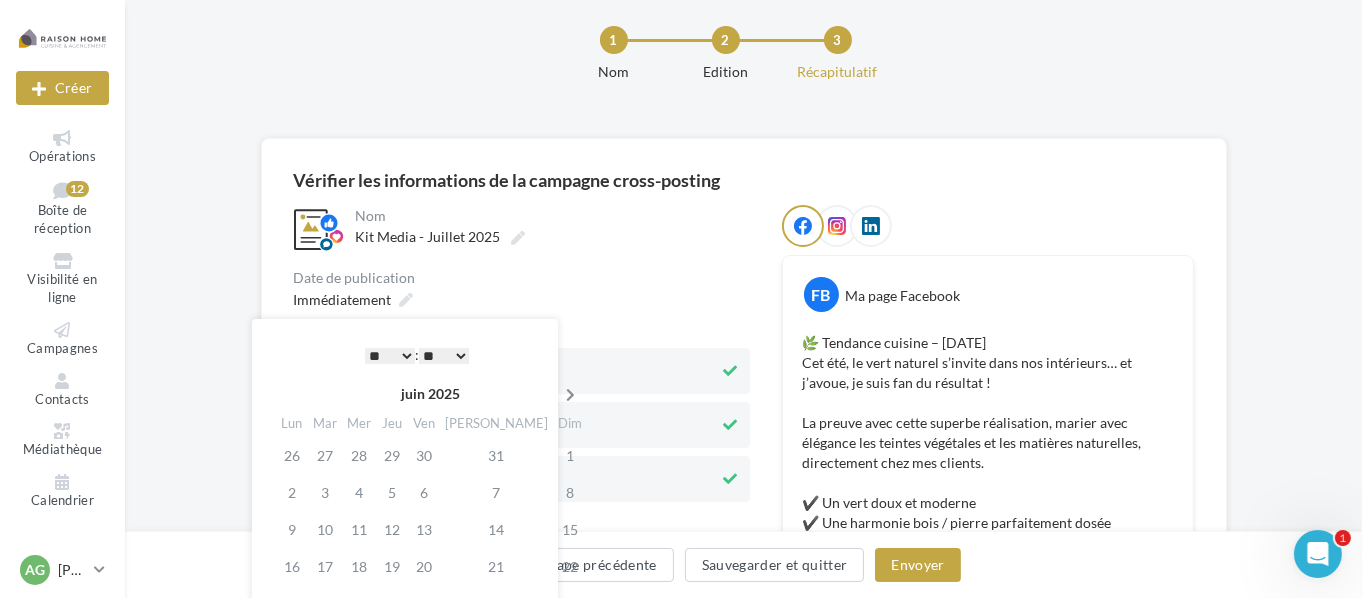 click at bounding box center [570, 395] 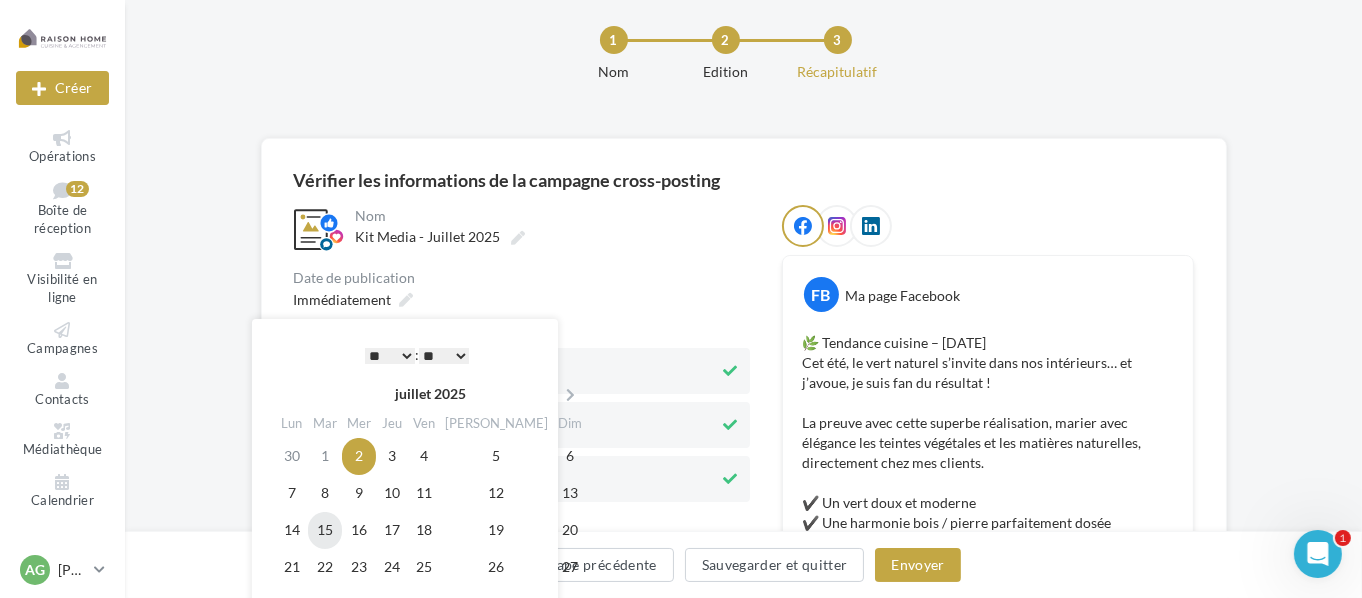 click on "15" at bounding box center (325, 530) 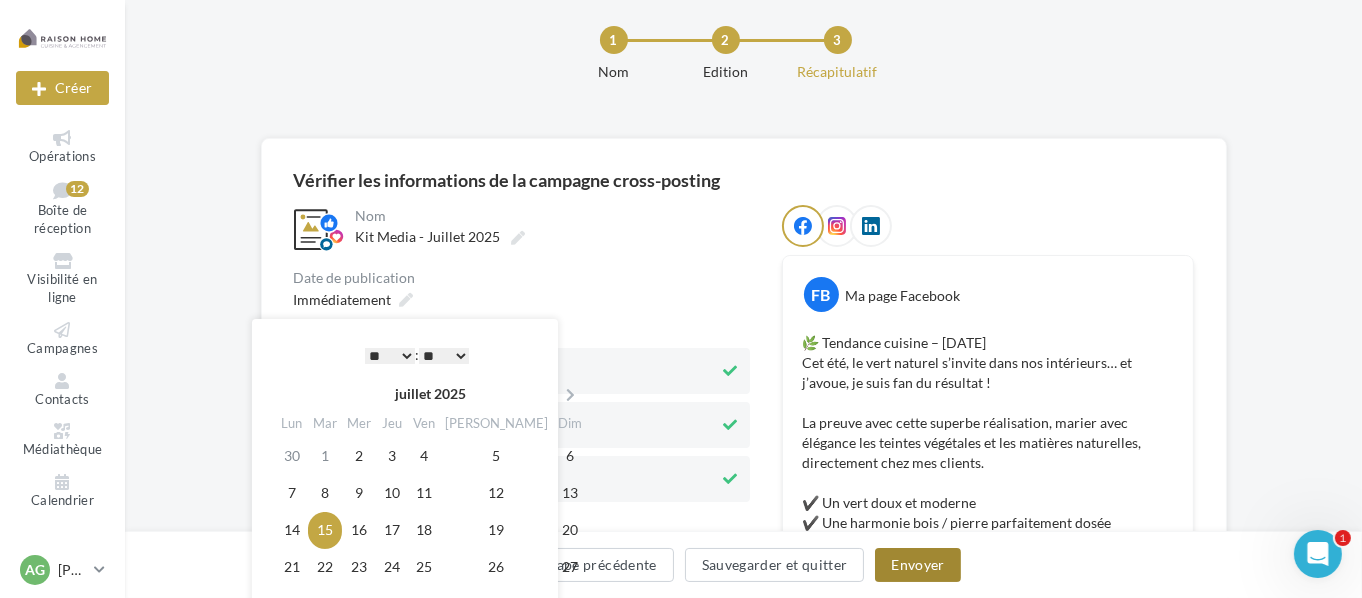 click on "Envoyer" at bounding box center (917, 565) 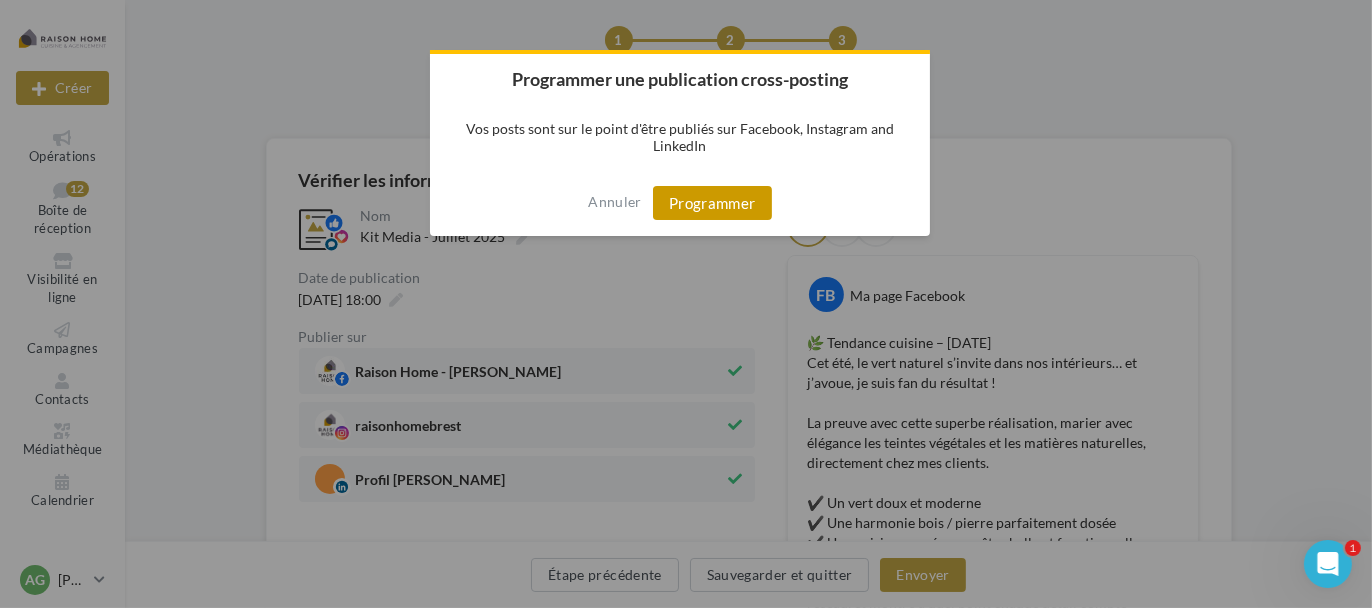 click on "Programmer" at bounding box center [712, 203] 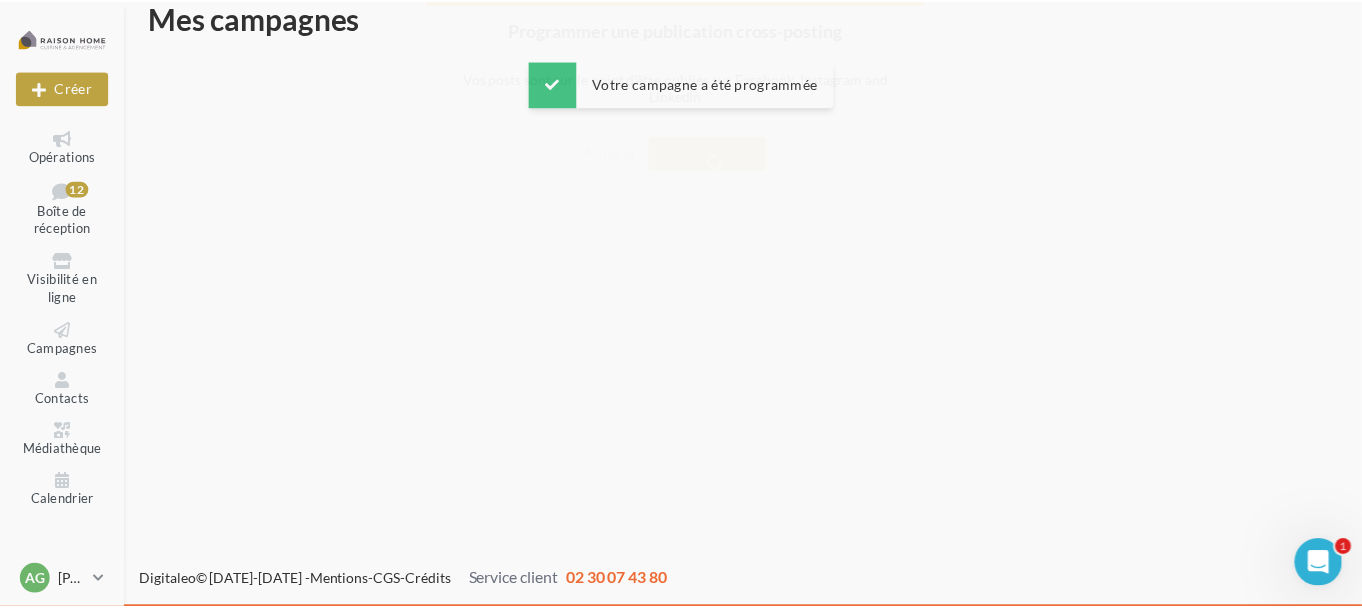scroll, scrollTop: 32, scrollLeft: 0, axis: vertical 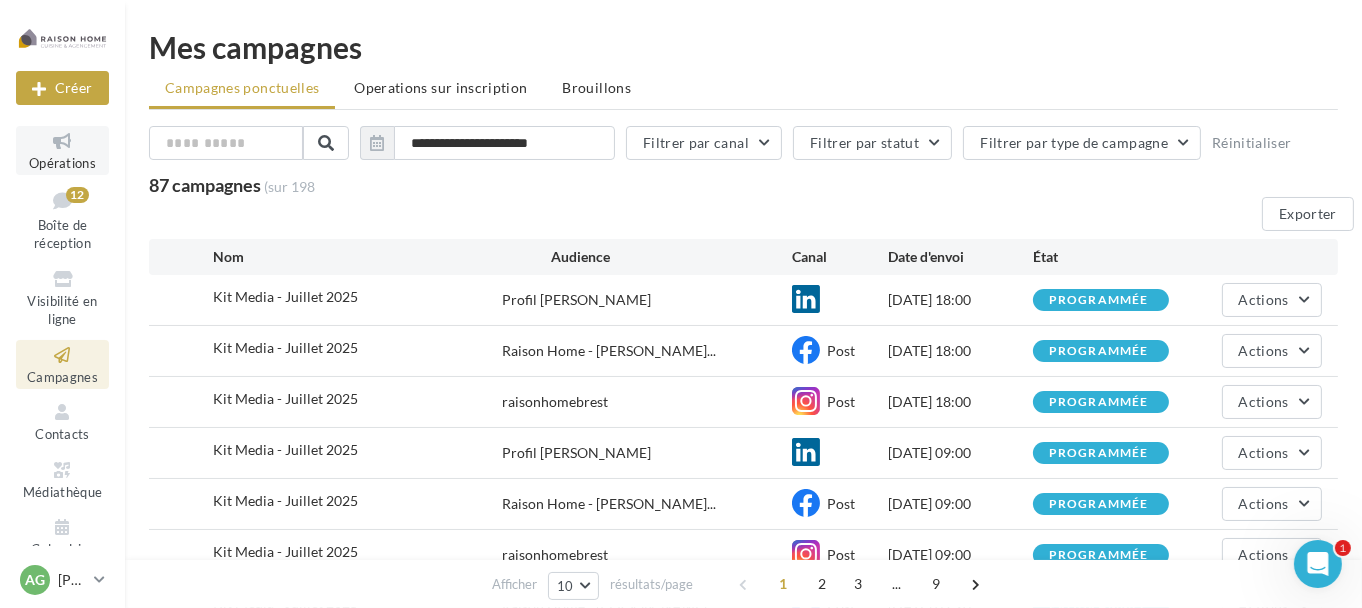 click on "Opérations" at bounding box center [62, 163] 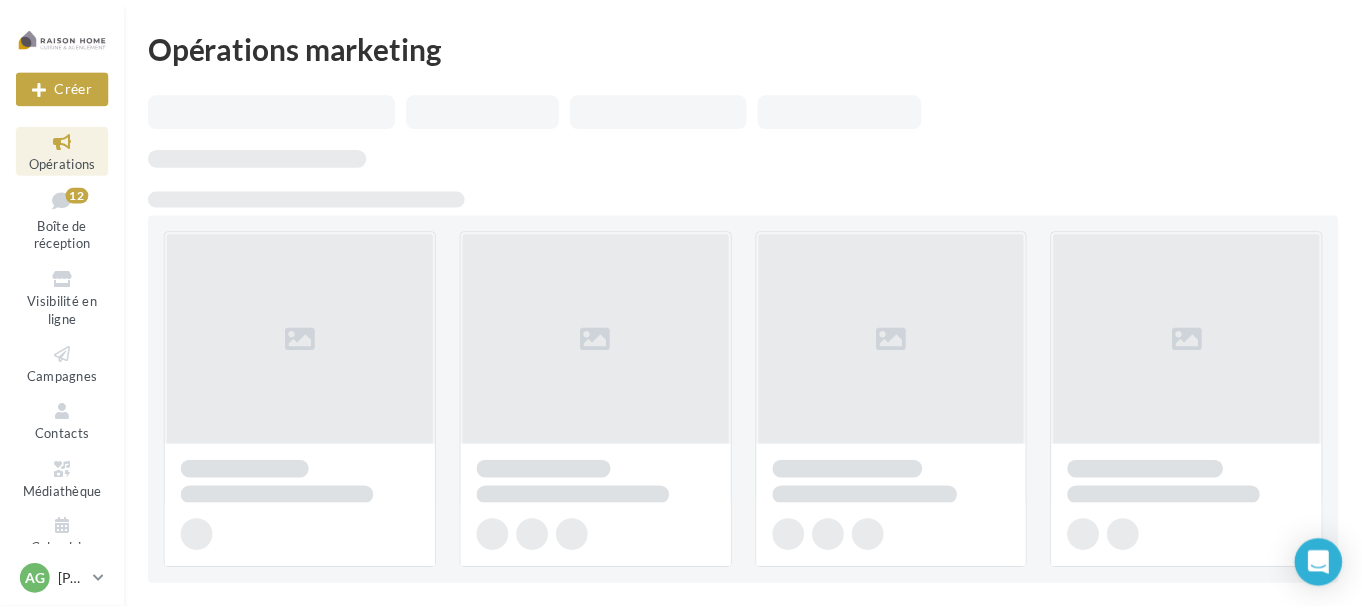 scroll, scrollTop: 0, scrollLeft: 0, axis: both 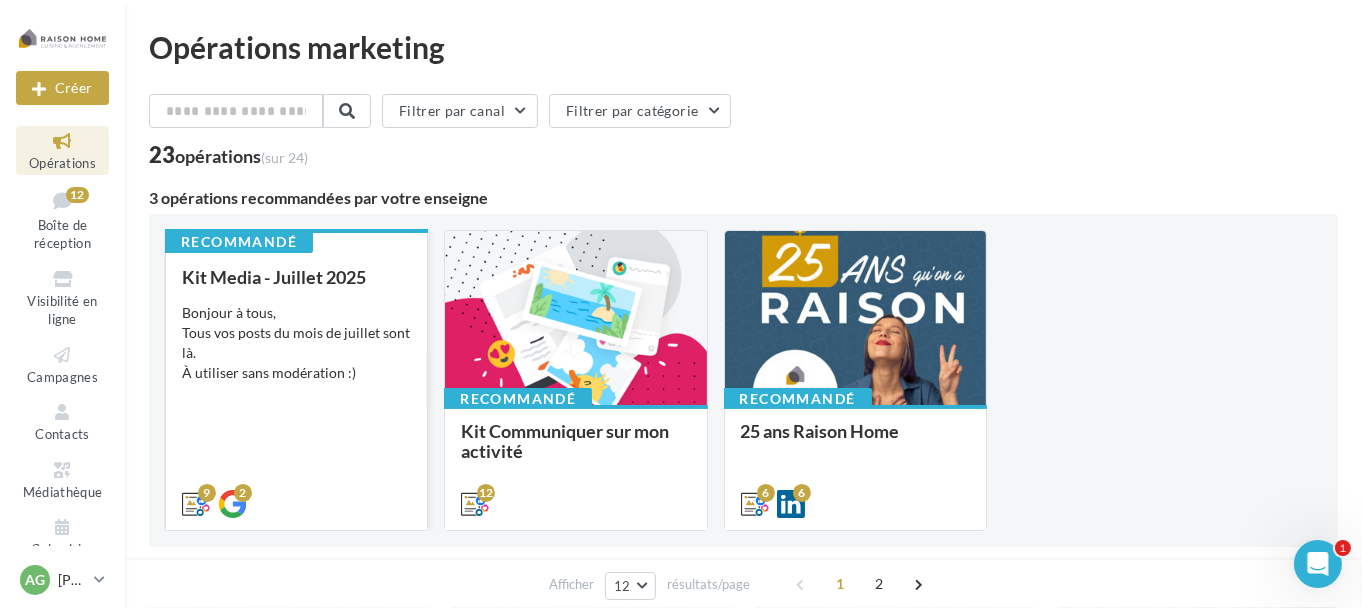 click on "Kit Media - Juillet 2025        Bonjour à tous,
Tous vos posts du mois de juillet sont là.
À utiliser sans modération :)" at bounding box center (296, 389) 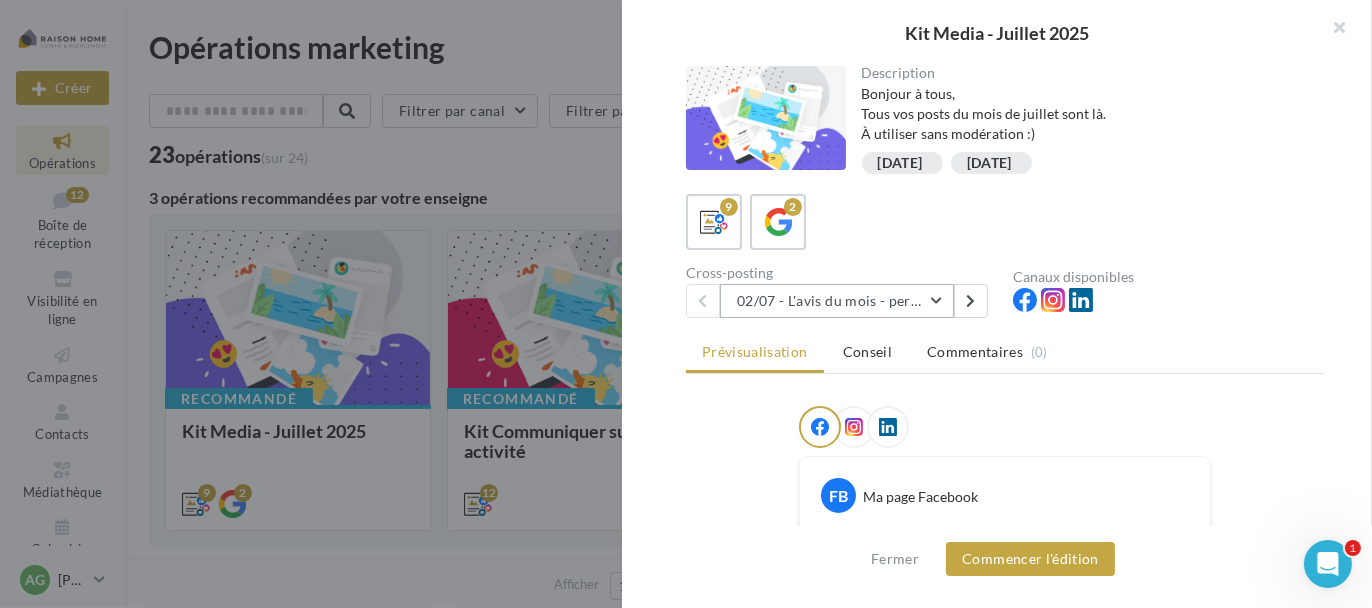click on "02/07 - L'avis du mois - personnalisble" at bounding box center [837, 301] 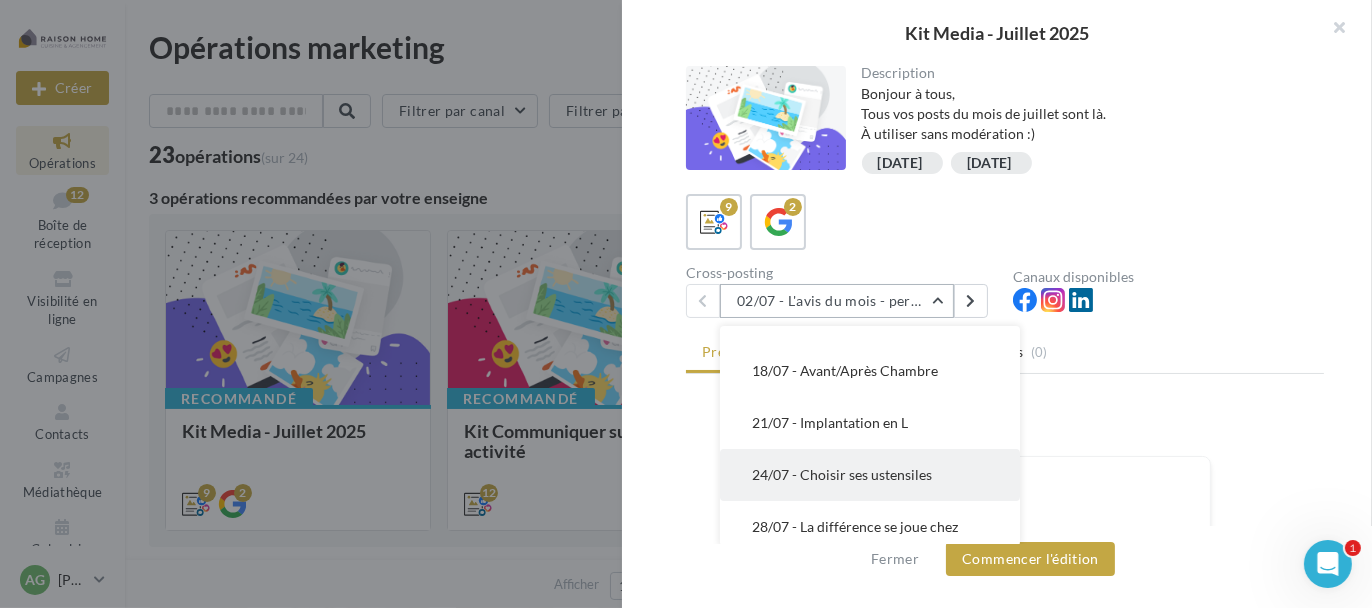 scroll, scrollTop: 187, scrollLeft: 0, axis: vertical 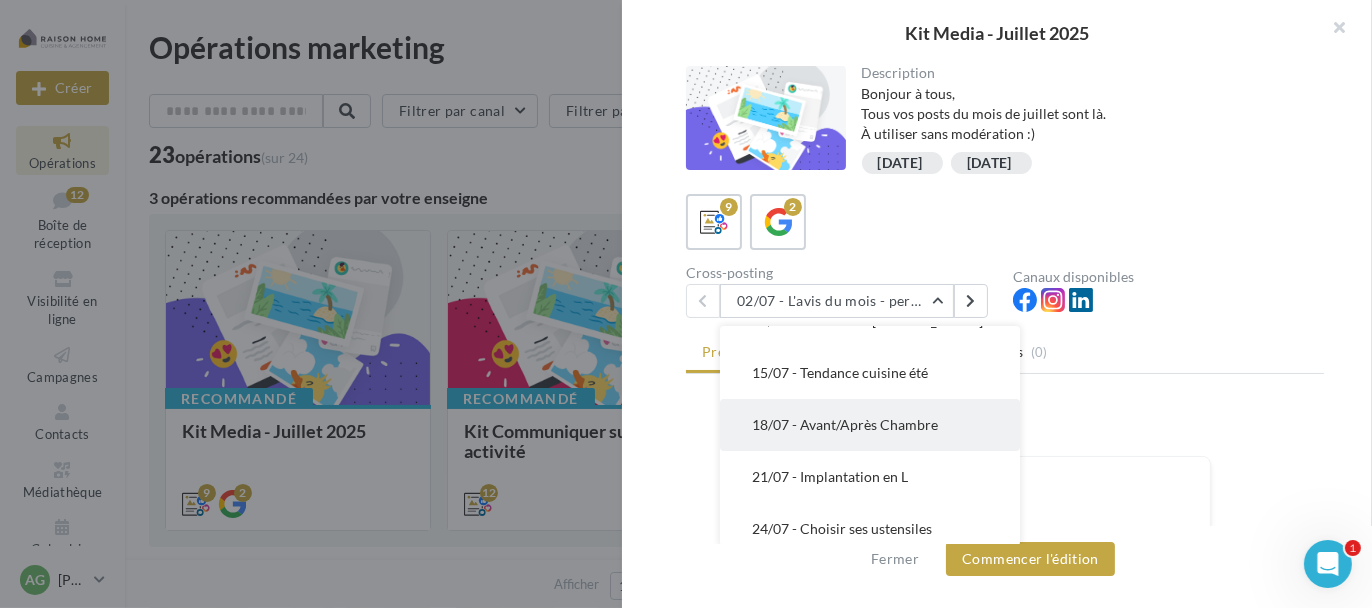 click on "18/07 - Avant/Après Chambre" at bounding box center (845, 424) 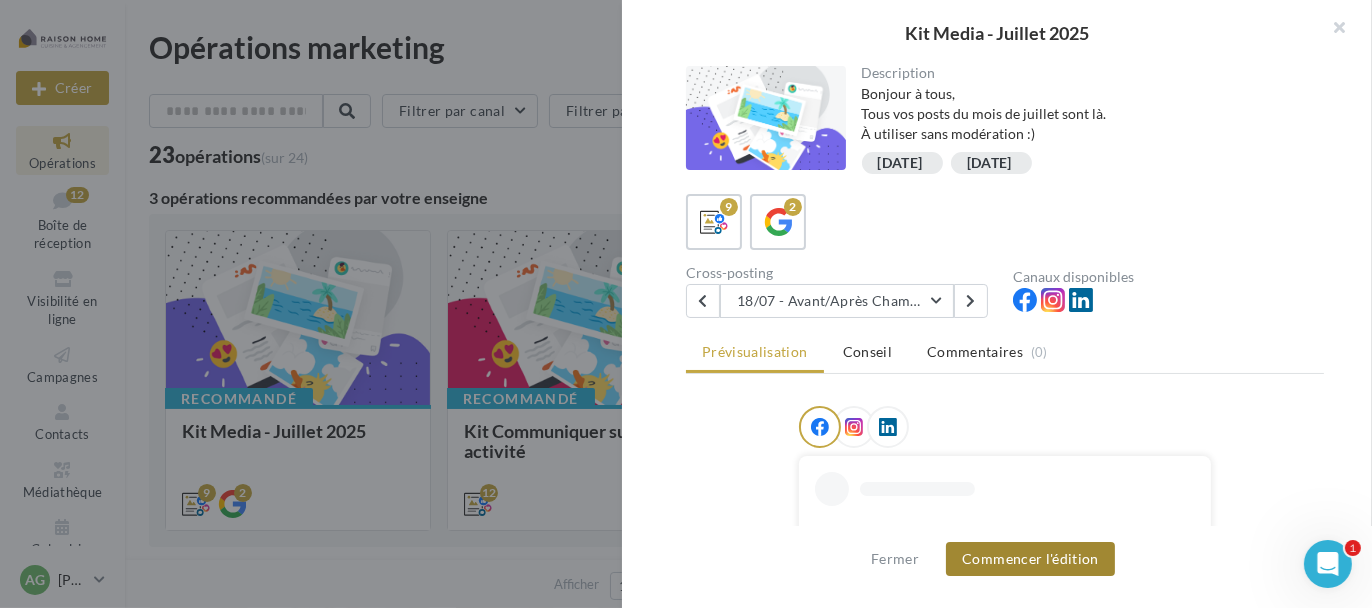 click on "Commencer l'édition" at bounding box center (1030, 559) 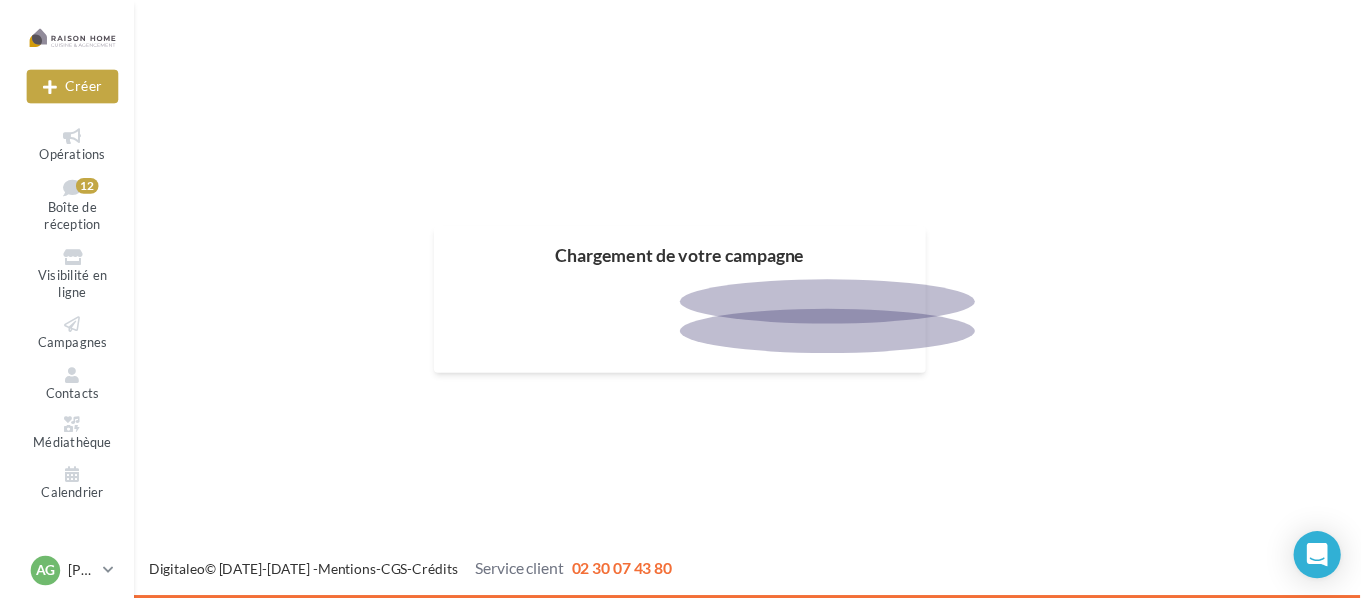 scroll, scrollTop: 0, scrollLeft: 0, axis: both 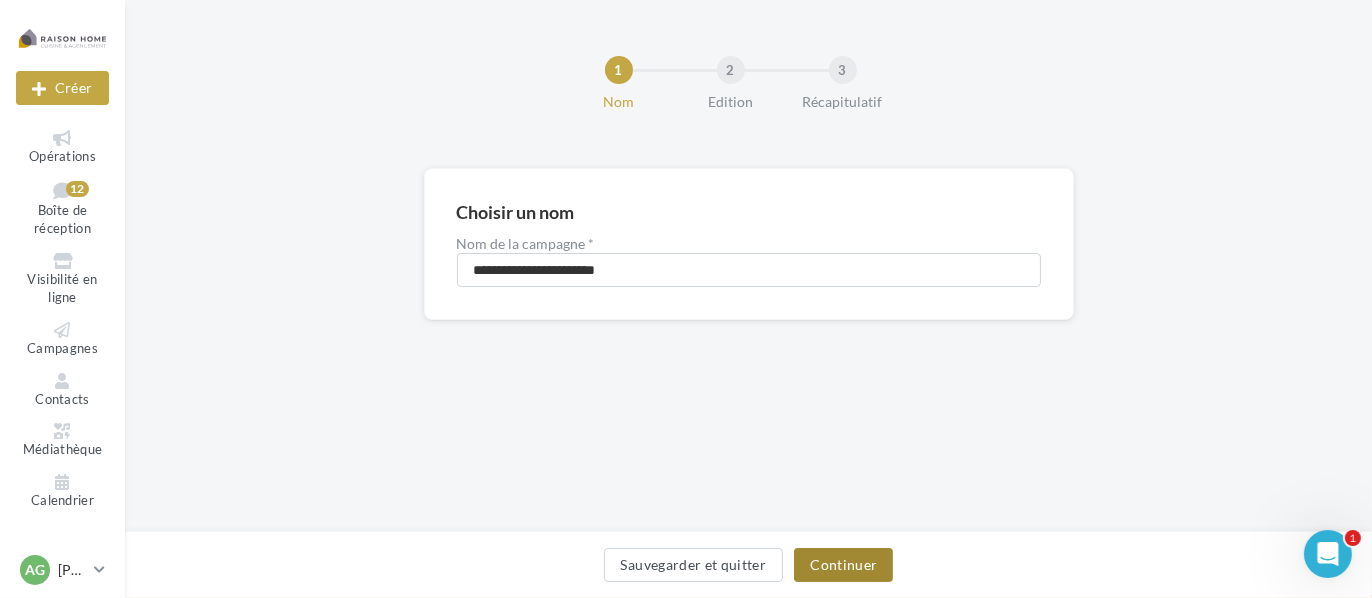 click on "Continuer" at bounding box center [843, 565] 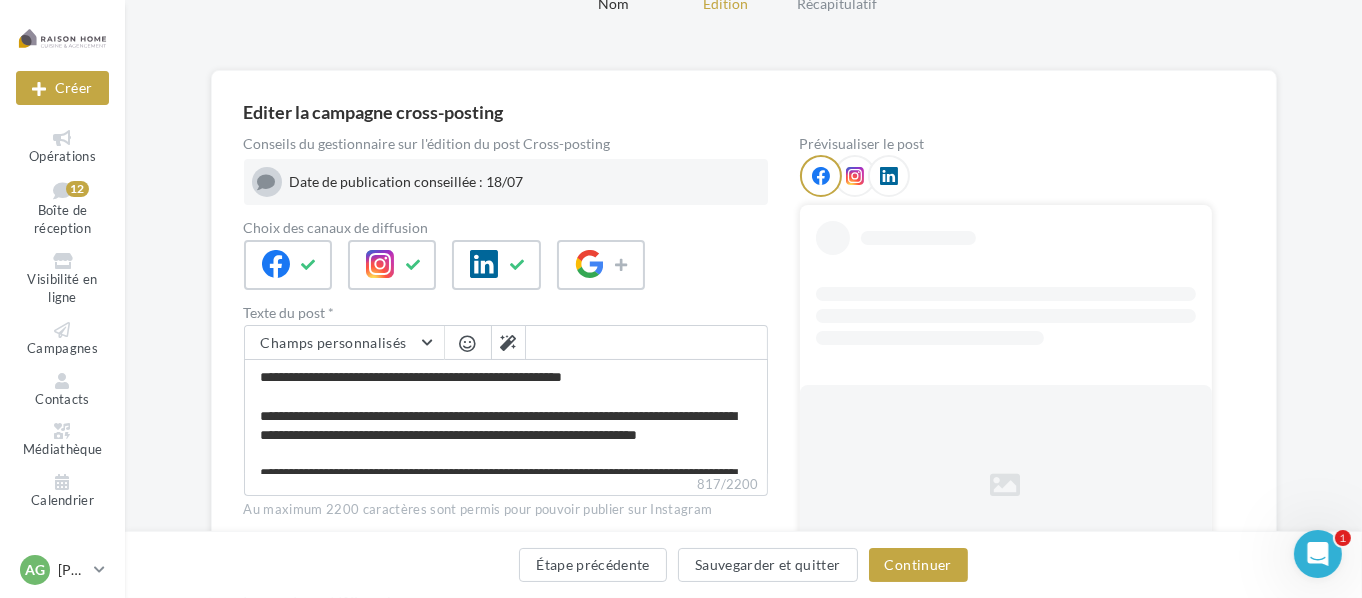 scroll, scrollTop: 200, scrollLeft: 0, axis: vertical 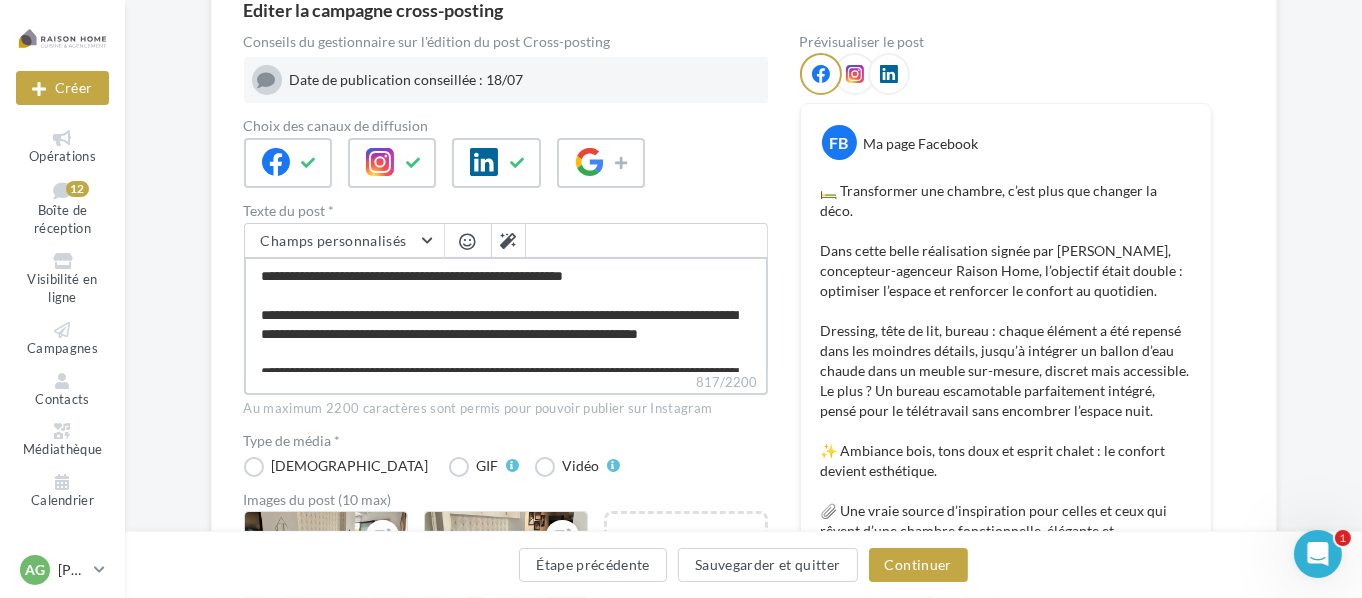 drag, startPoint x: 426, startPoint y: 311, endPoint x: 721, endPoint y: 314, distance: 295.01526 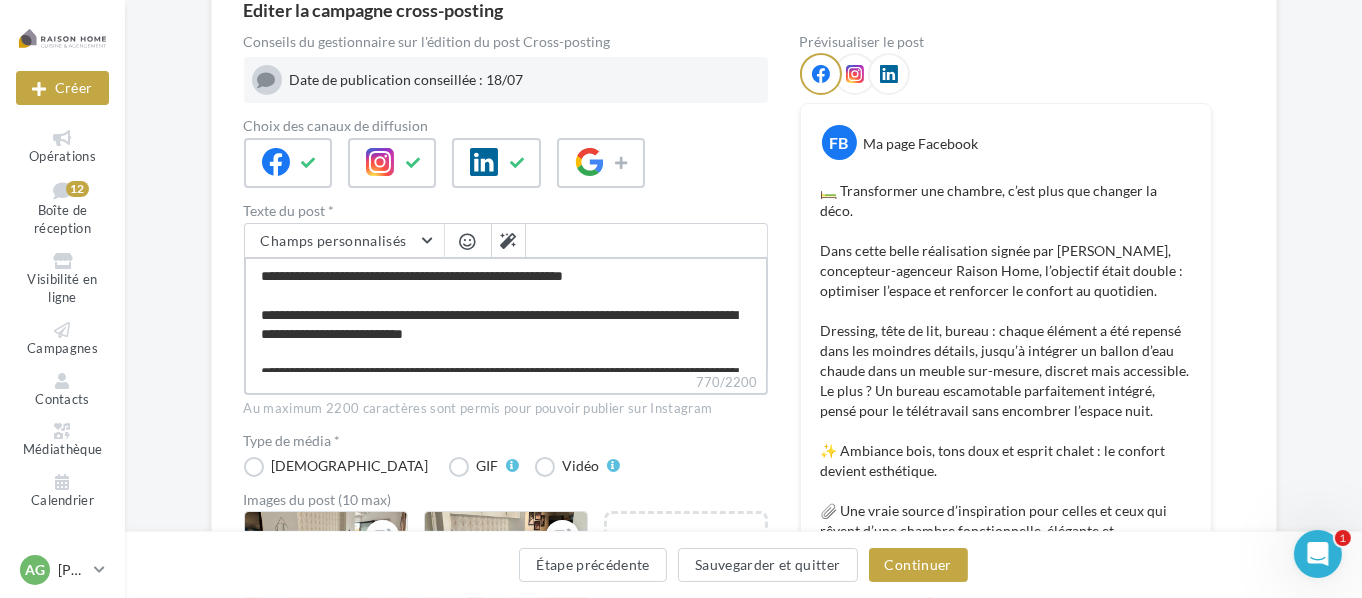 type on "**********" 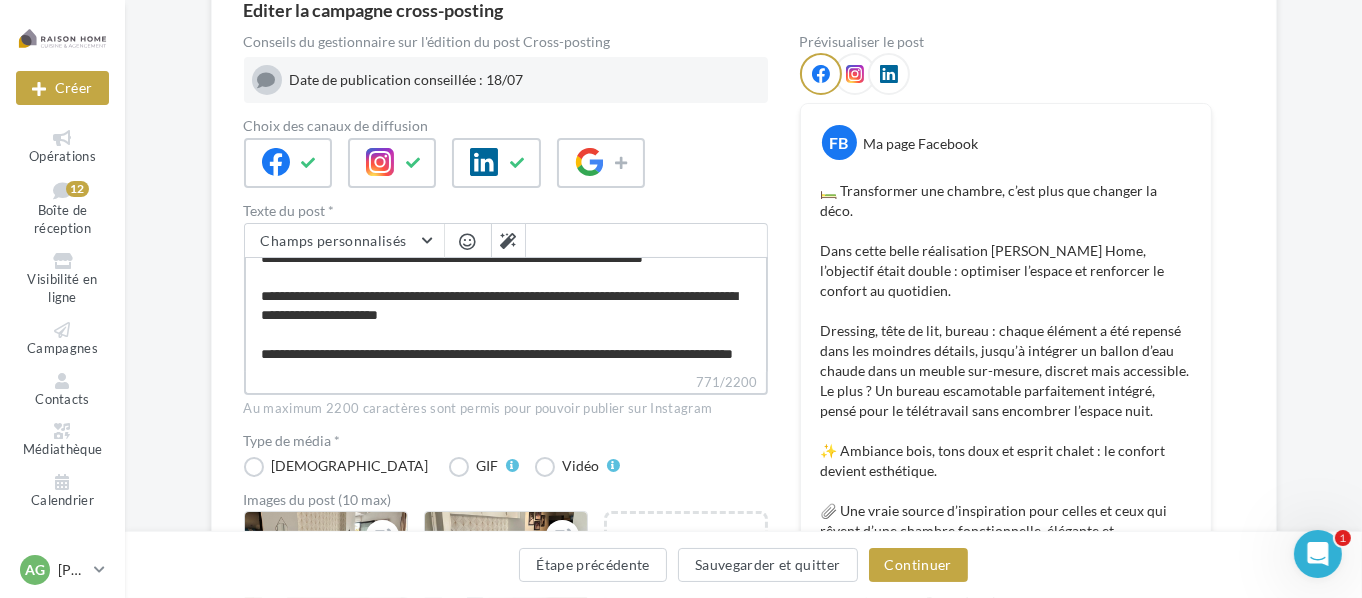 scroll, scrollTop: 248, scrollLeft: 0, axis: vertical 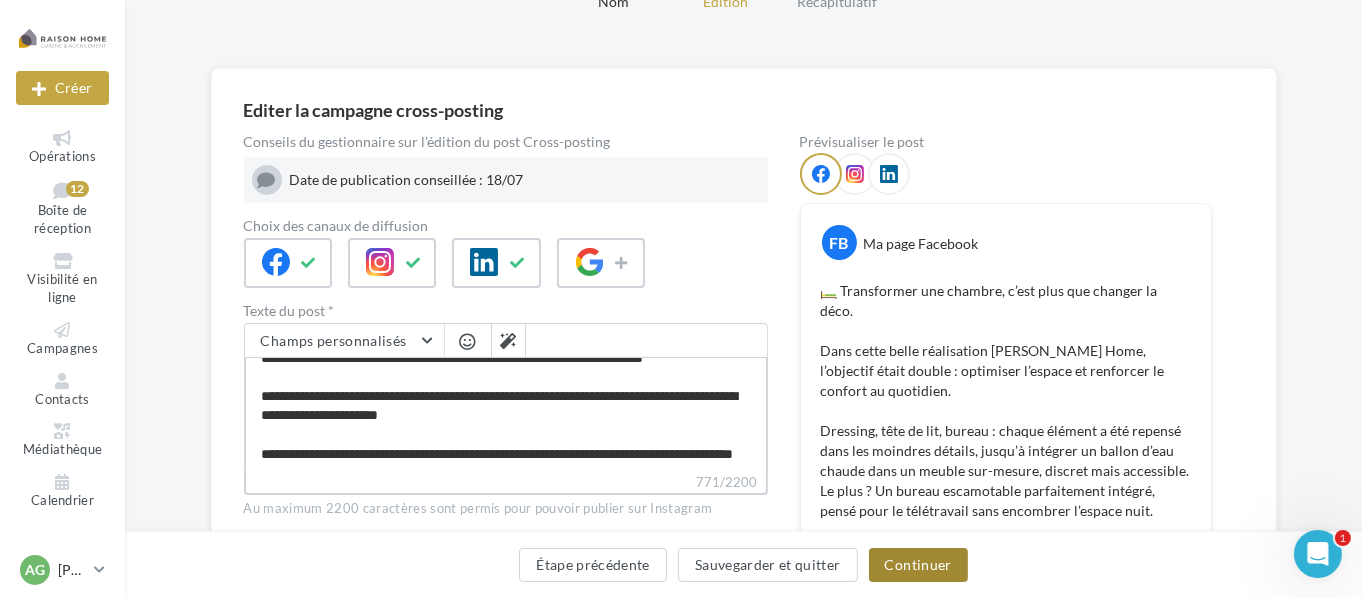 type on "**********" 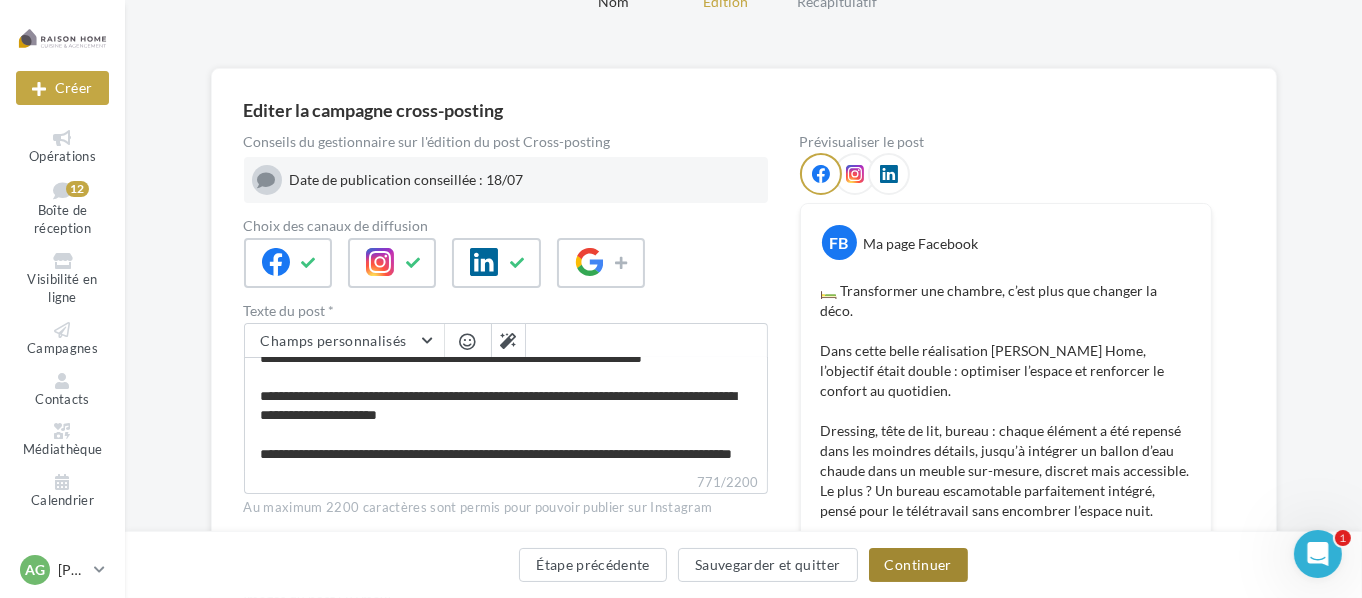 scroll, scrollTop: 247, scrollLeft: 0, axis: vertical 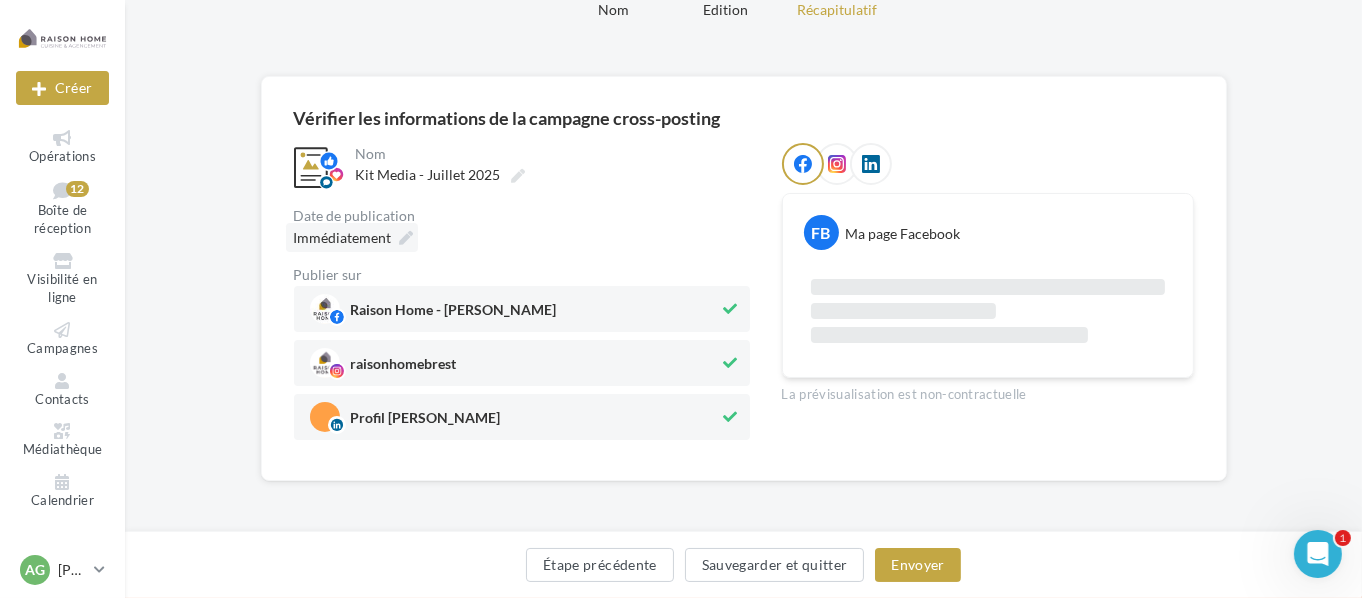 click on "Immédiatement" at bounding box center (343, 238) 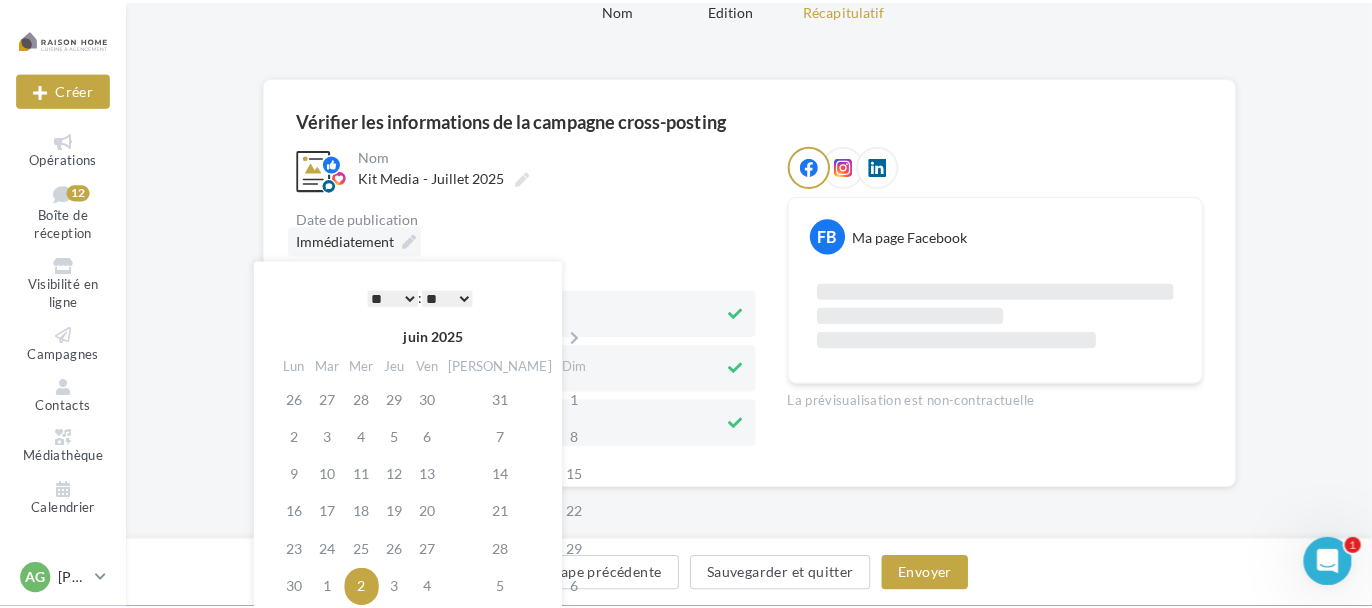 scroll, scrollTop: 100, scrollLeft: 0, axis: vertical 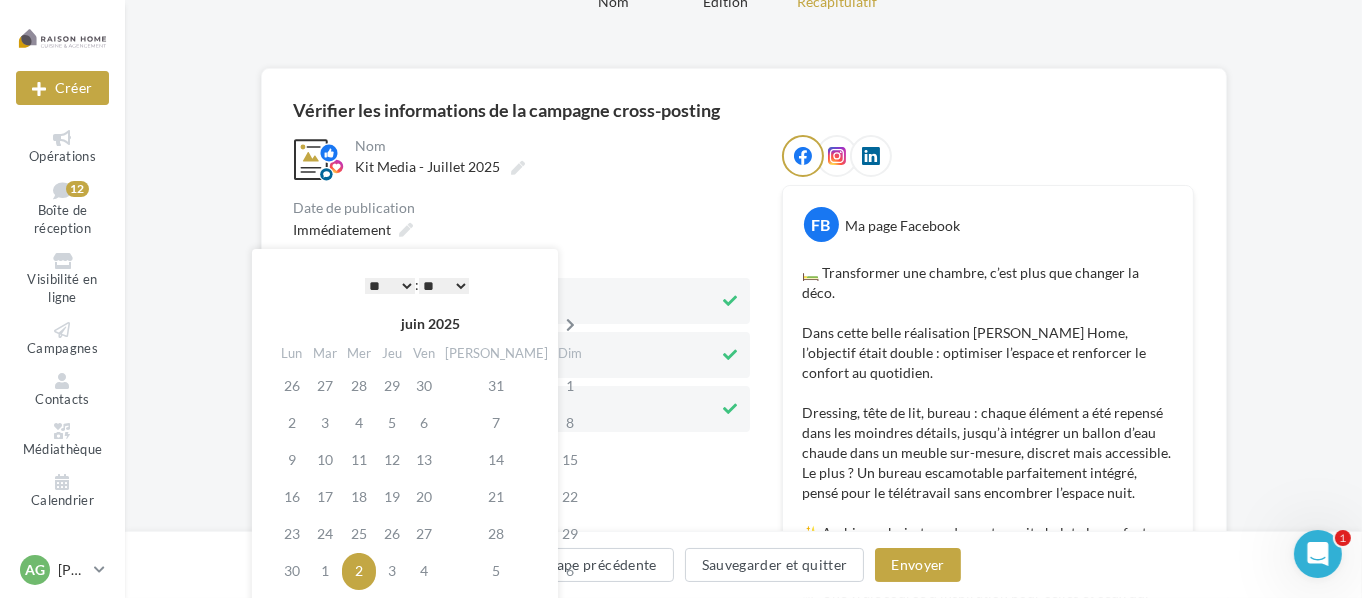 click at bounding box center (570, 325) 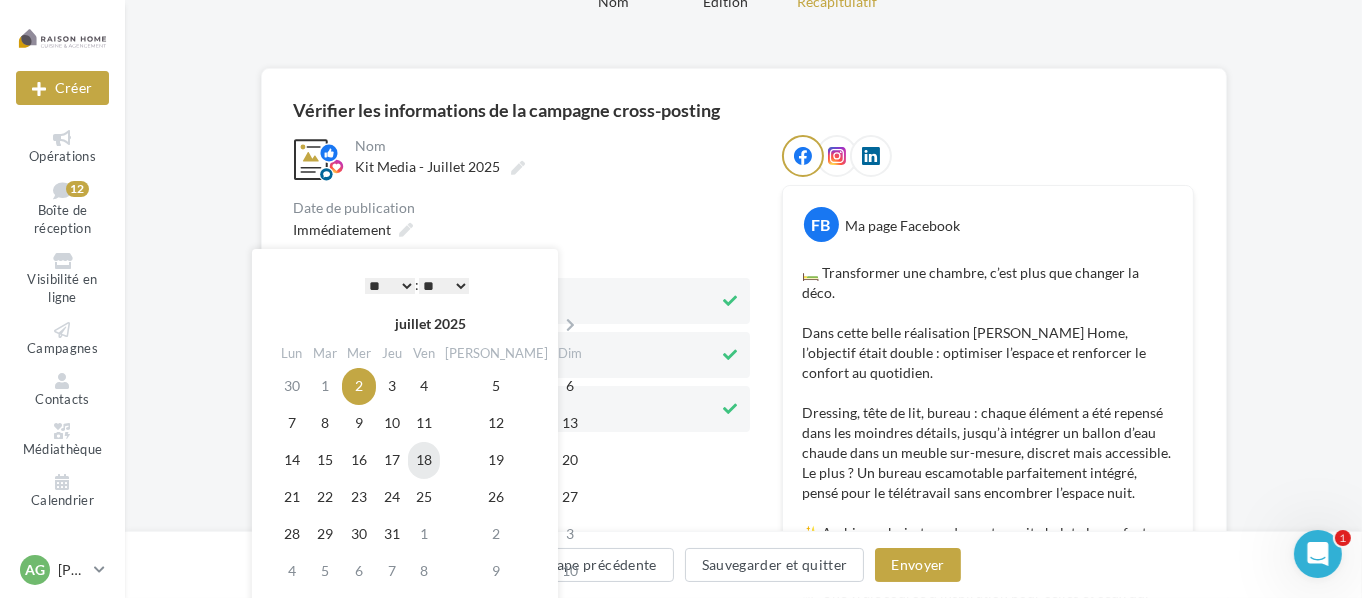 click on "18" at bounding box center [424, 460] 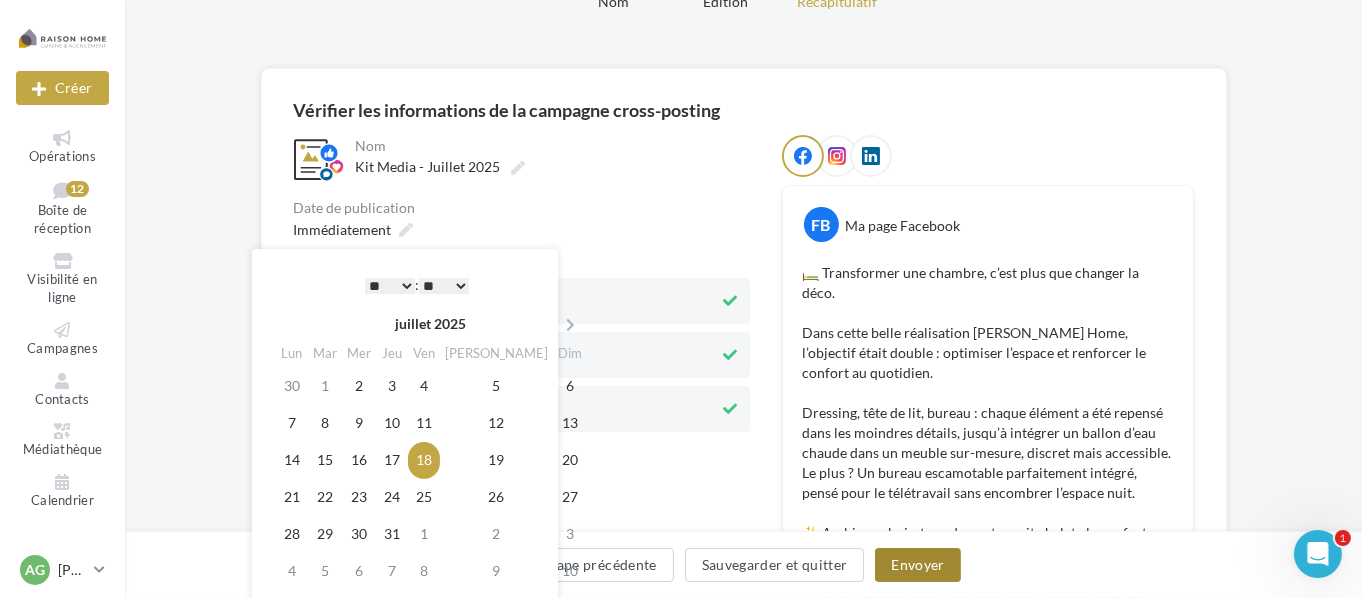 click on "Envoyer" at bounding box center [917, 565] 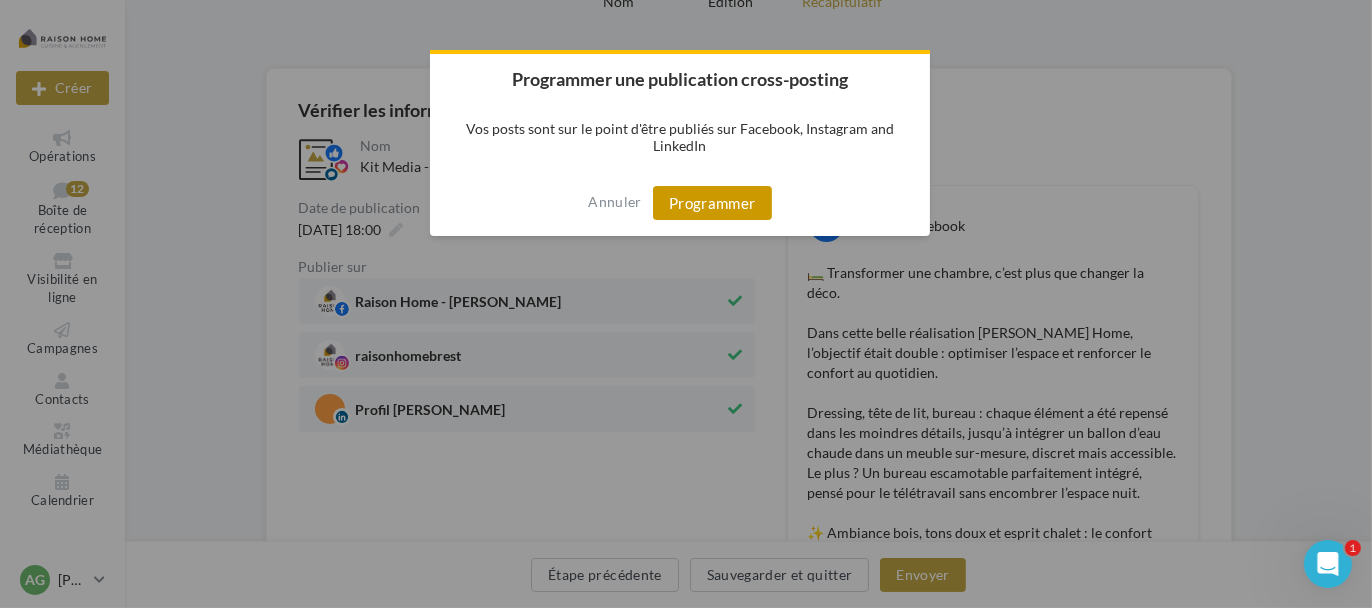 click on "Programmer" at bounding box center (712, 203) 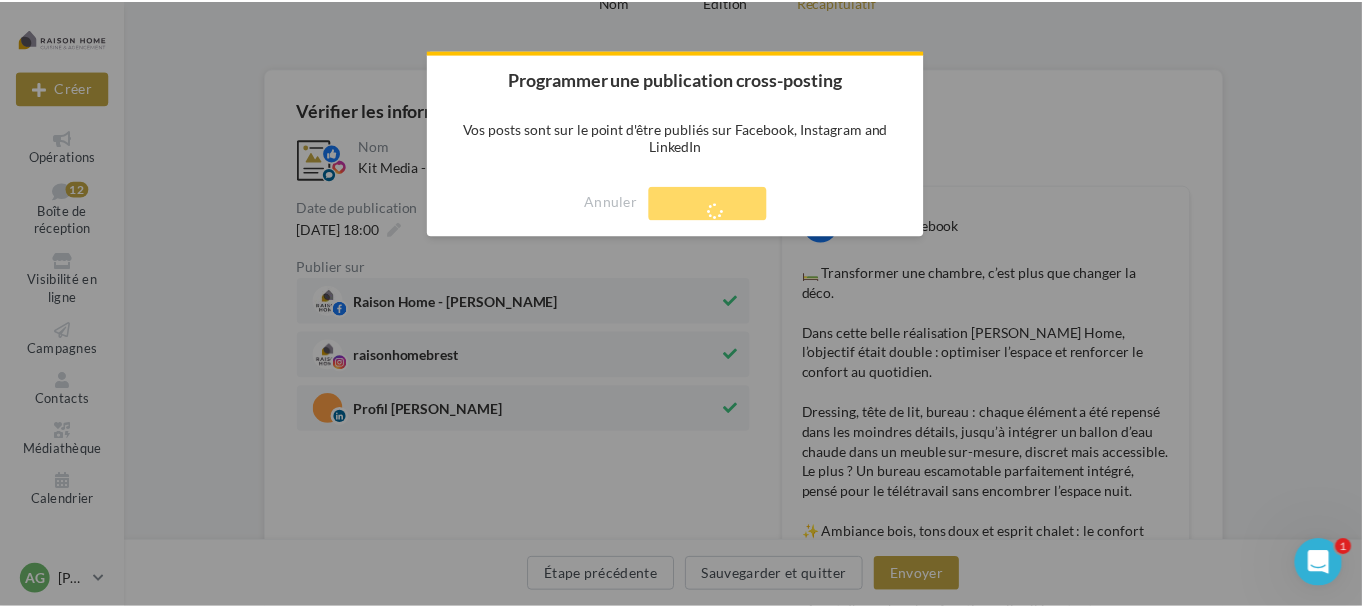 scroll, scrollTop: 32, scrollLeft: 0, axis: vertical 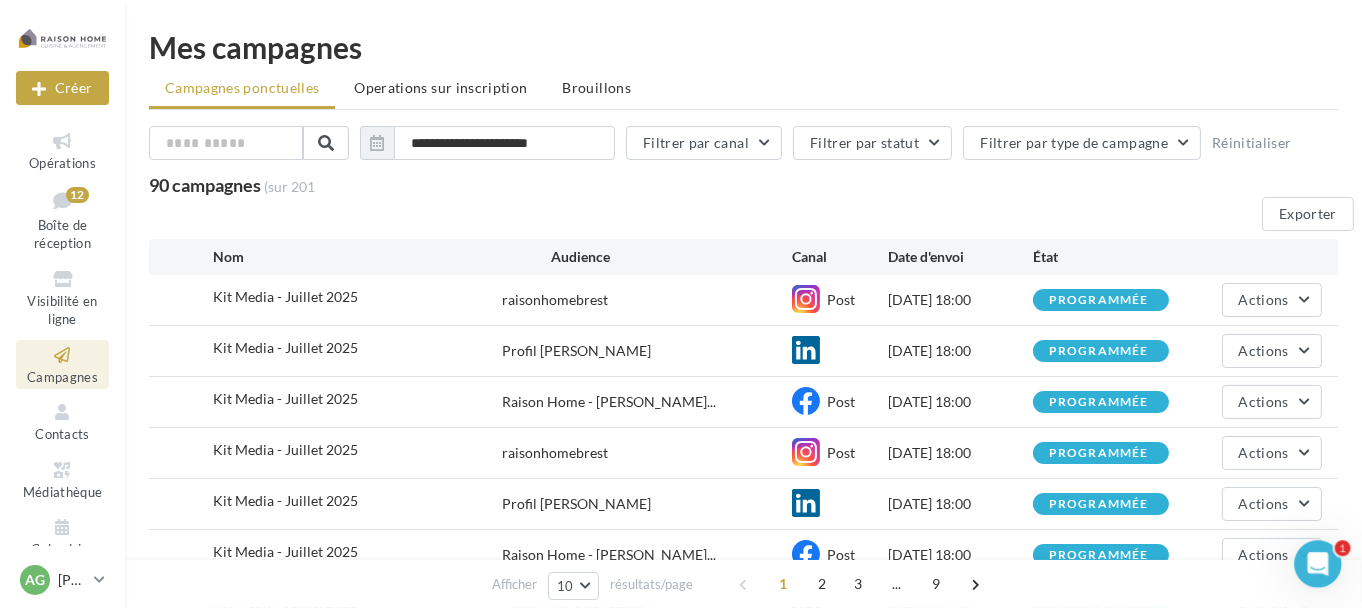 click 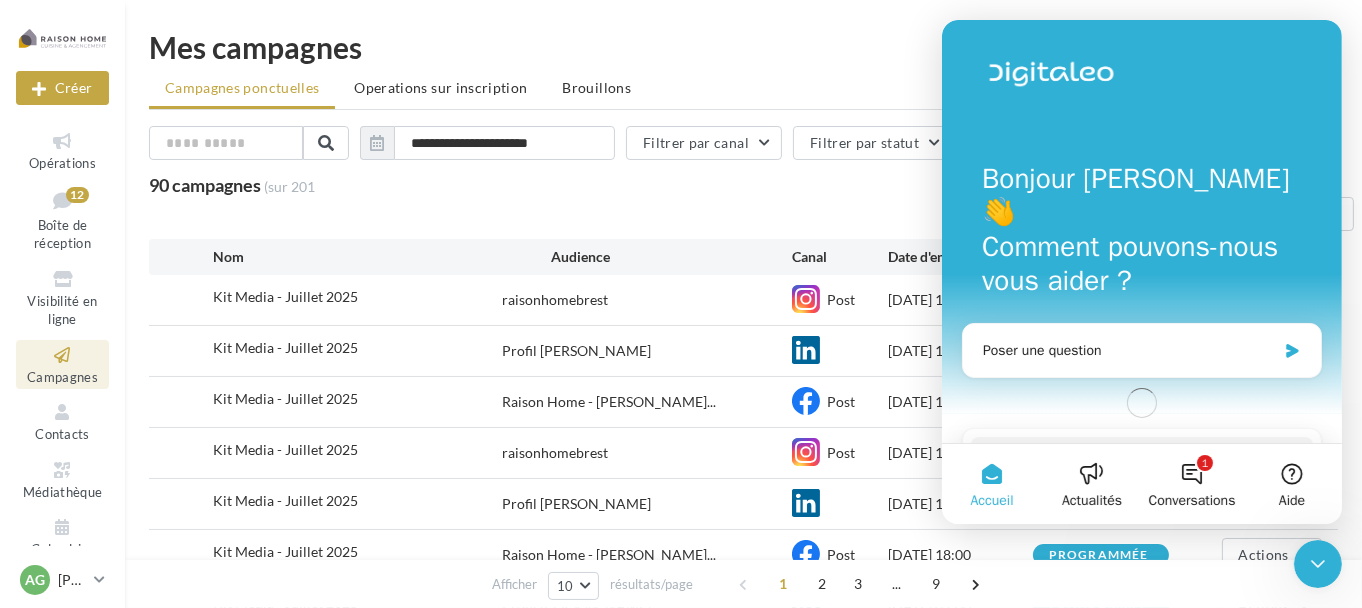 scroll, scrollTop: 0, scrollLeft: 0, axis: both 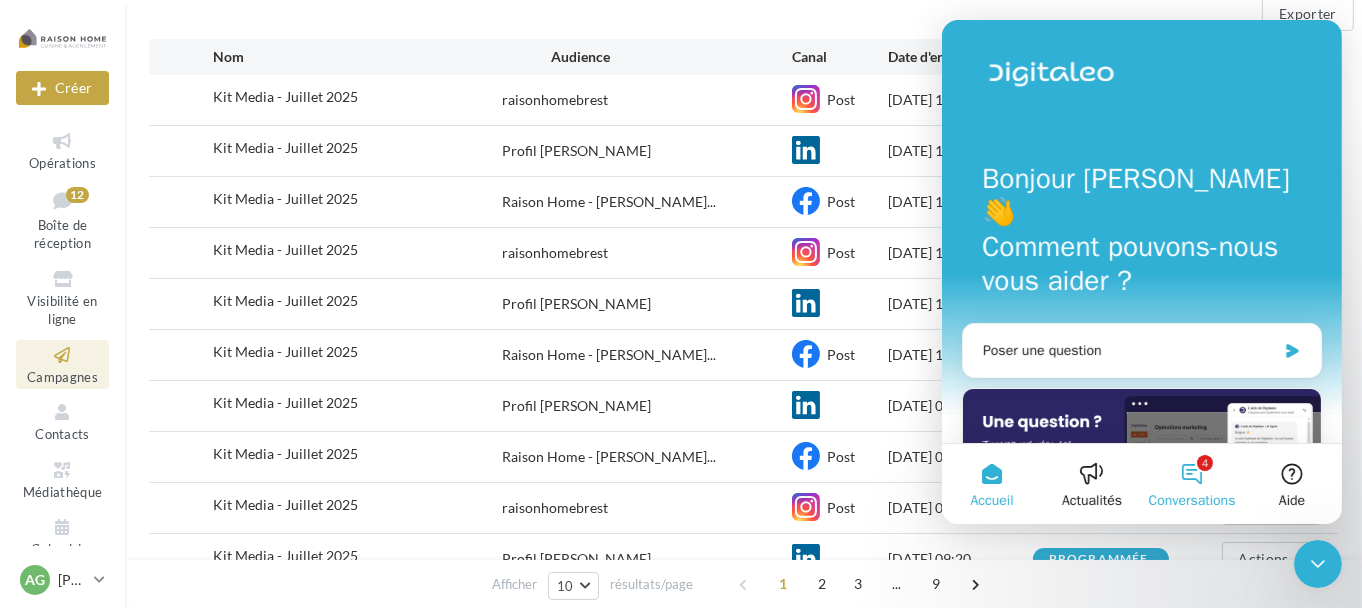 click on "Conversations" at bounding box center (1191, 501) 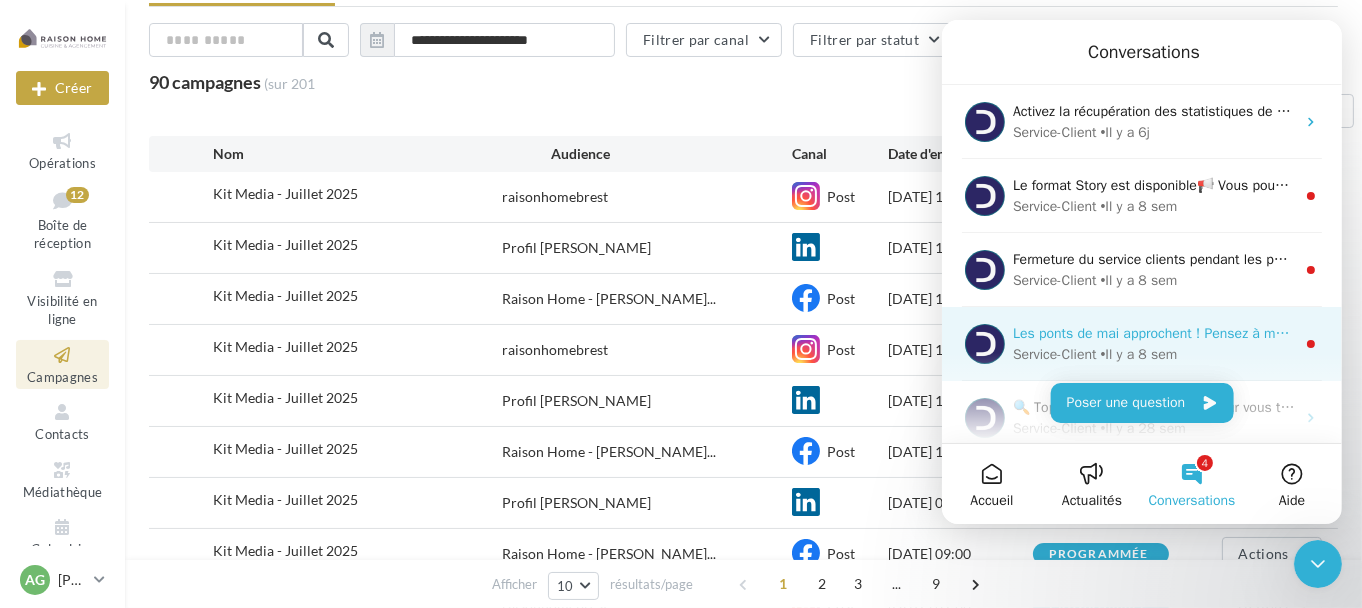 scroll, scrollTop: 100, scrollLeft: 0, axis: vertical 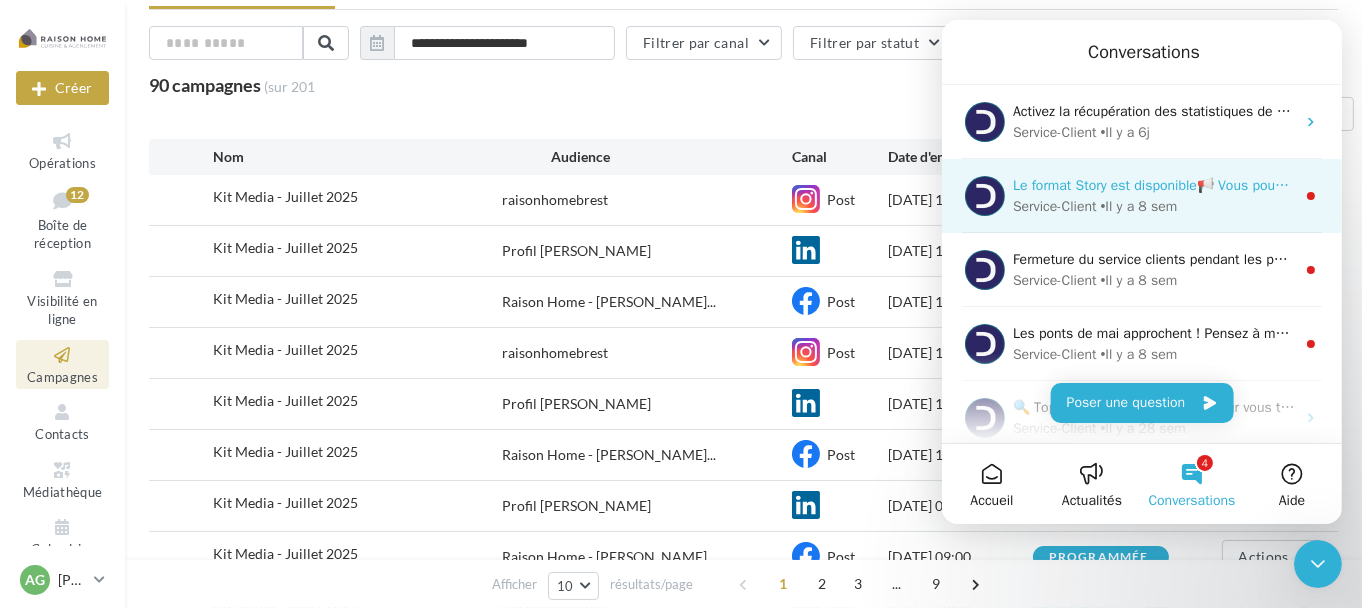 click on "•  Il y a 8 sem" at bounding box center [1138, 206] 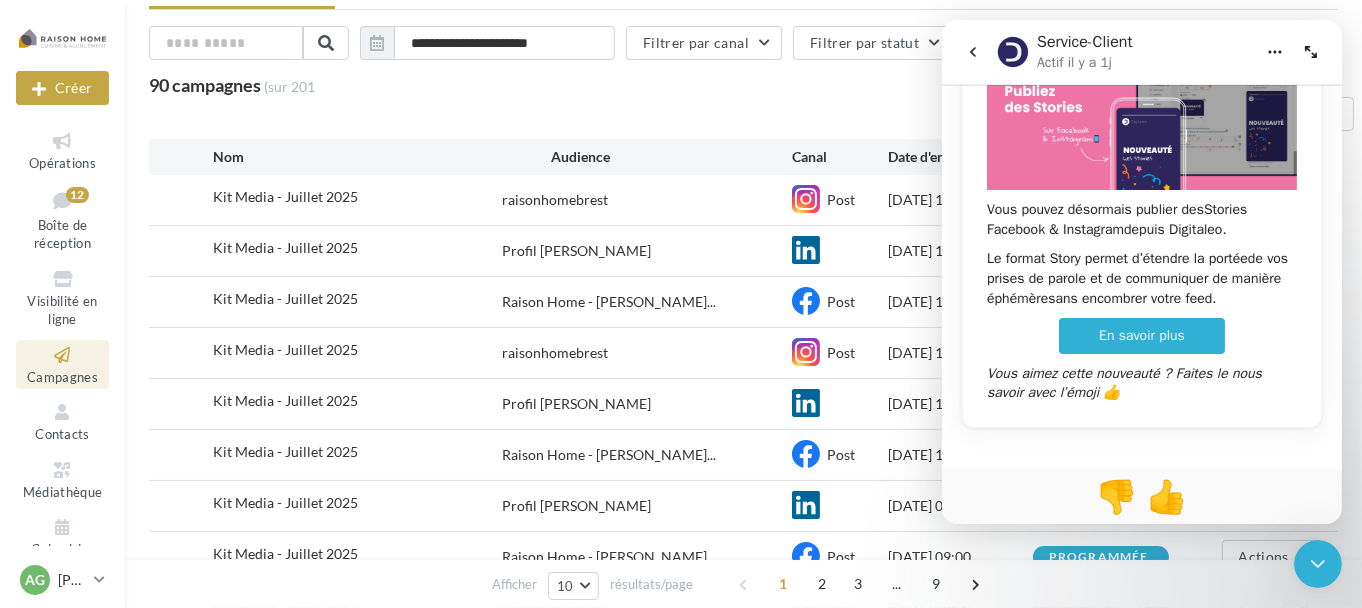 scroll, scrollTop: 231, scrollLeft: 0, axis: vertical 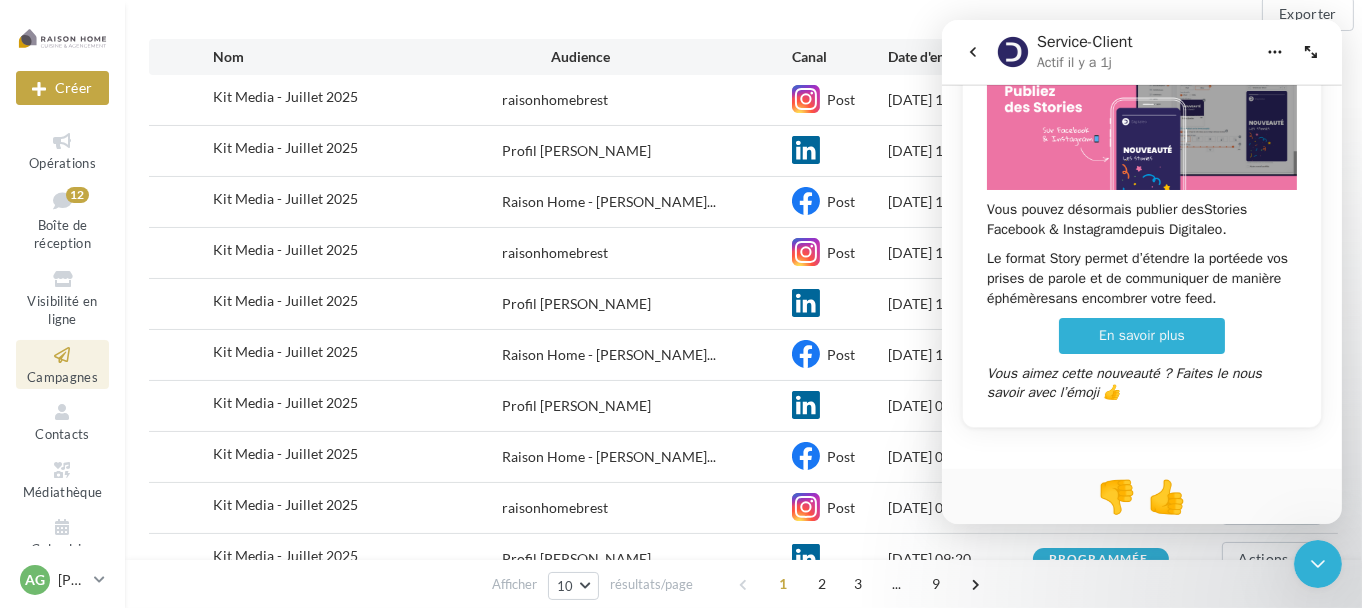 click on "En savoir plus" at bounding box center (1141, 335) 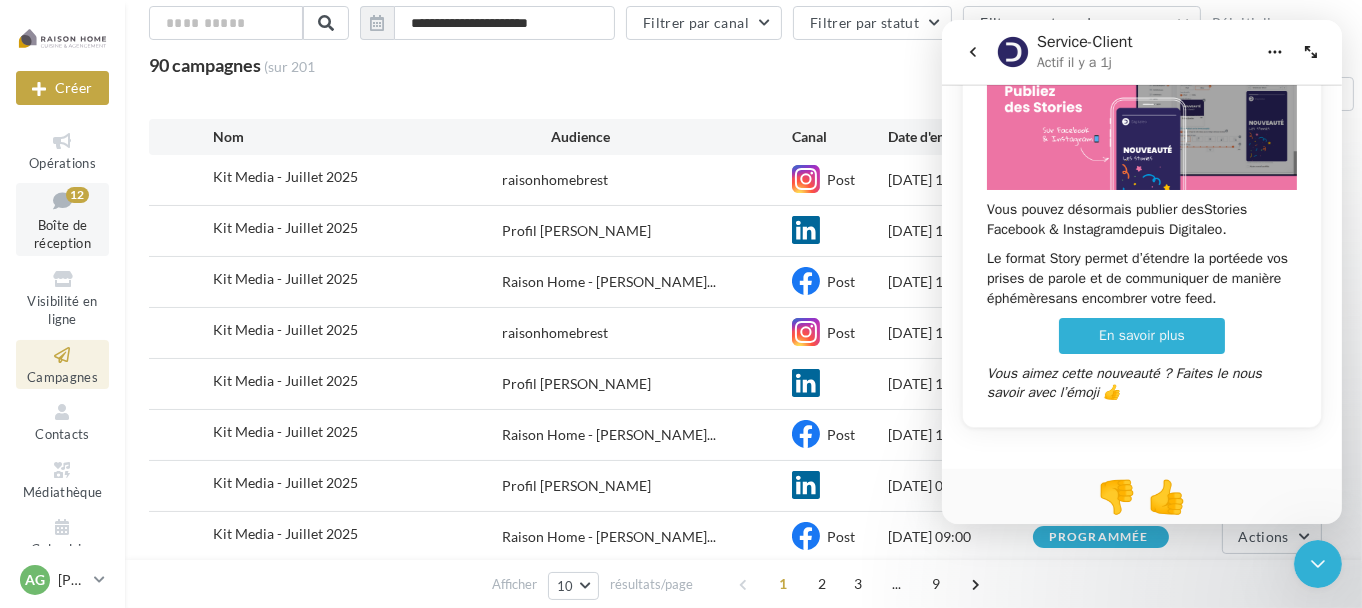 scroll, scrollTop: 0, scrollLeft: 0, axis: both 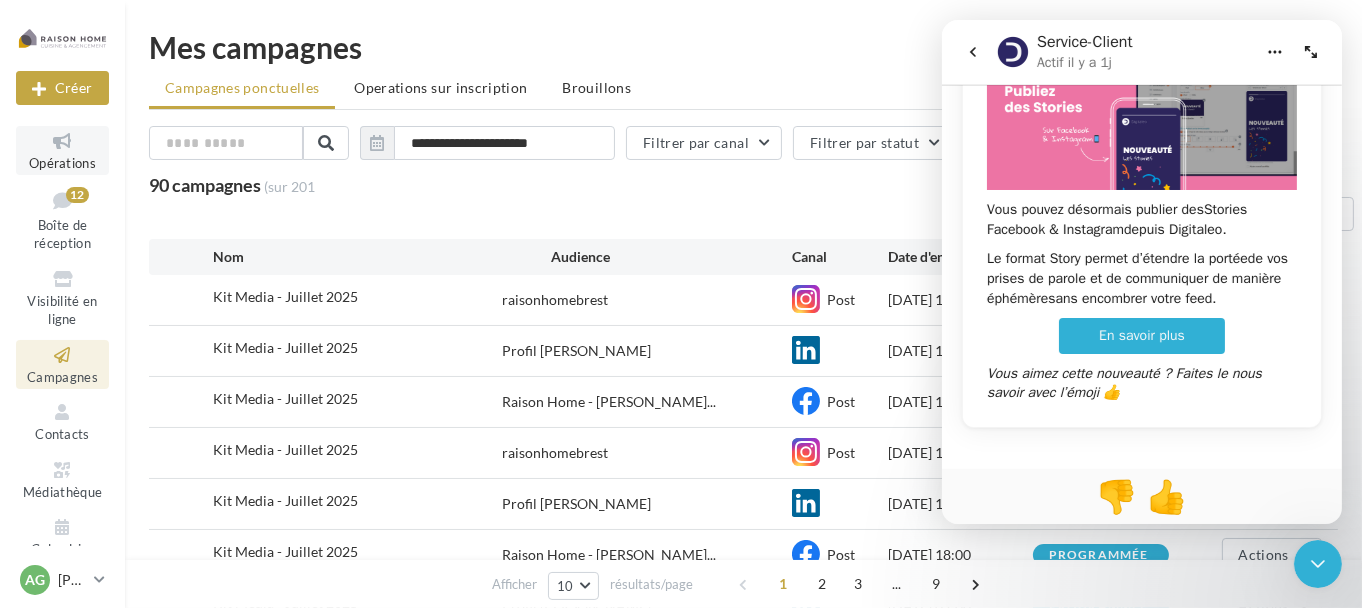 click on "Opérations" at bounding box center (62, 163) 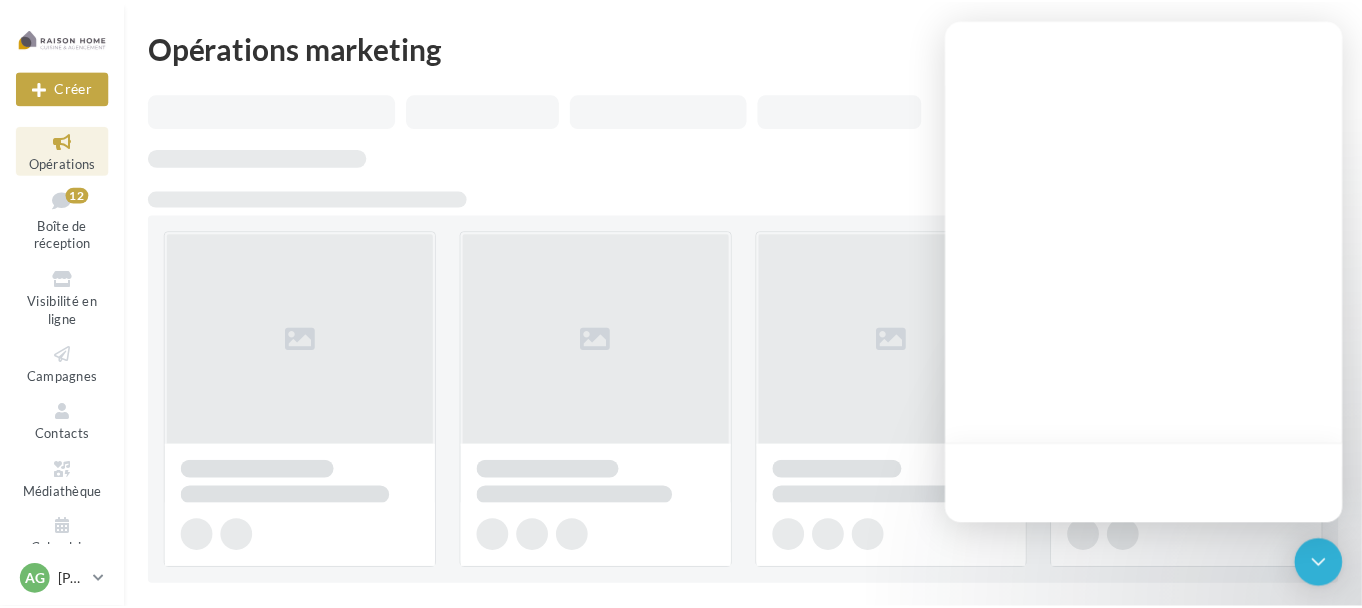scroll, scrollTop: 0, scrollLeft: 0, axis: both 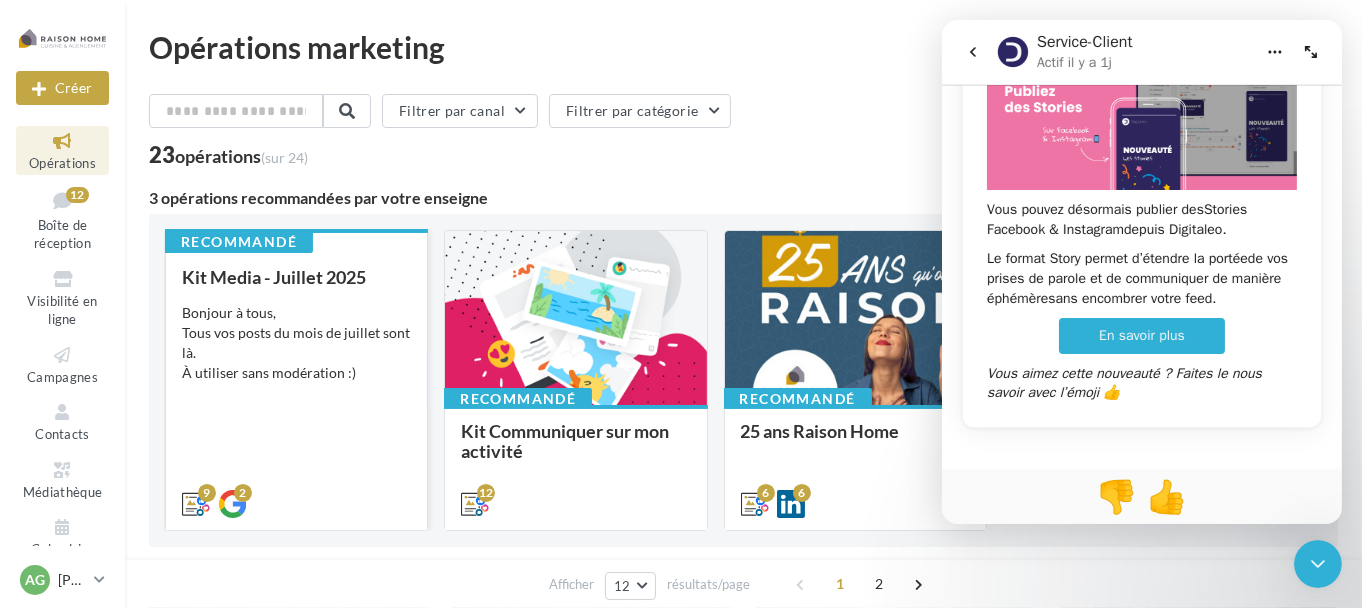 click on "Recommandé          Kit Media - [DATE]        Bonjour à tous,
Tous vos posts du mois de juillet sont là.
À utiliser sans modération :)" at bounding box center (296, 378) 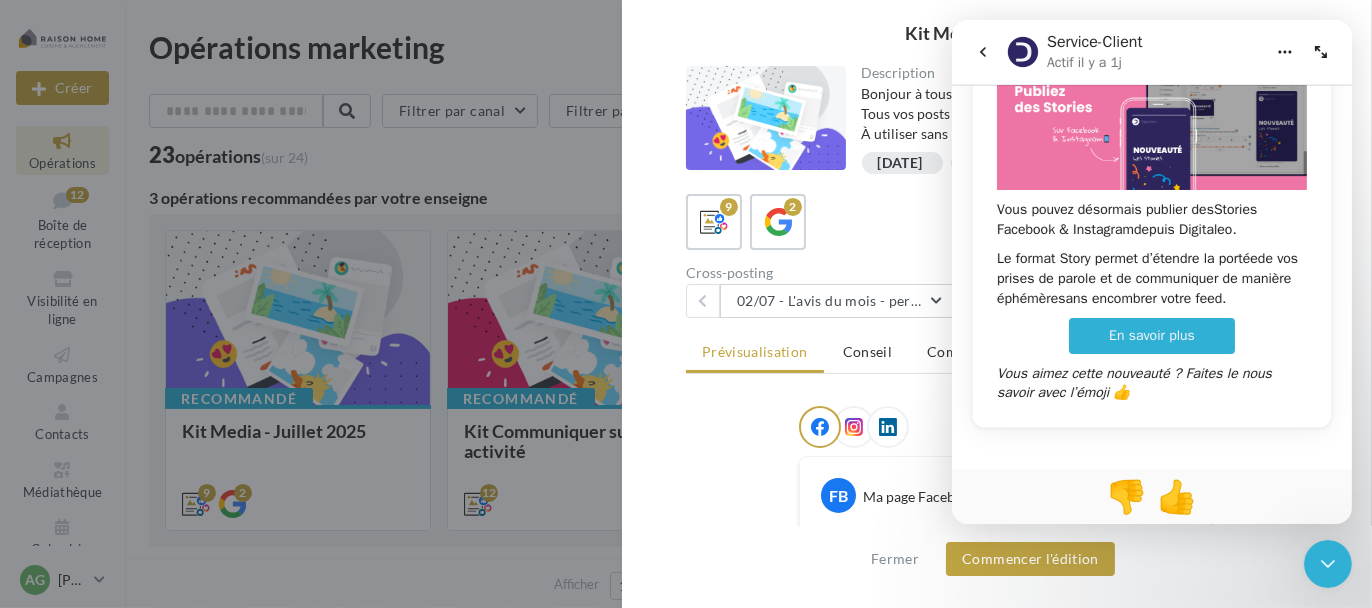 click 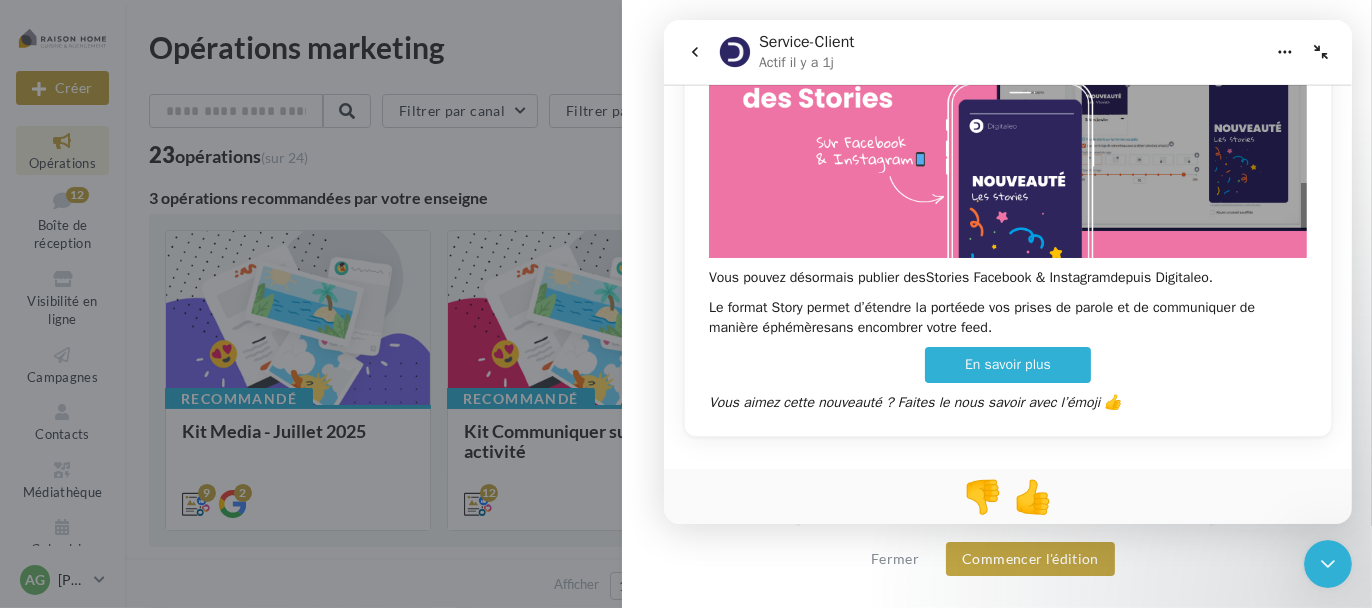 click 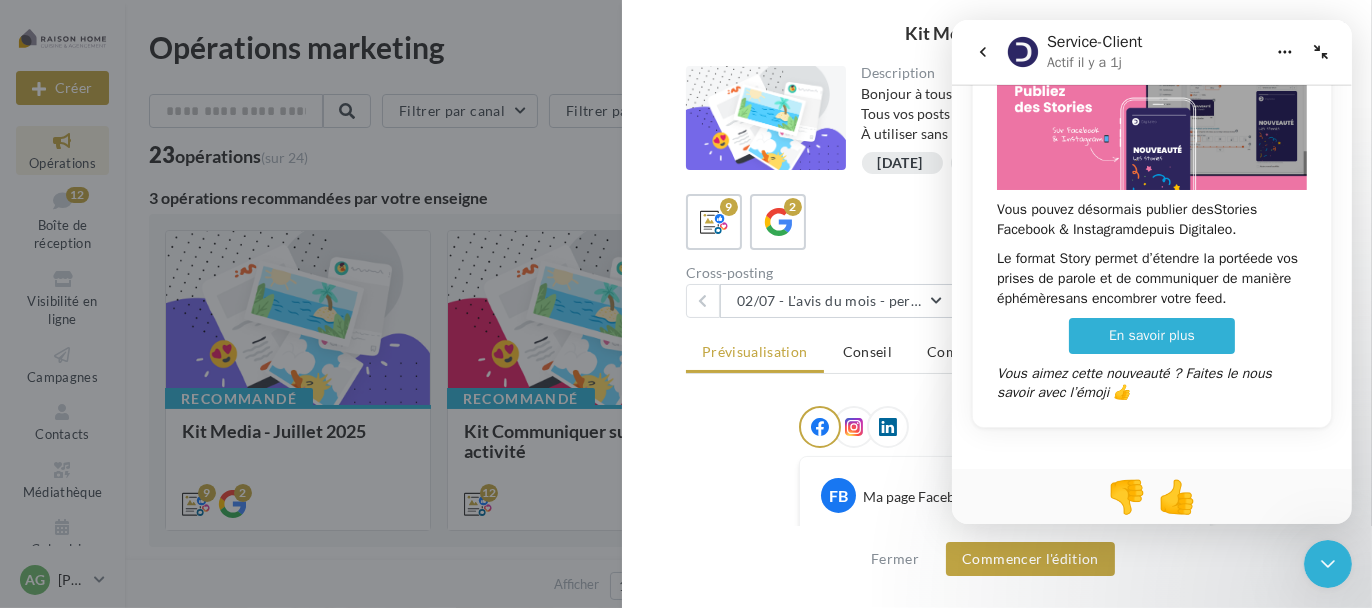 scroll, scrollTop: 231, scrollLeft: 0, axis: vertical 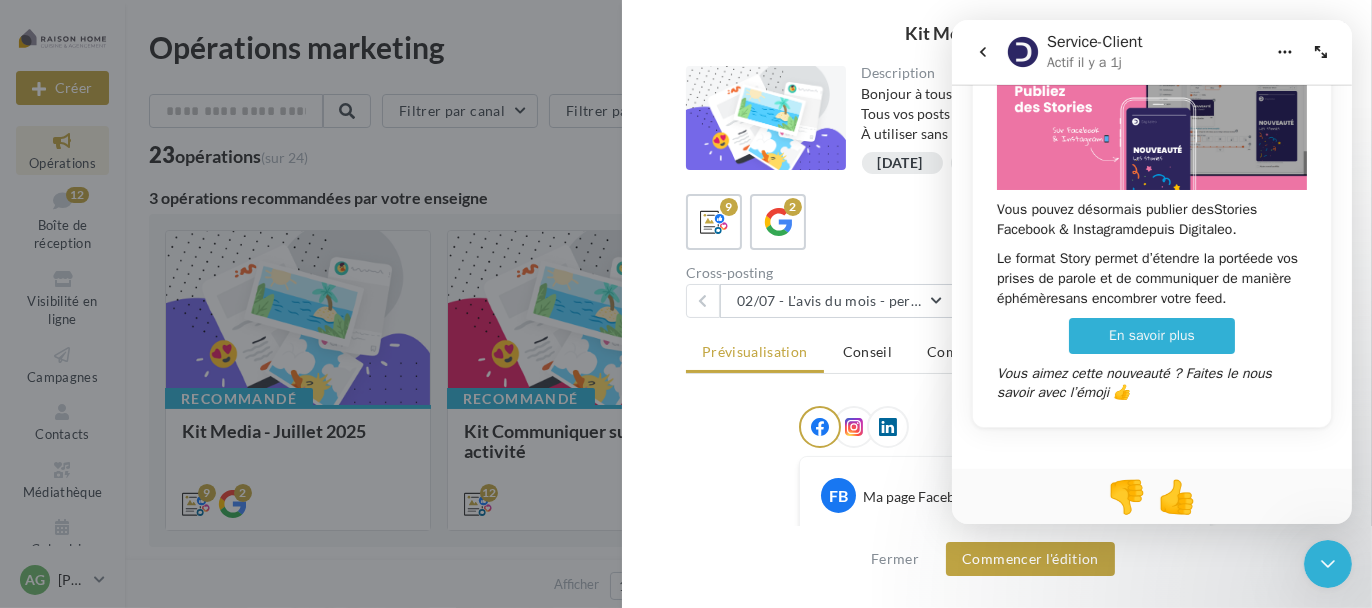 click 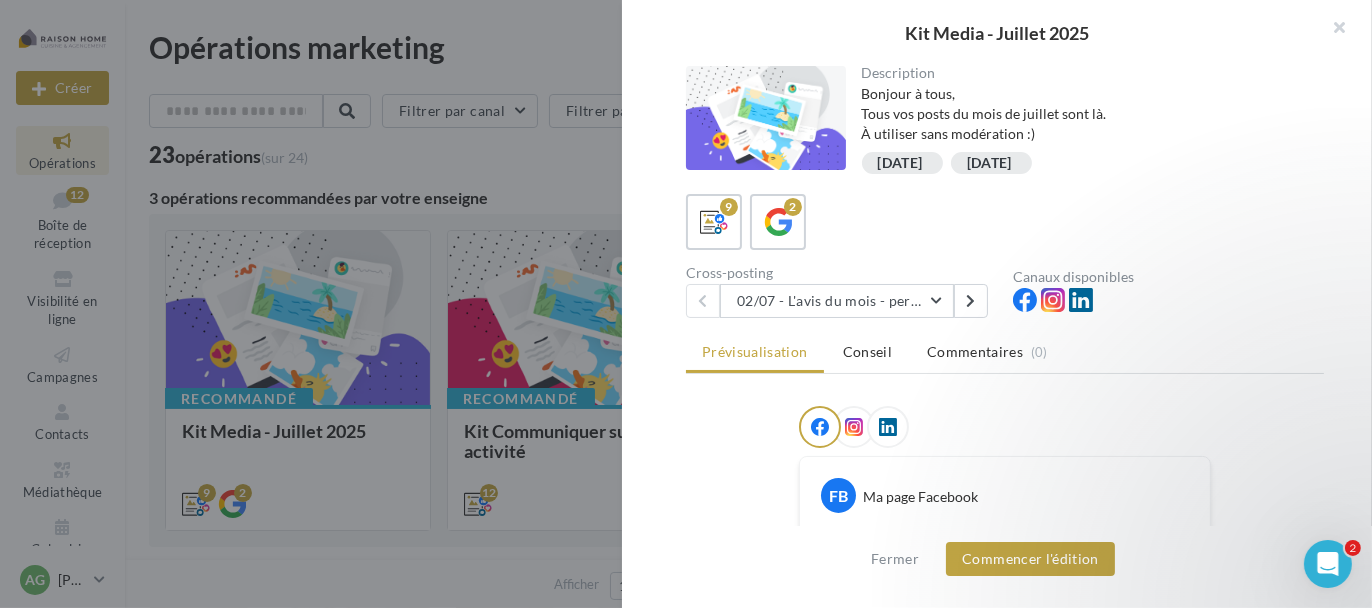 scroll, scrollTop: 0, scrollLeft: 0, axis: both 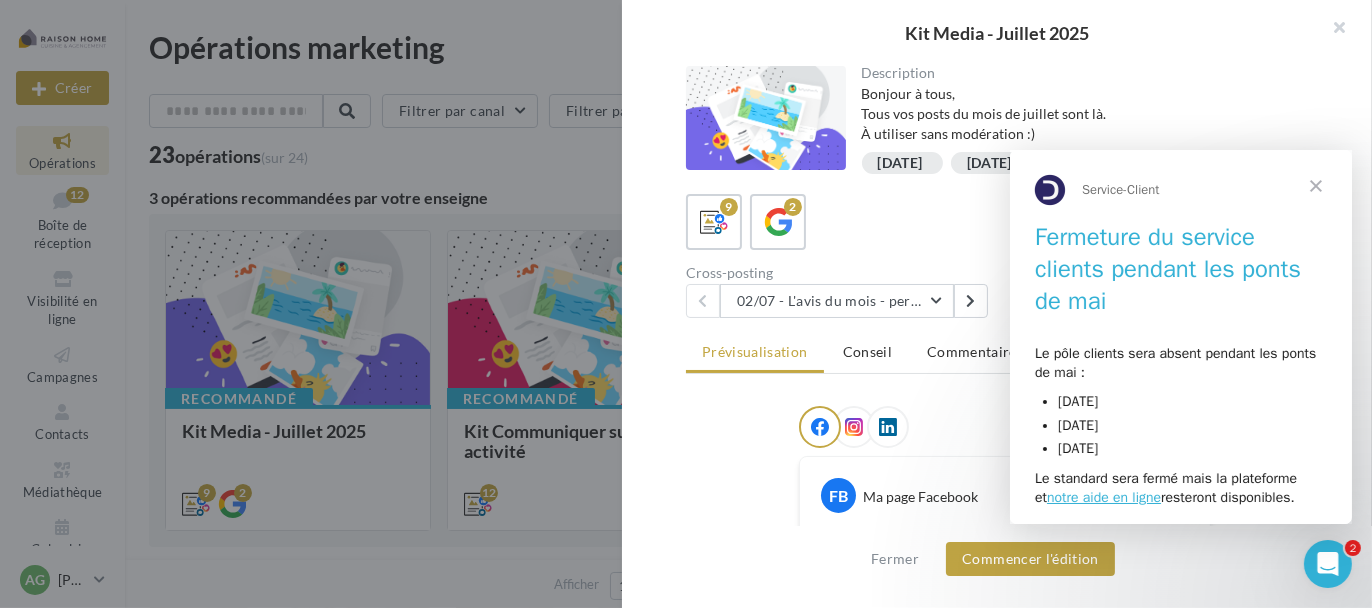 click at bounding box center [1315, 186] 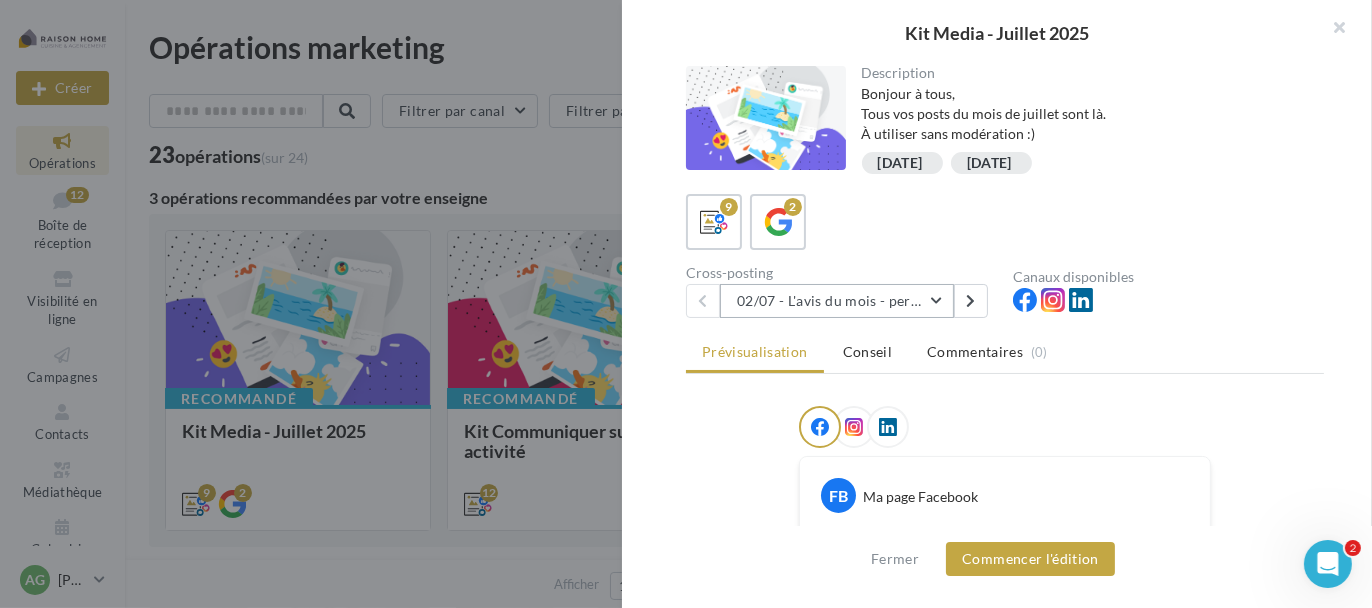 click on "02/07 - L'avis du mois - personnalisble" at bounding box center (837, 301) 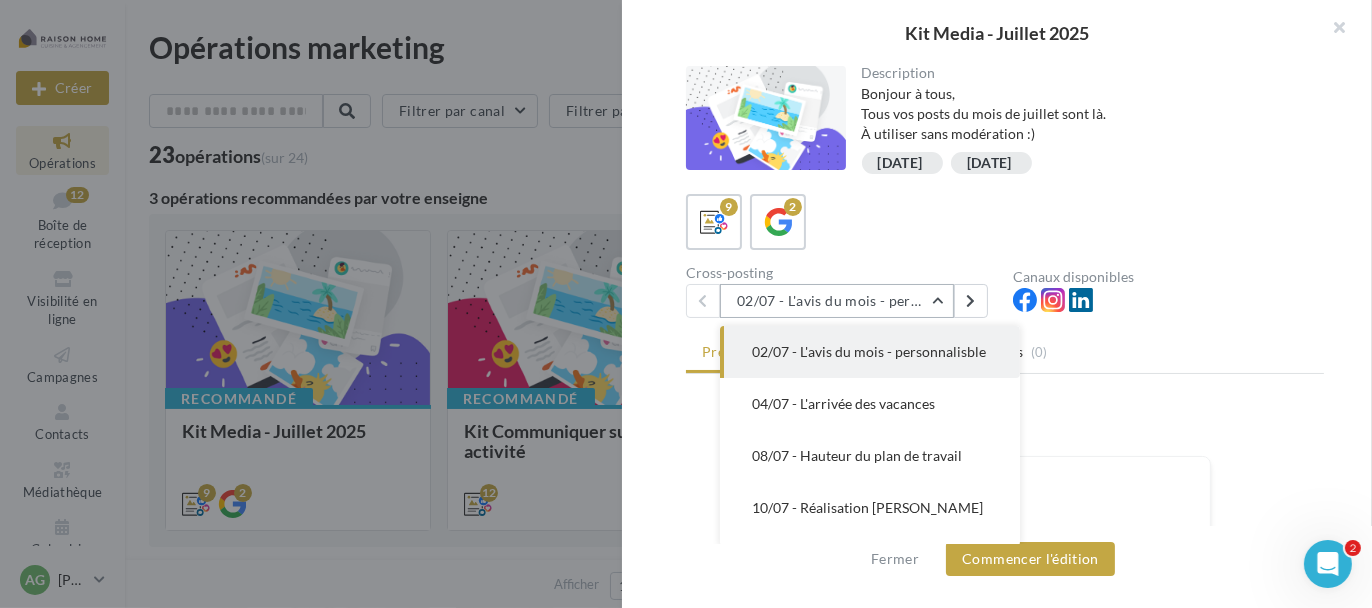 scroll, scrollTop: 200, scrollLeft: 0, axis: vertical 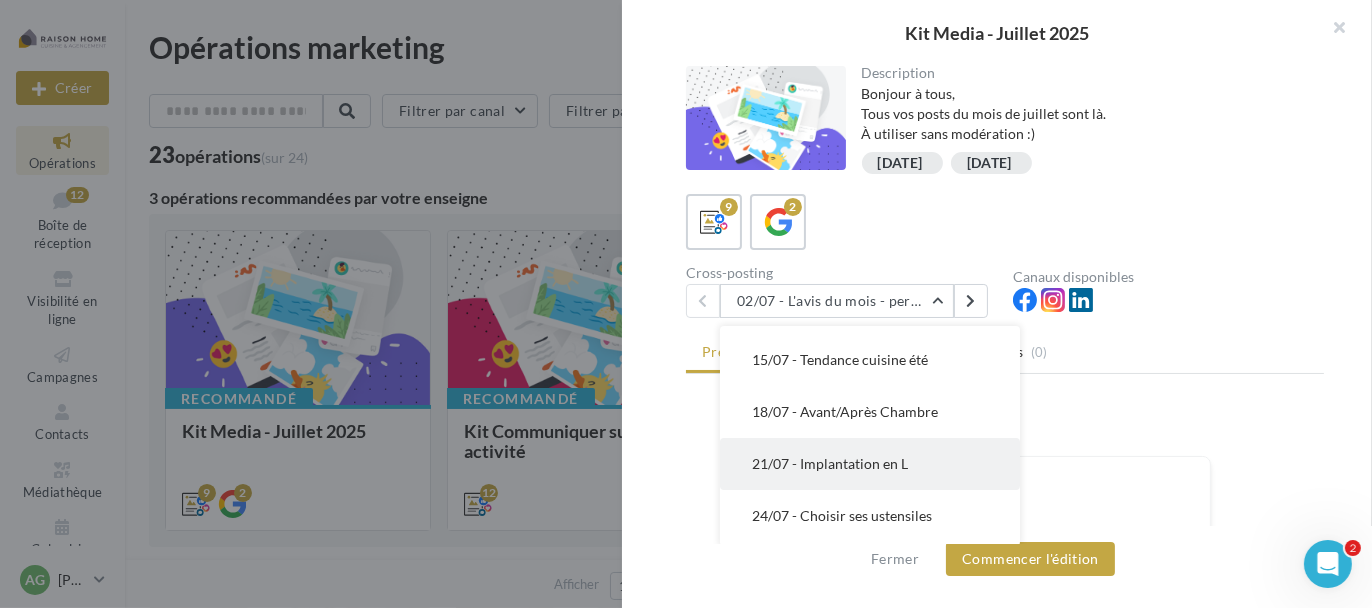 click on "21/07 - Implantation en L" at bounding box center [870, 464] 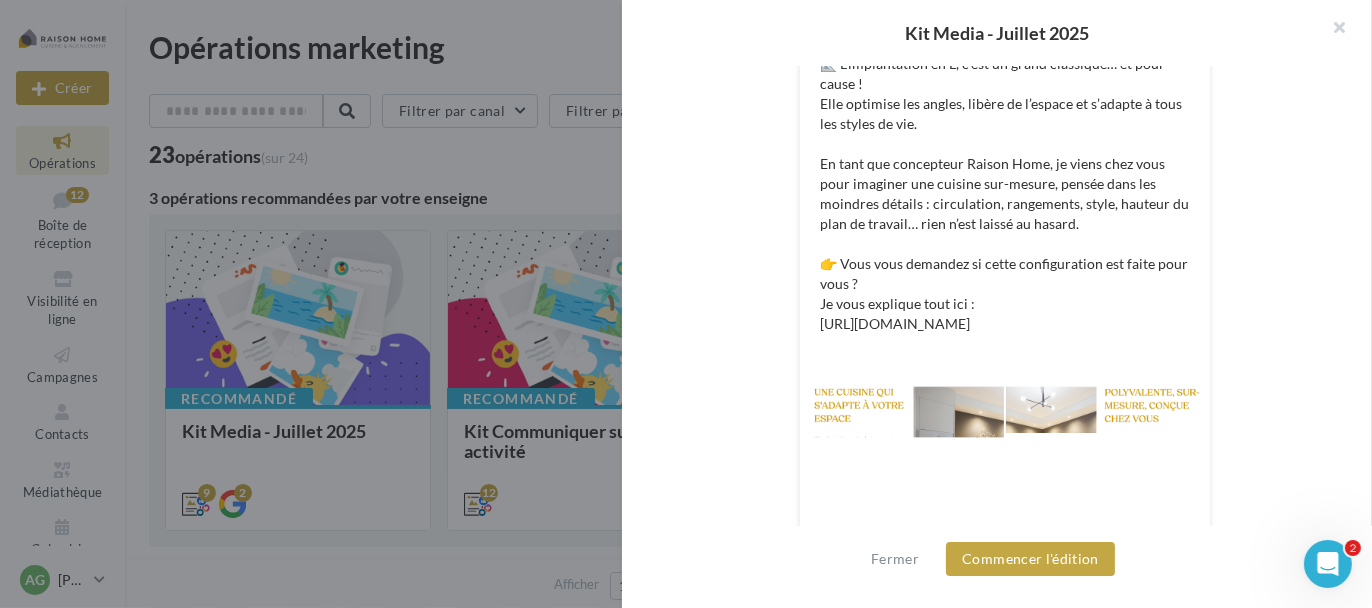 scroll, scrollTop: 700, scrollLeft: 0, axis: vertical 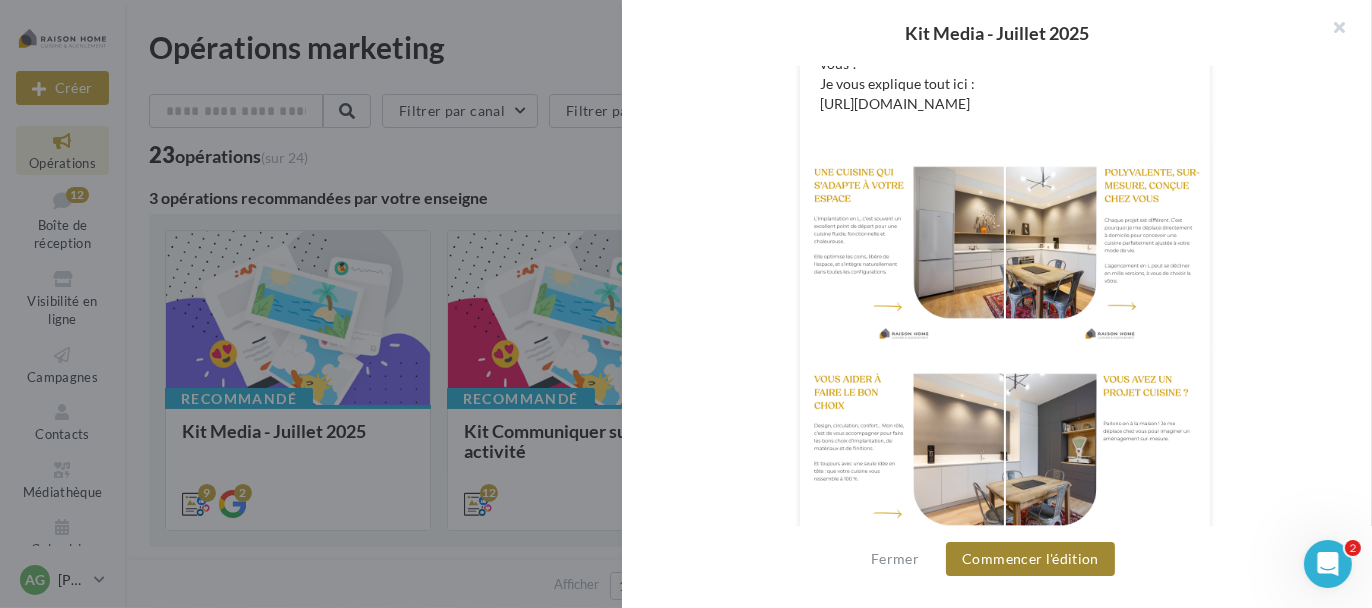 click on "Commencer l'édition" at bounding box center (1030, 559) 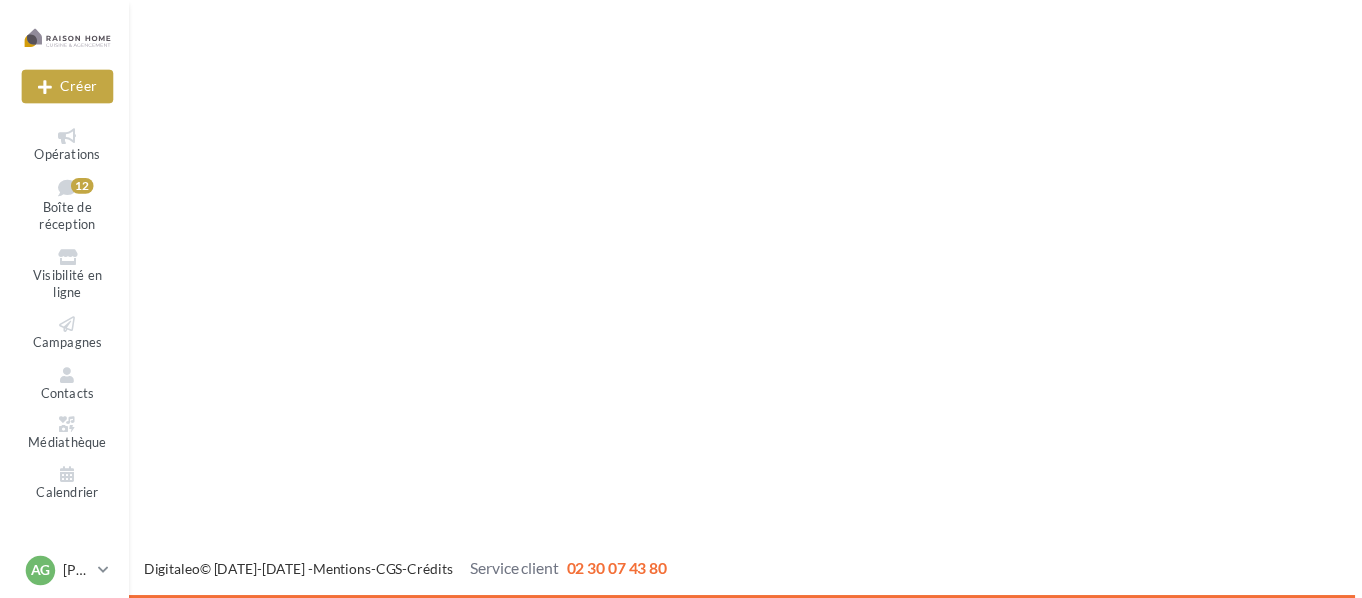 scroll, scrollTop: 0, scrollLeft: 0, axis: both 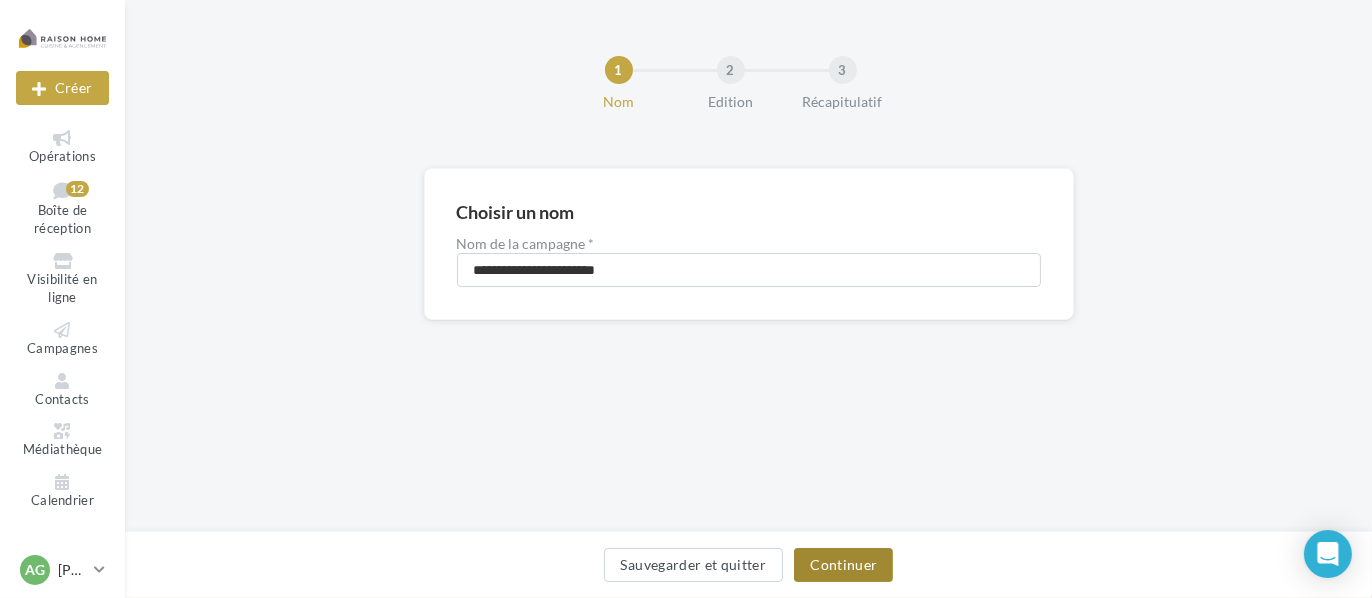 click on "Continuer" at bounding box center [843, 565] 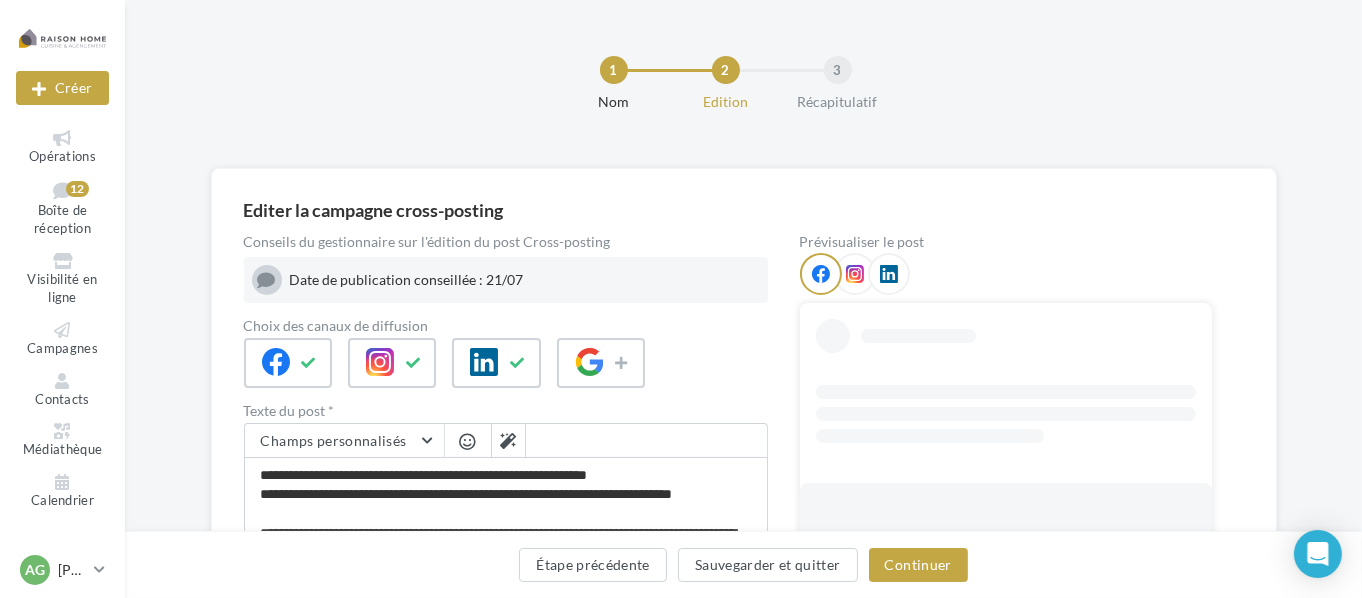 scroll, scrollTop: 200, scrollLeft: 0, axis: vertical 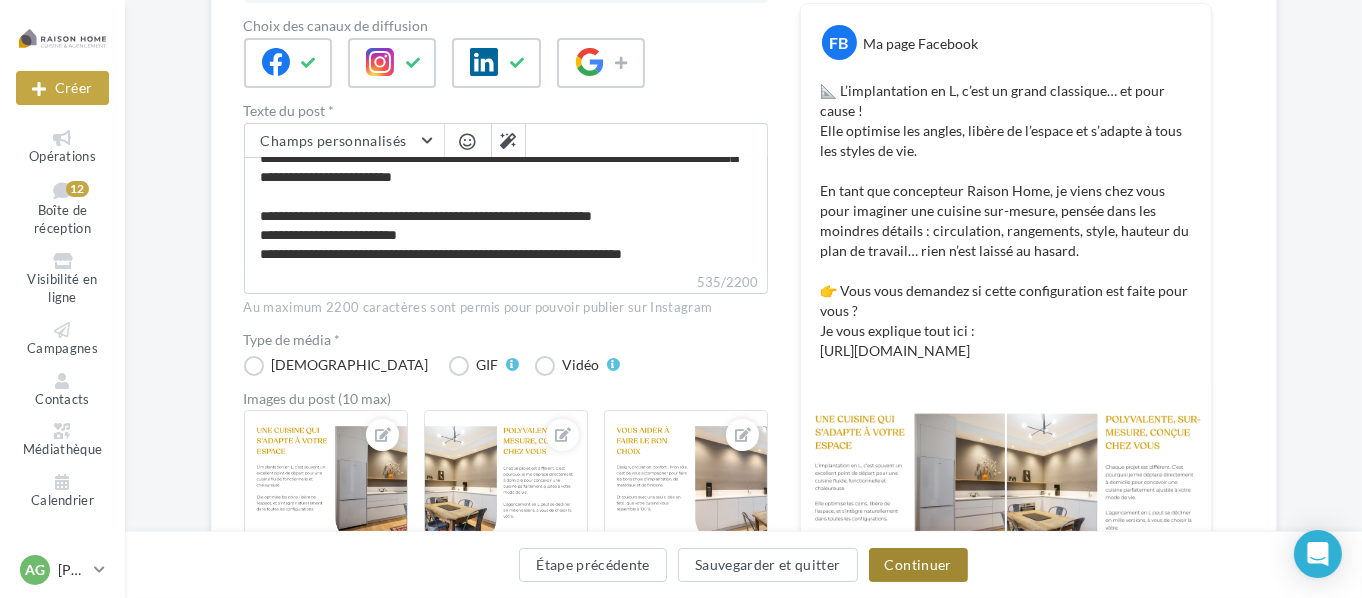click on "Continuer" at bounding box center (918, 565) 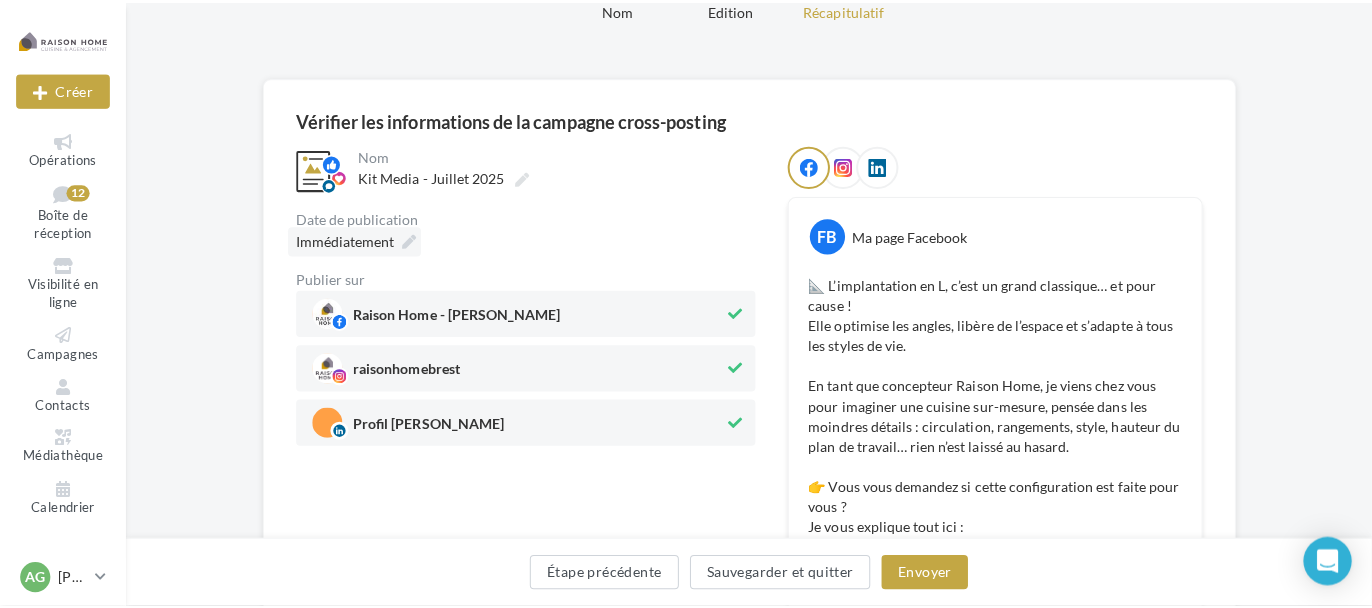 scroll, scrollTop: 231, scrollLeft: 0, axis: vertical 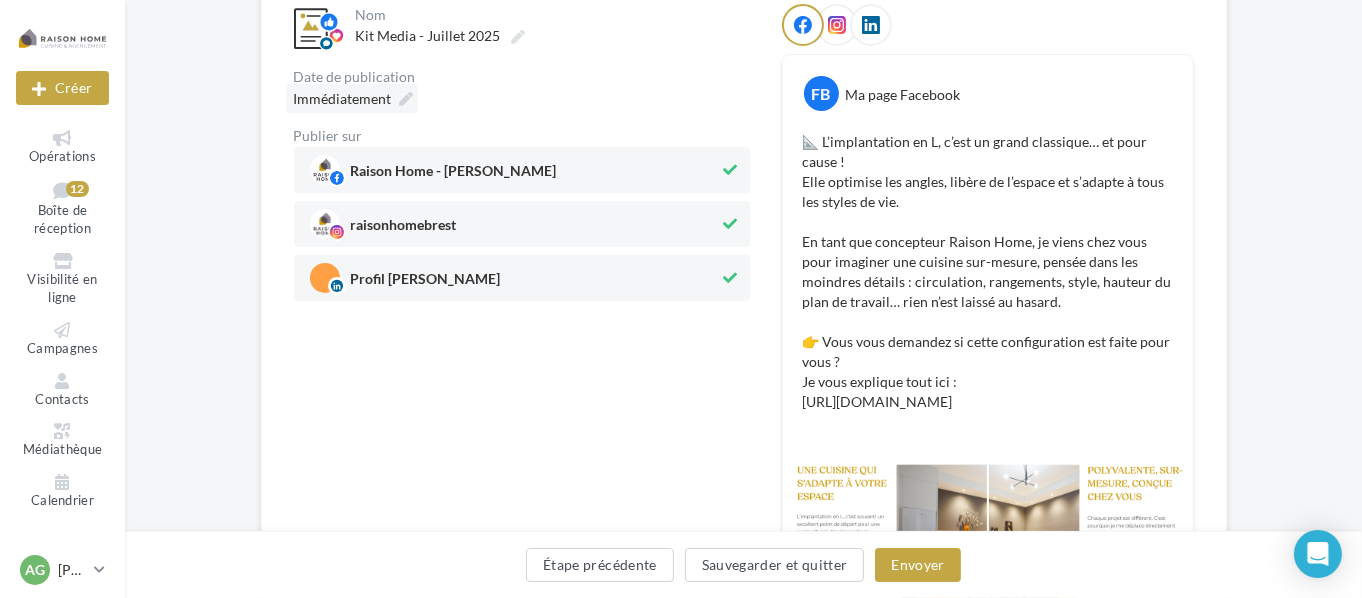 click on "Immédiatement" at bounding box center [352, 98] 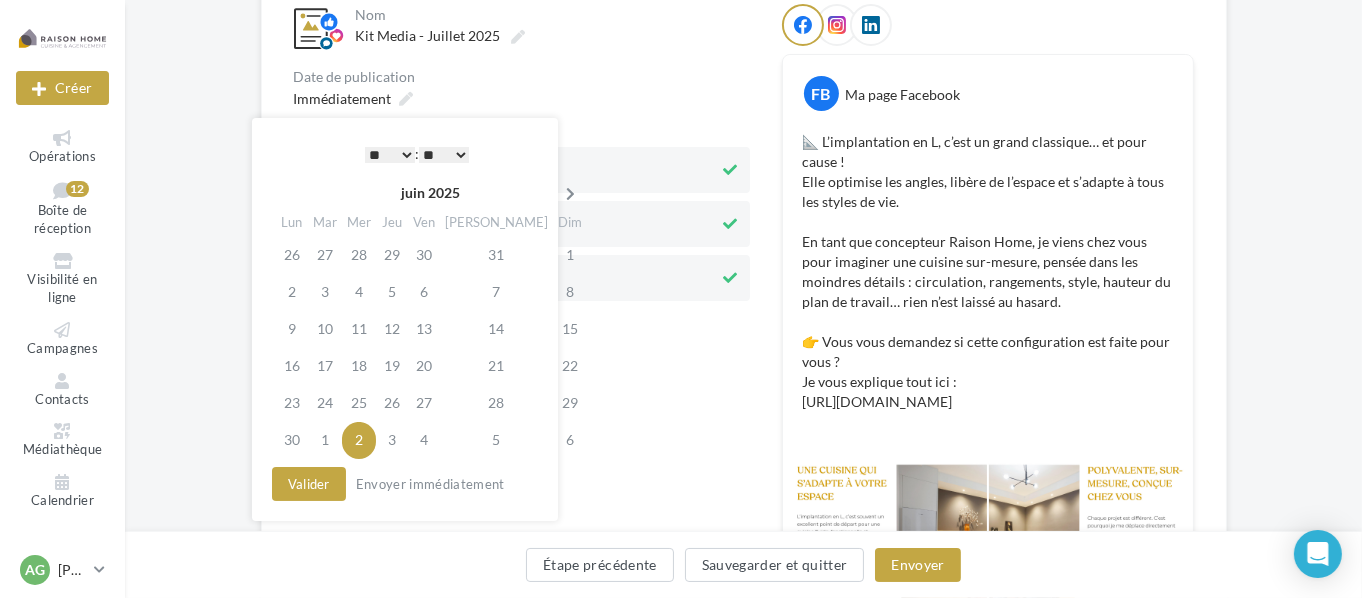 click at bounding box center (570, 194) 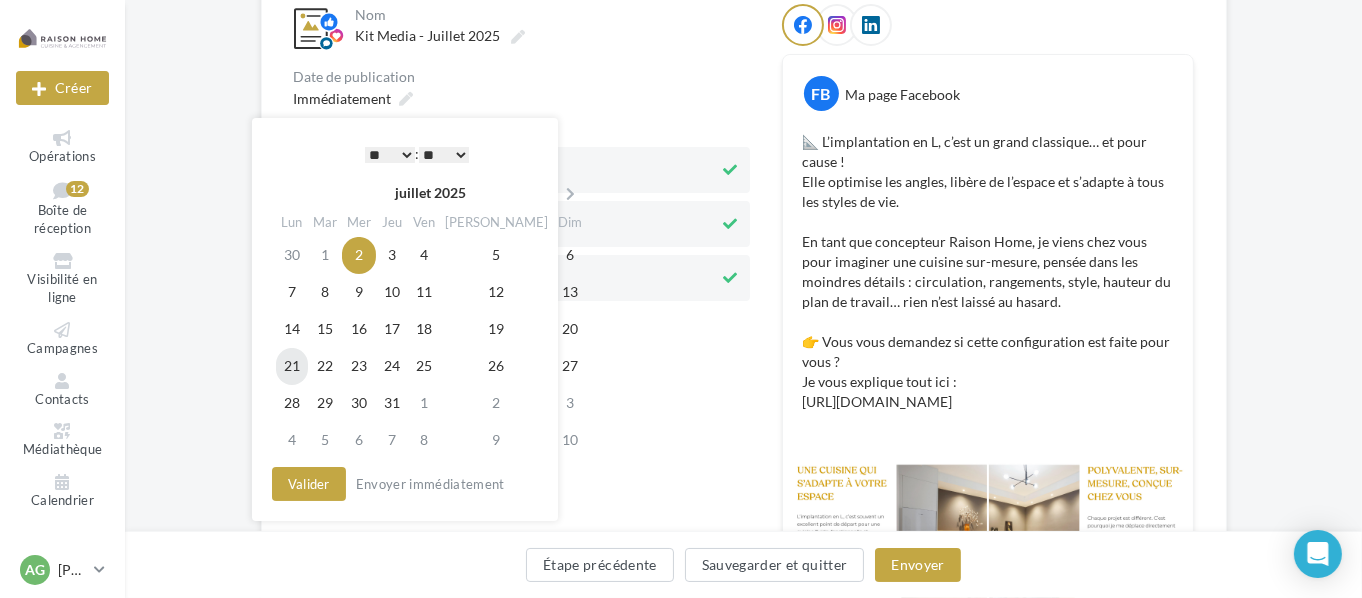 click on "21" at bounding box center [292, 366] 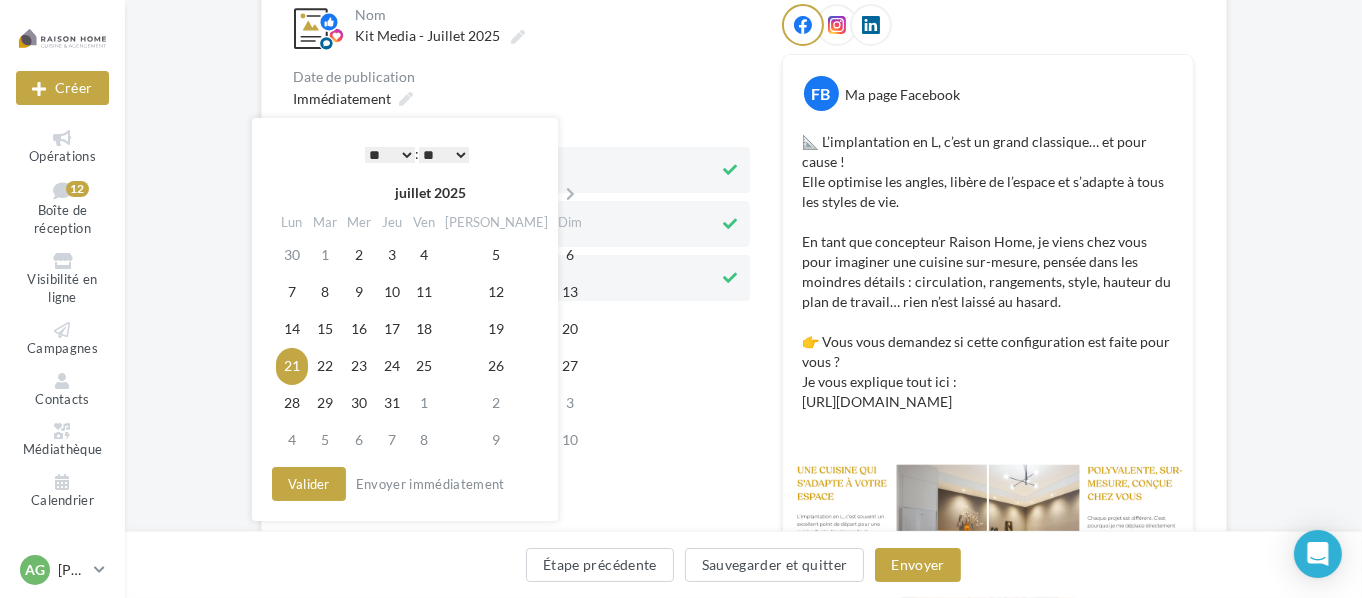 click on "* * * * * * * * * * ** ** ** ** ** ** ** ** ** ** ** ** ** **" at bounding box center (390, 155) 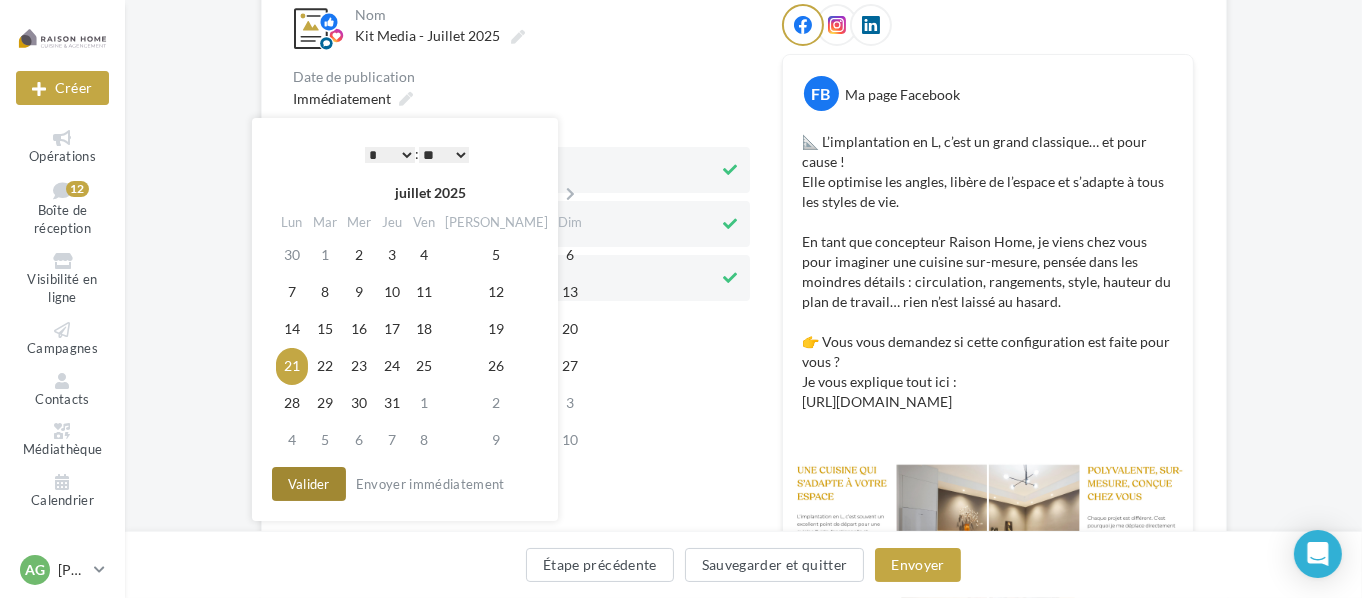 click on "Valider" at bounding box center [309, 484] 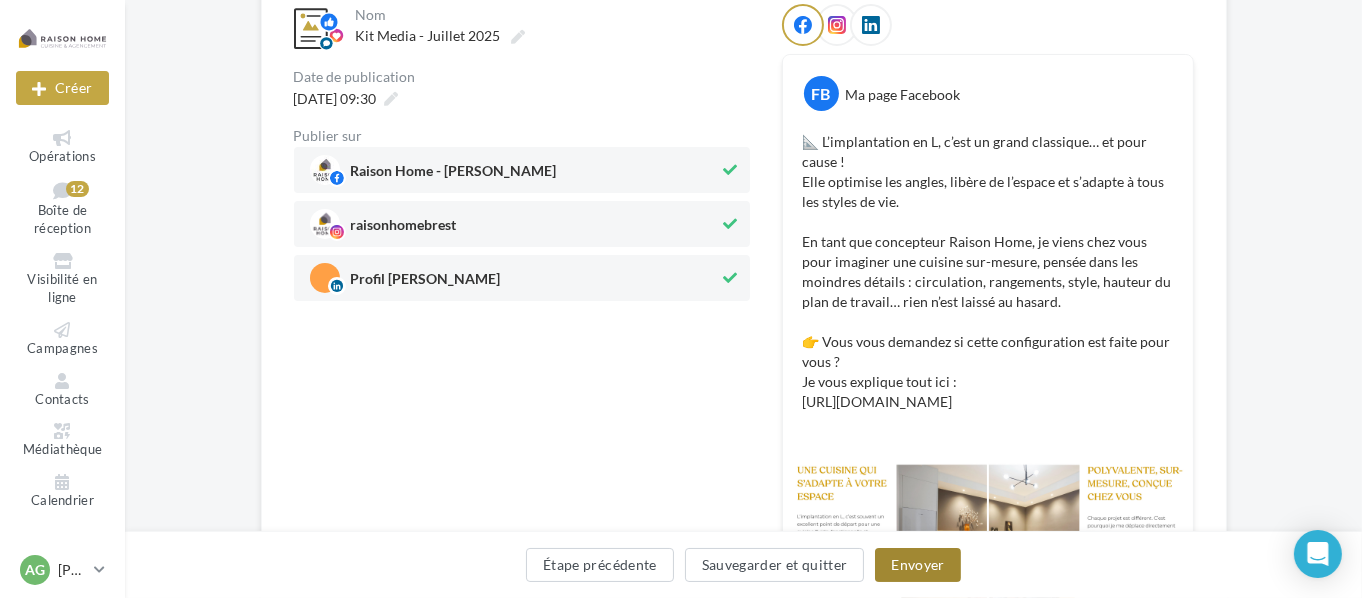 click on "Envoyer" at bounding box center (917, 565) 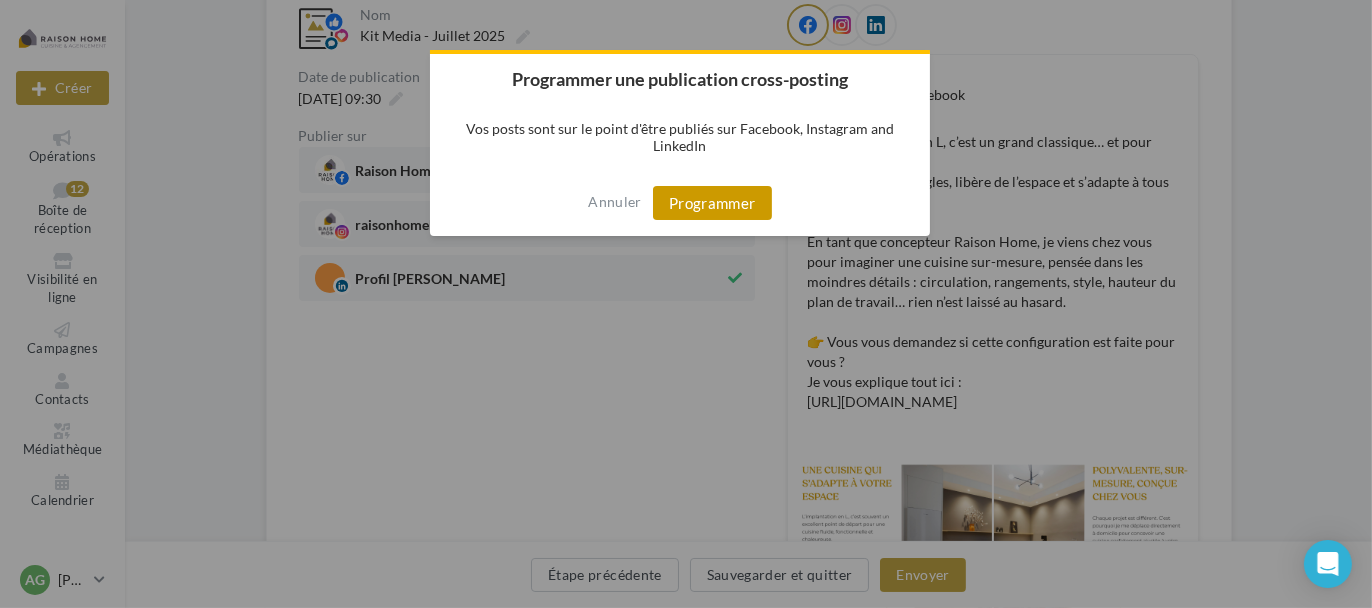 click on "Programmer" at bounding box center [712, 203] 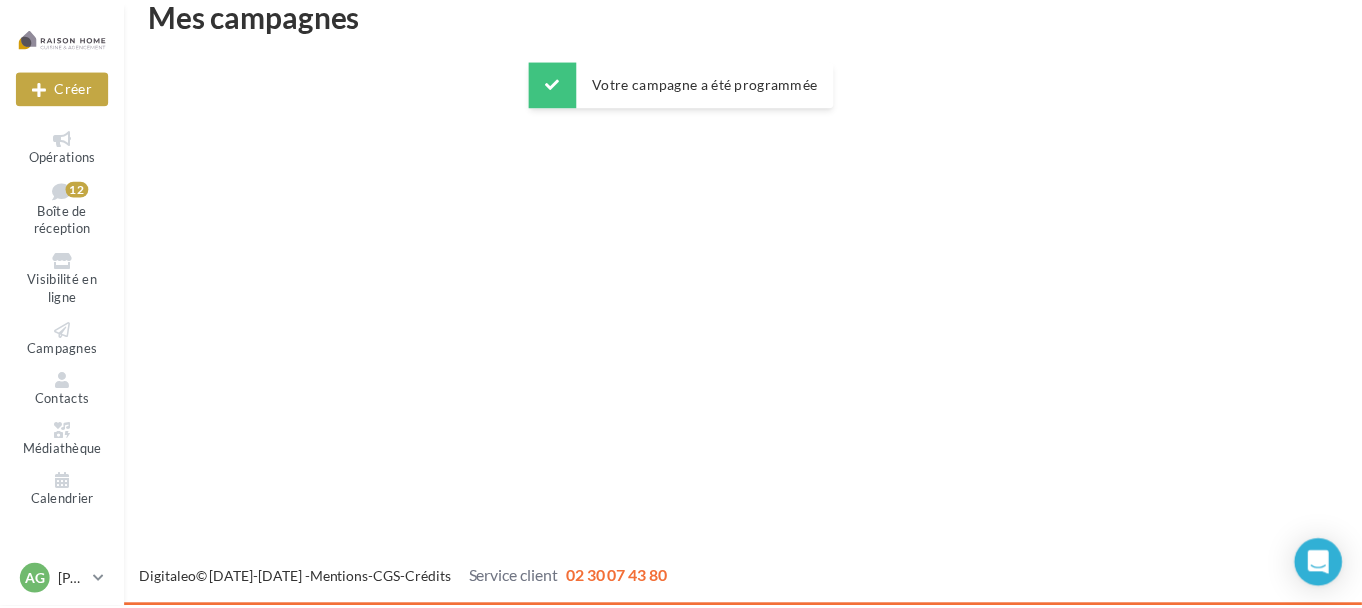 scroll, scrollTop: 32, scrollLeft: 0, axis: vertical 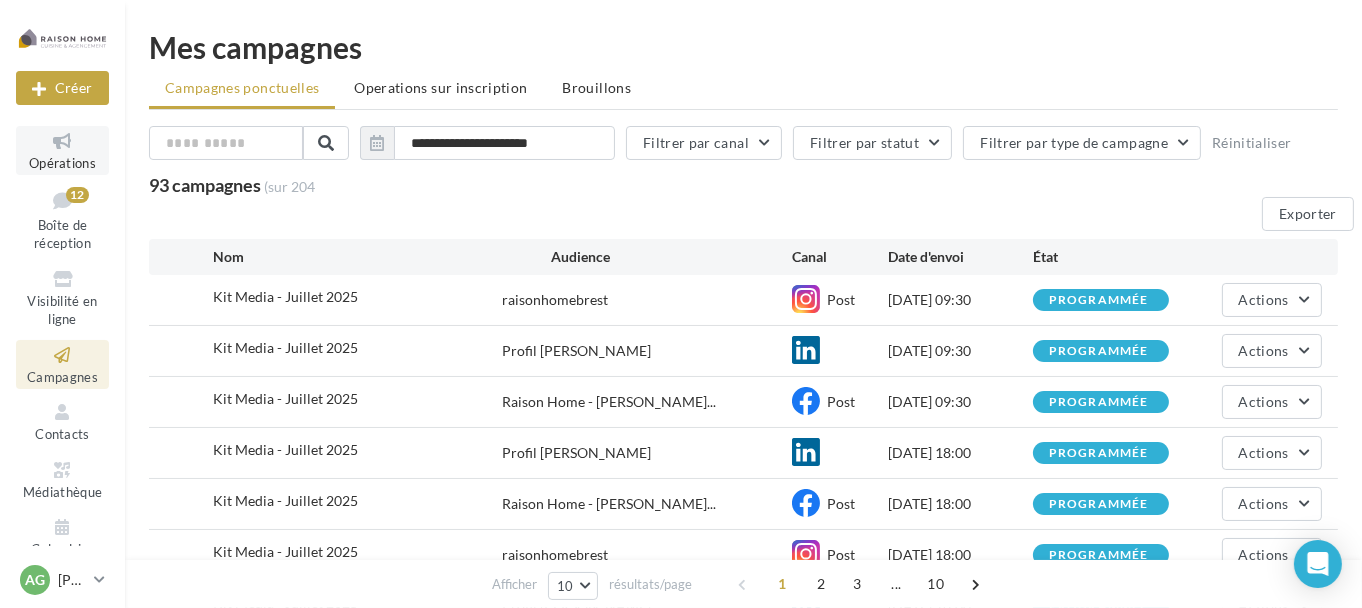 click on "Opérations" at bounding box center [62, 150] 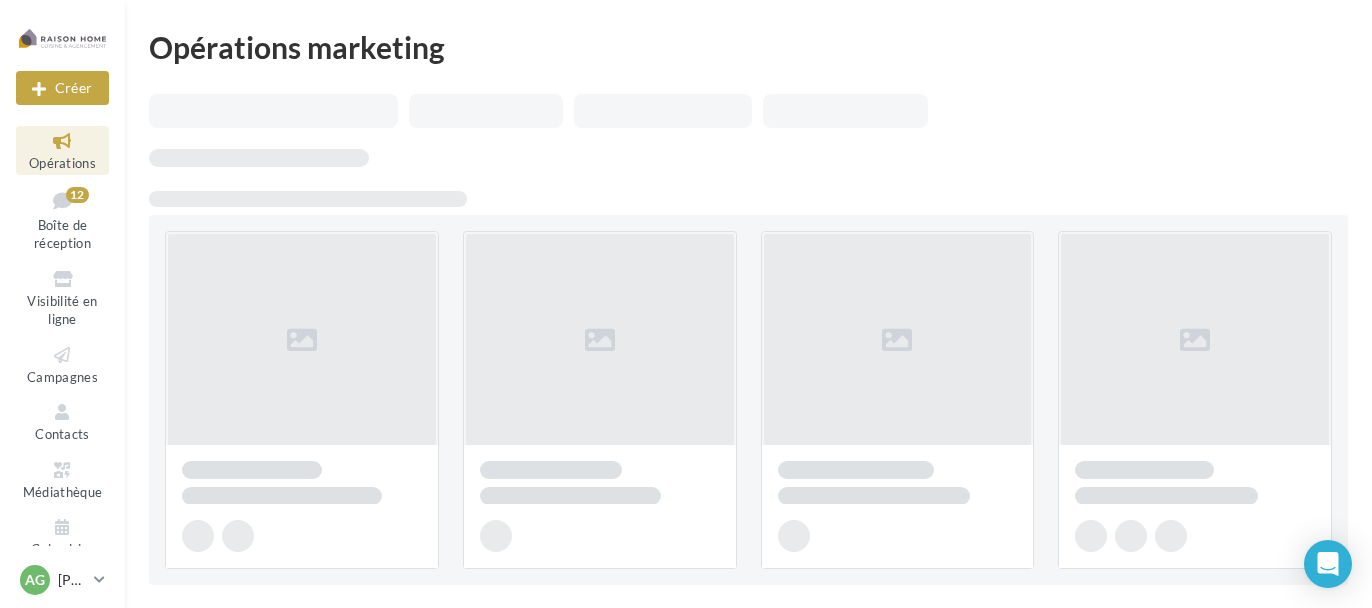 scroll, scrollTop: 0, scrollLeft: 0, axis: both 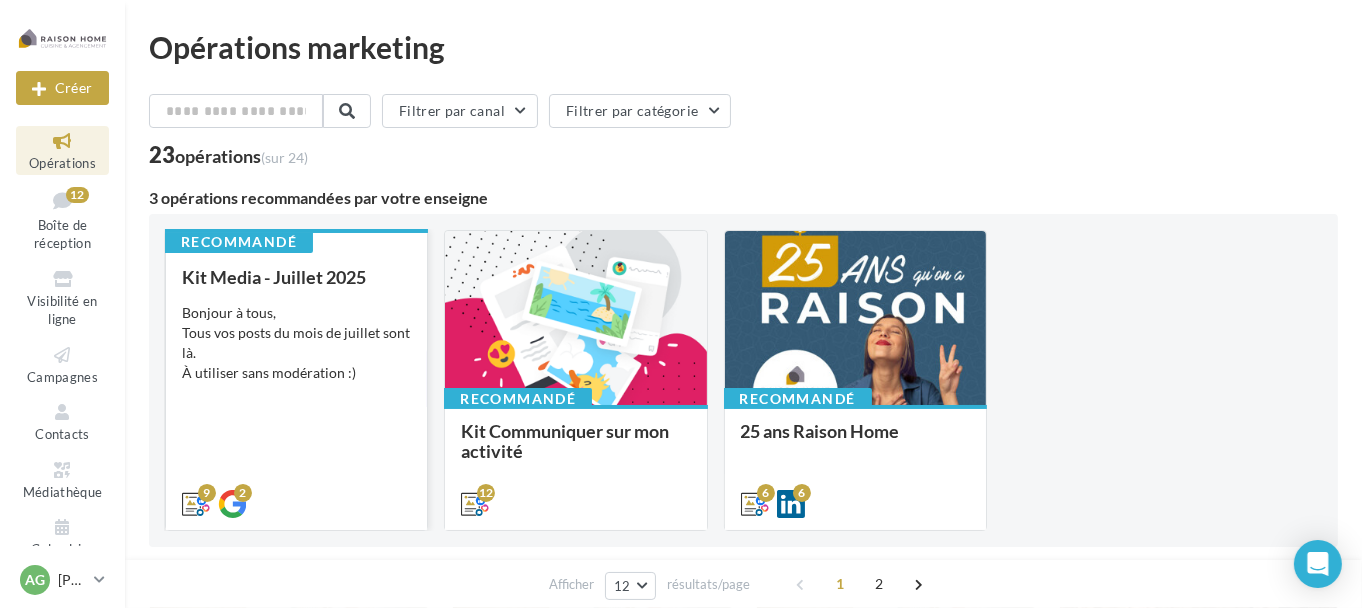 click on "Kit Media - Juillet 2025" at bounding box center [274, 277] 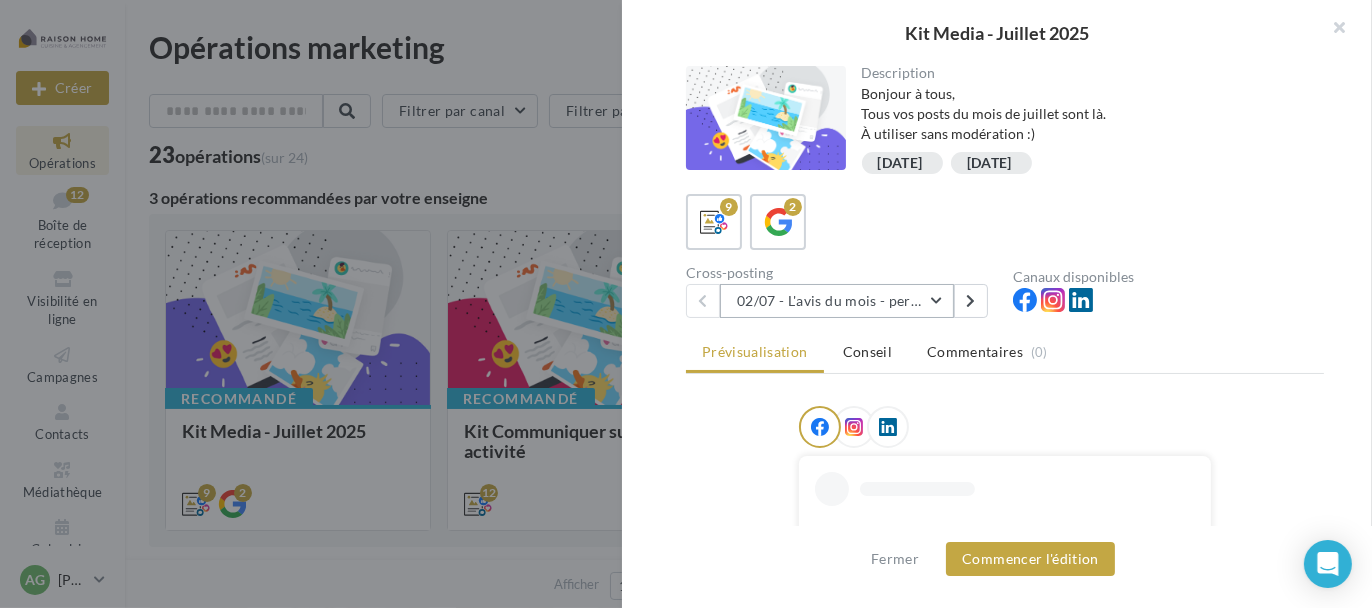 click on "02/07 - L'avis du mois - personnalisble" at bounding box center (837, 301) 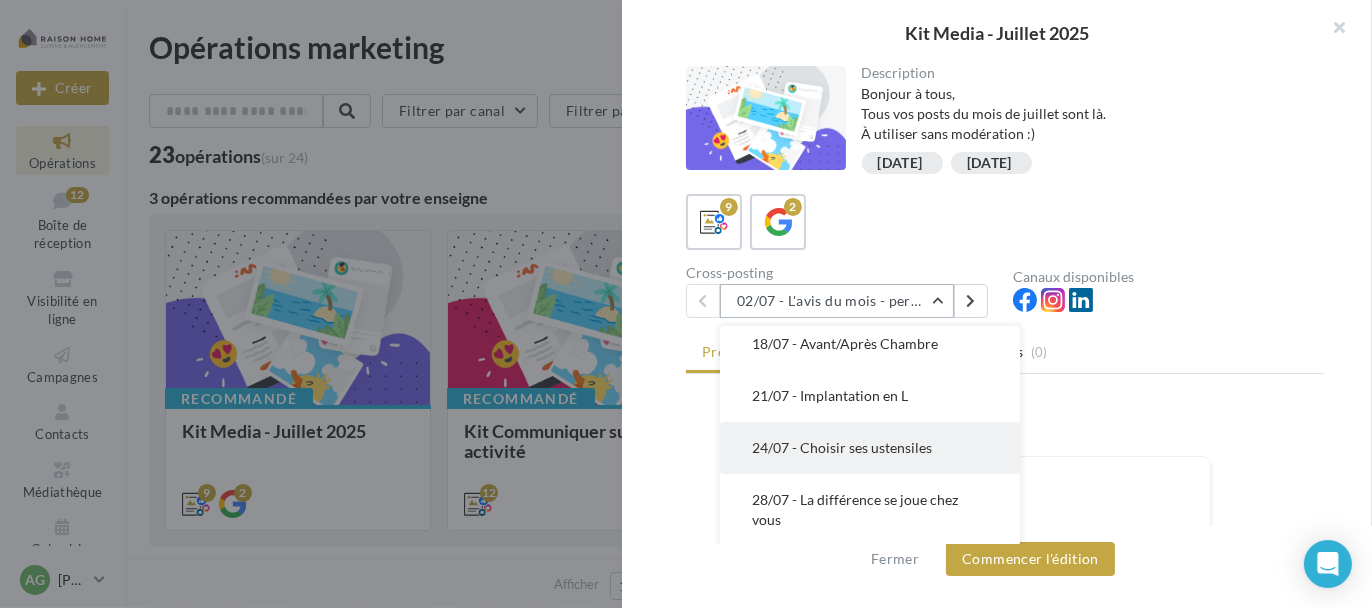 scroll, scrollTop: 287, scrollLeft: 0, axis: vertical 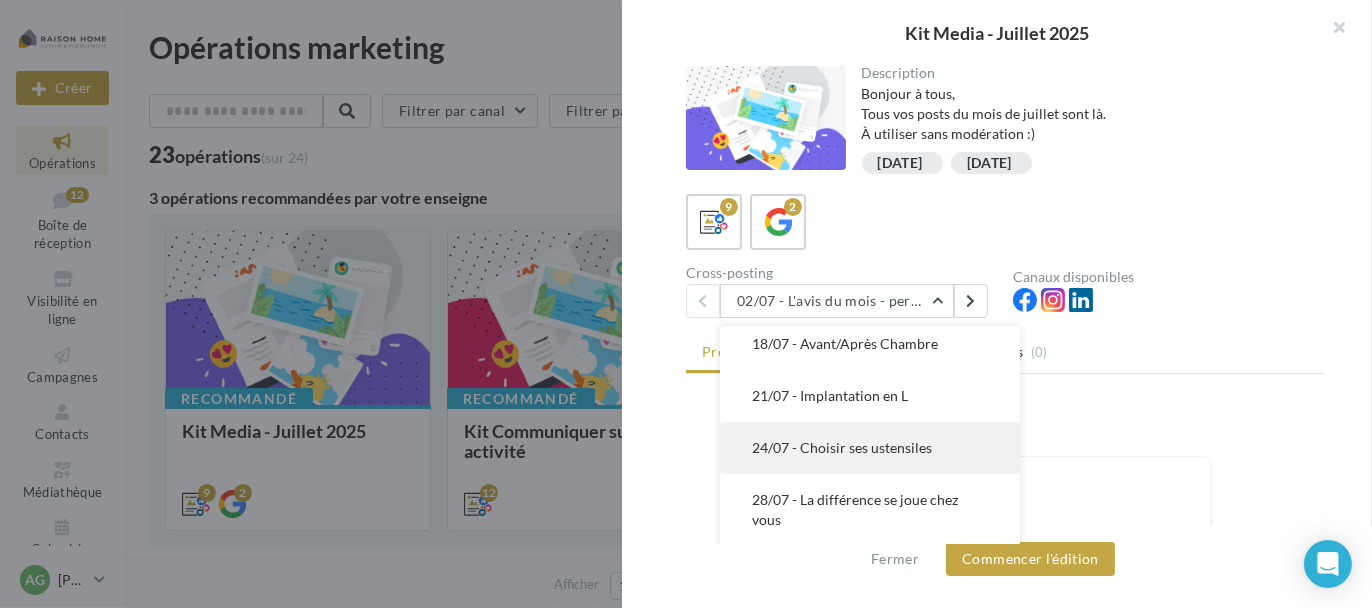 click on "24/07 - Choisir ses ustensiles" at bounding box center (842, 447) 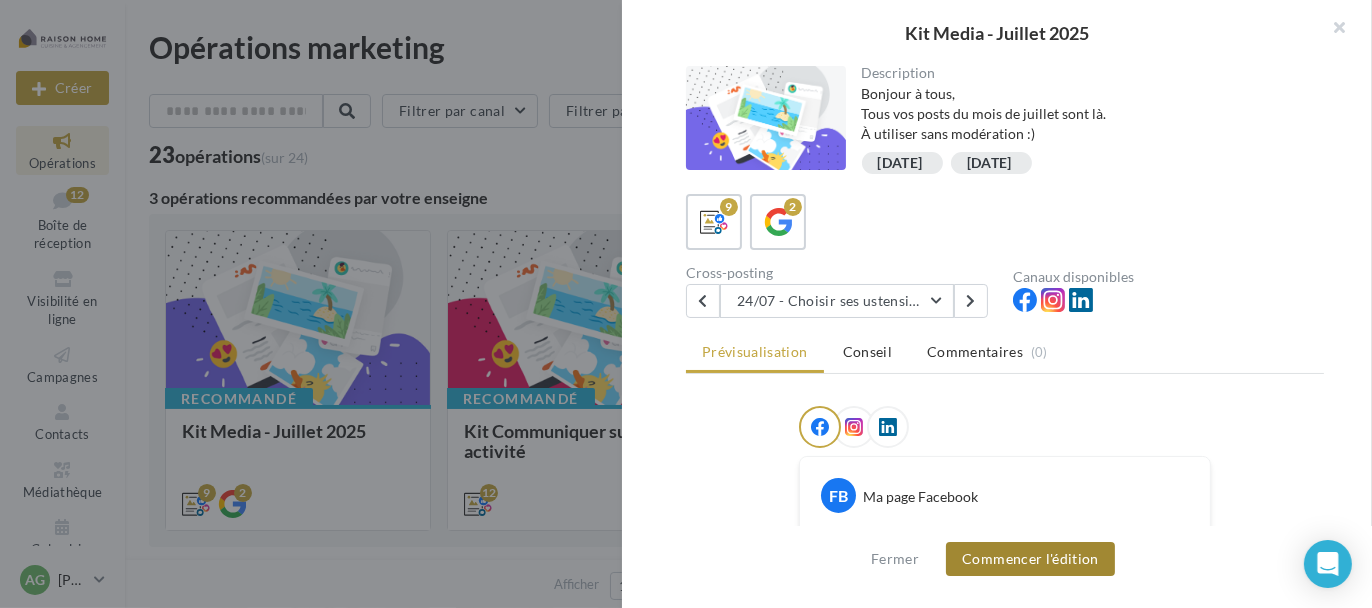 click on "Commencer l'édition" at bounding box center [1030, 559] 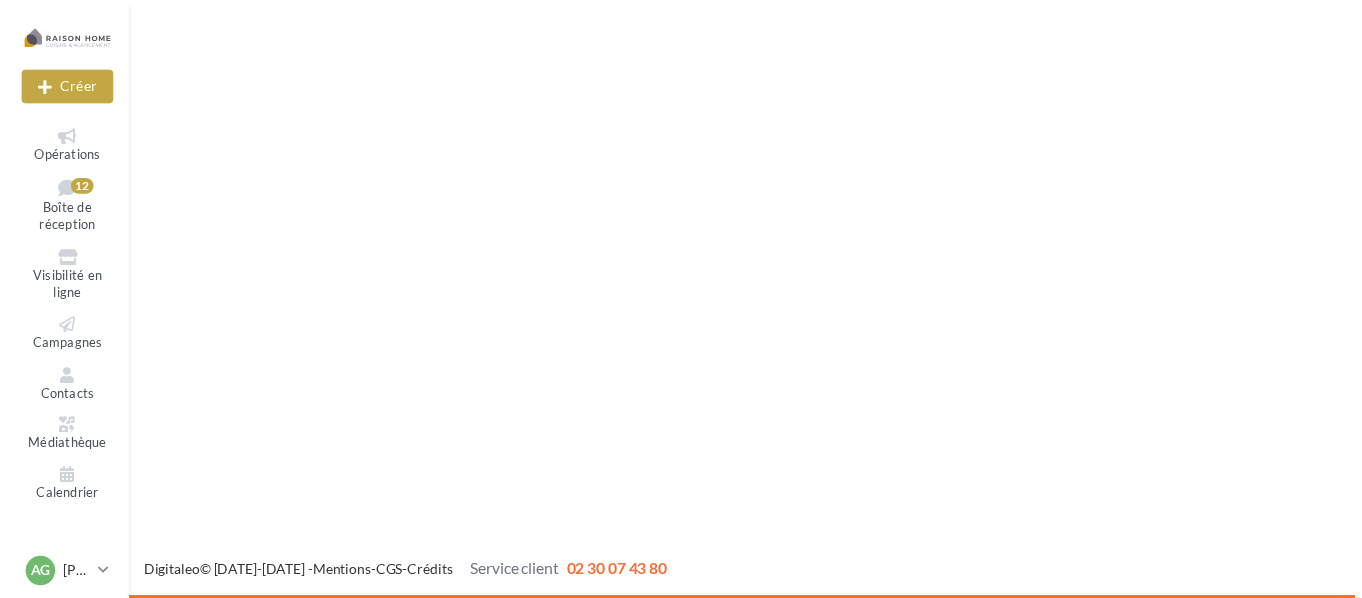 scroll, scrollTop: 0, scrollLeft: 0, axis: both 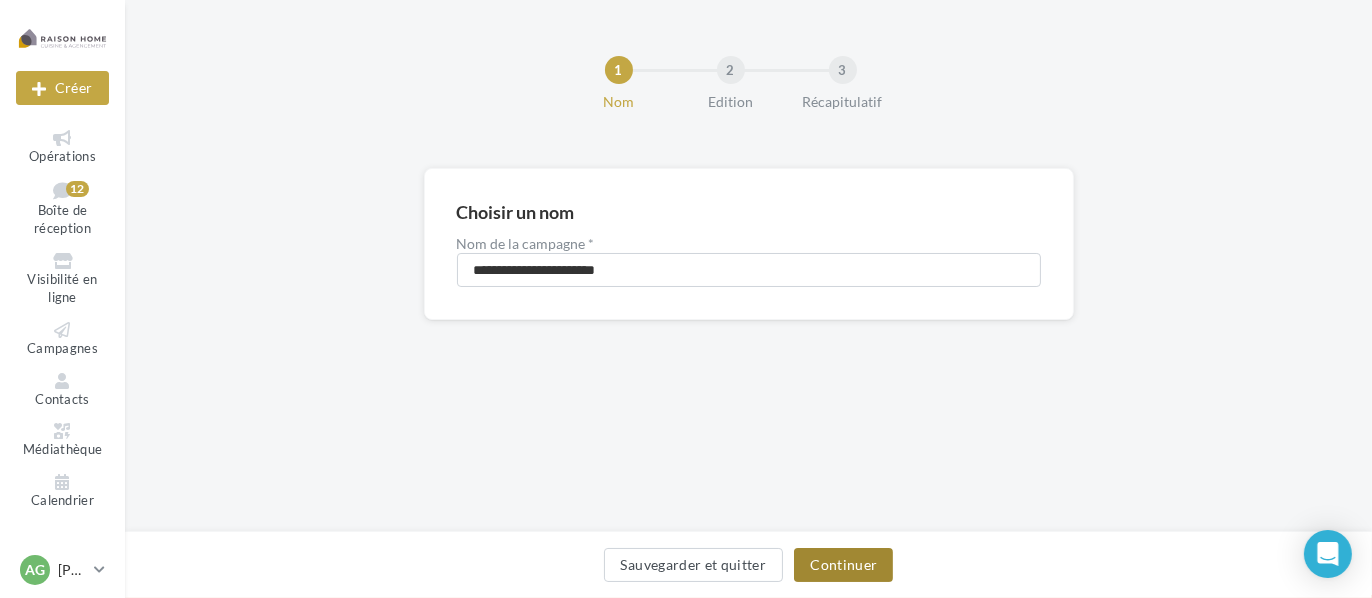 click on "Continuer" at bounding box center (843, 565) 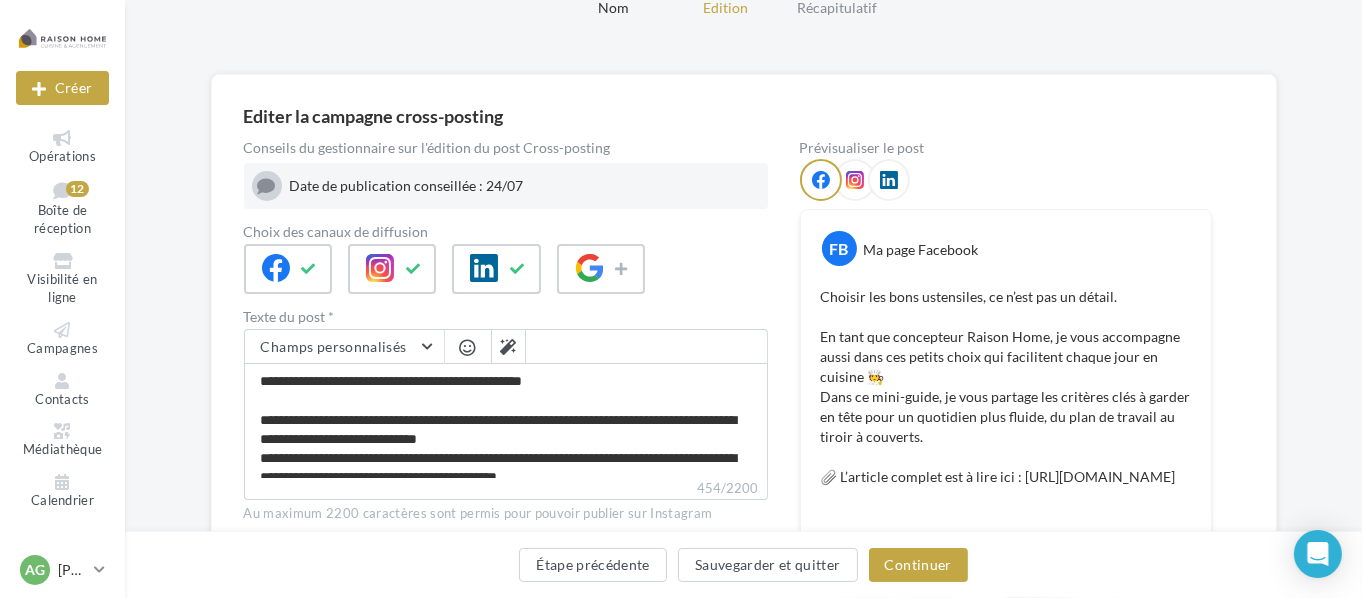 scroll, scrollTop: 100, scrollLeft: 0, axis: vertical 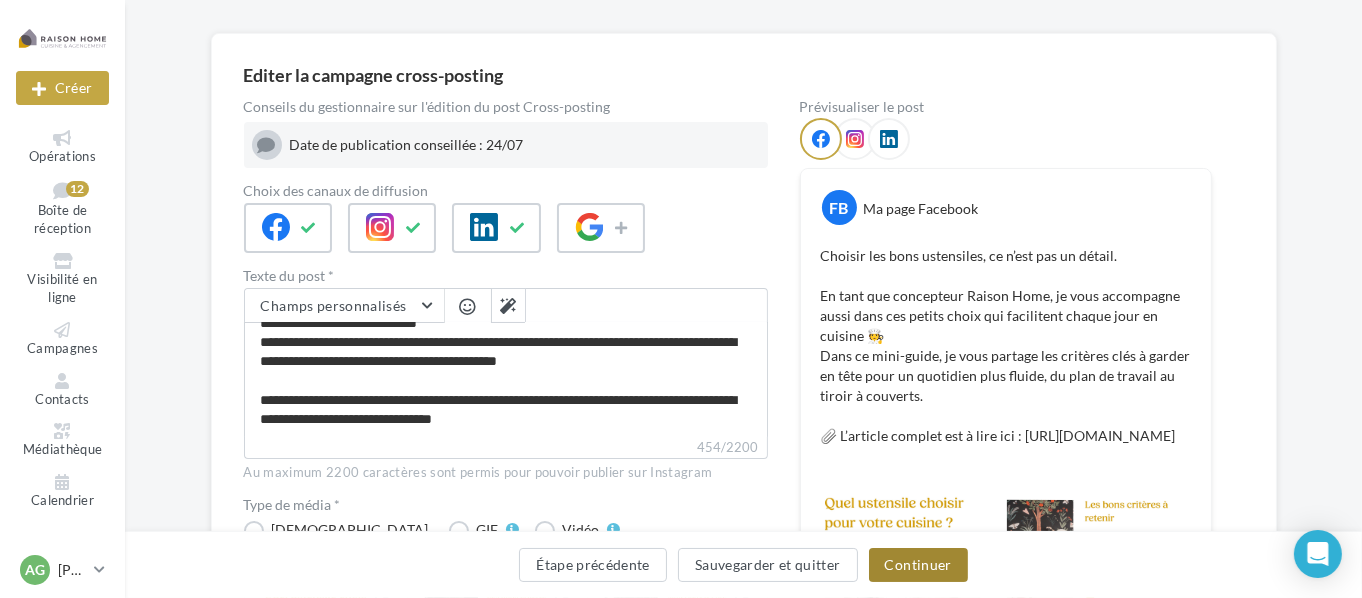 click on "Continuer" at bounding box center [918, 565] 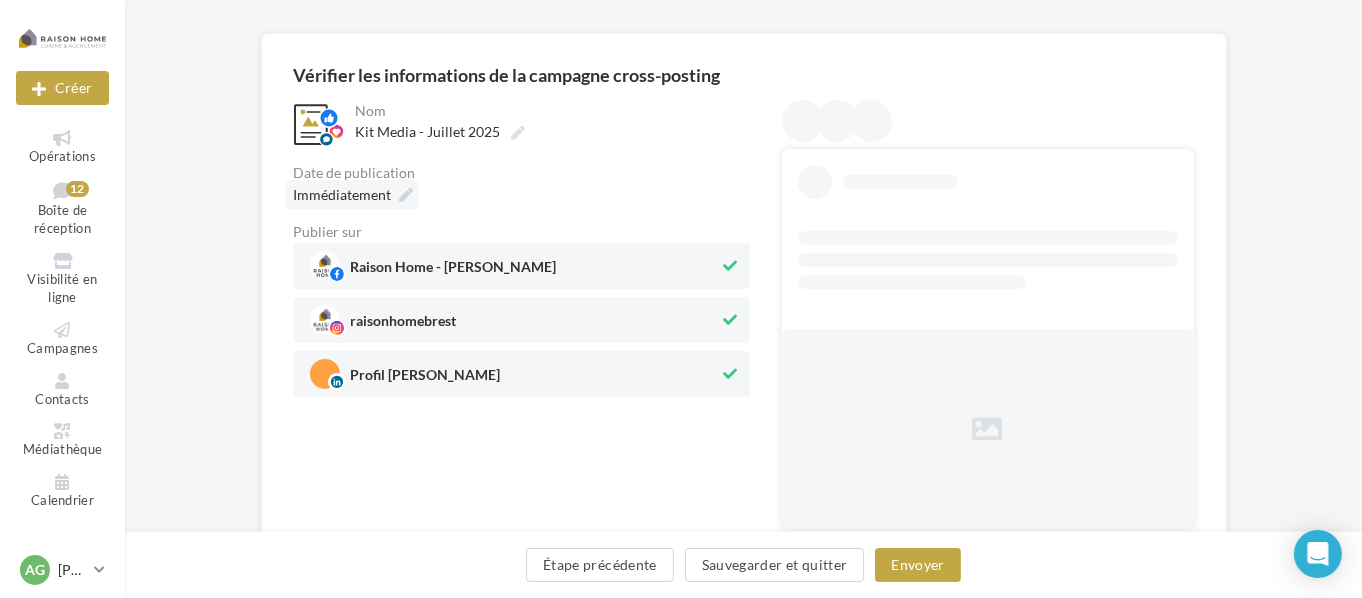 click on "Immédiatement" at bounding box center [343, 194] 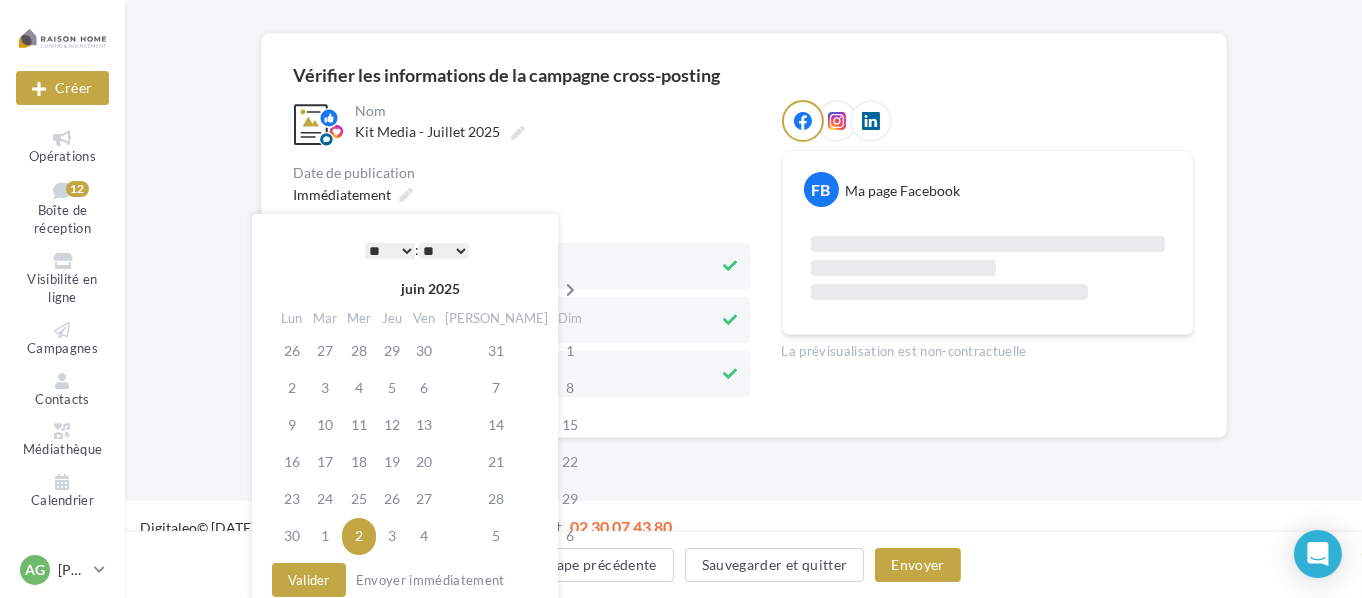 click at bounding box center [570, 290] 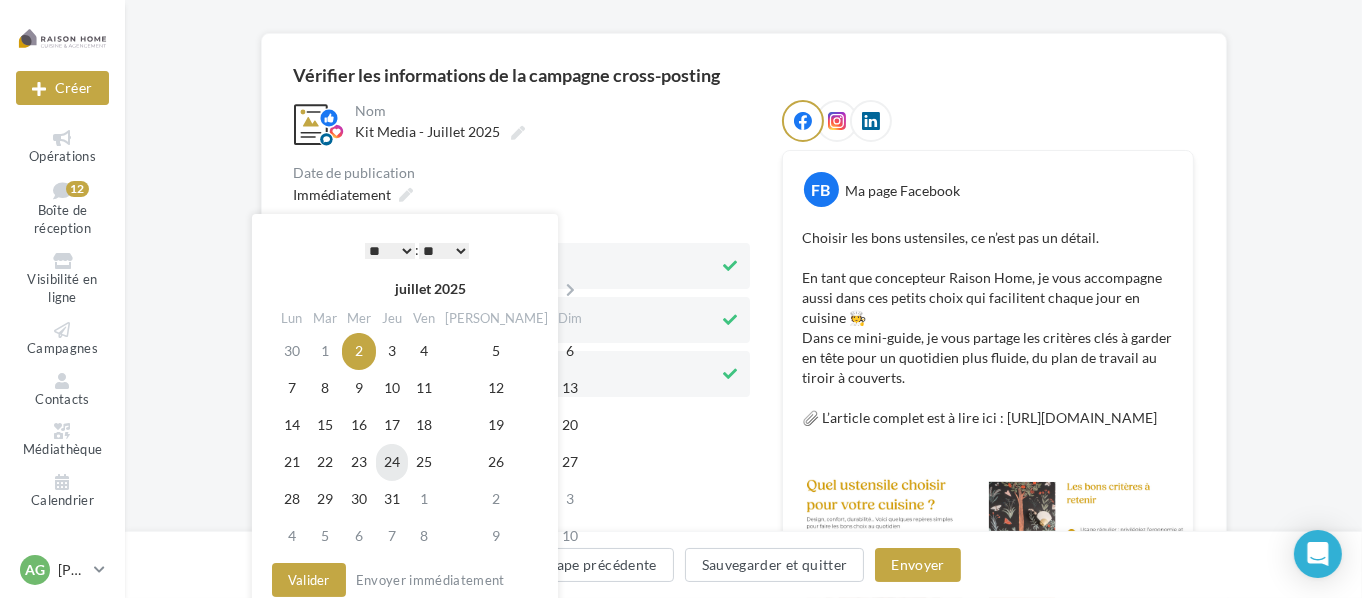 click on "24" at bounding box center [392, 462] 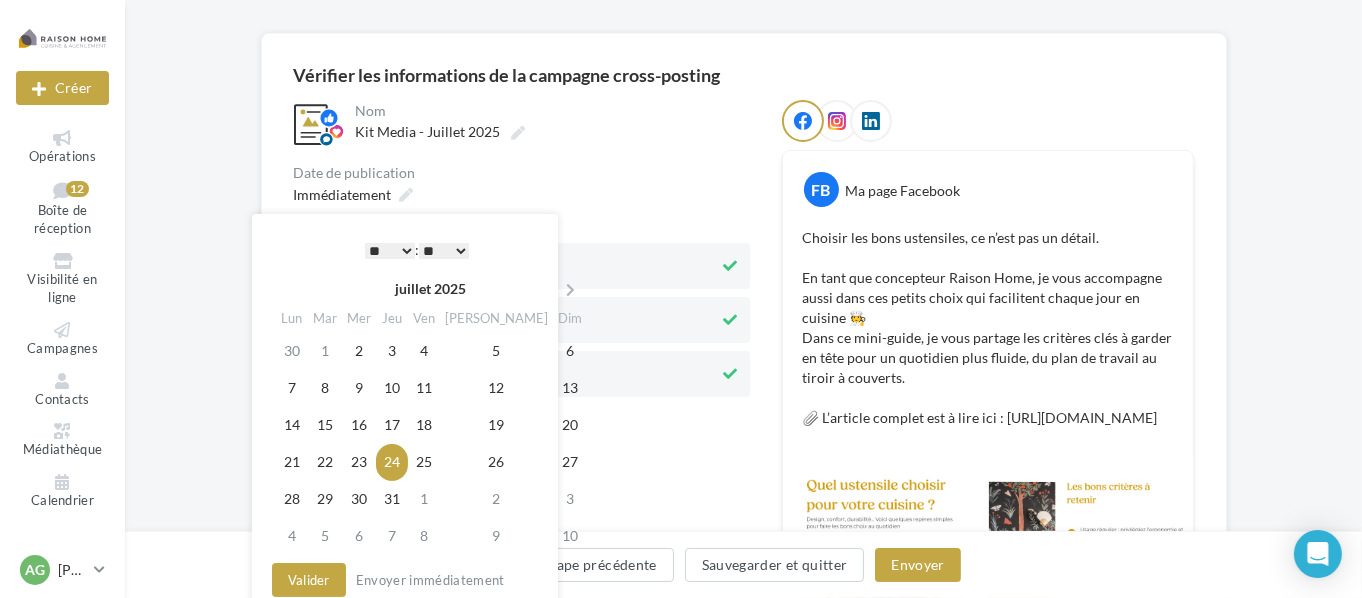 click on "* * * * * * * * * * ** ** ** ** ** ** ** ** ** ** ** ** ** **" at bounding box center (390, 251) 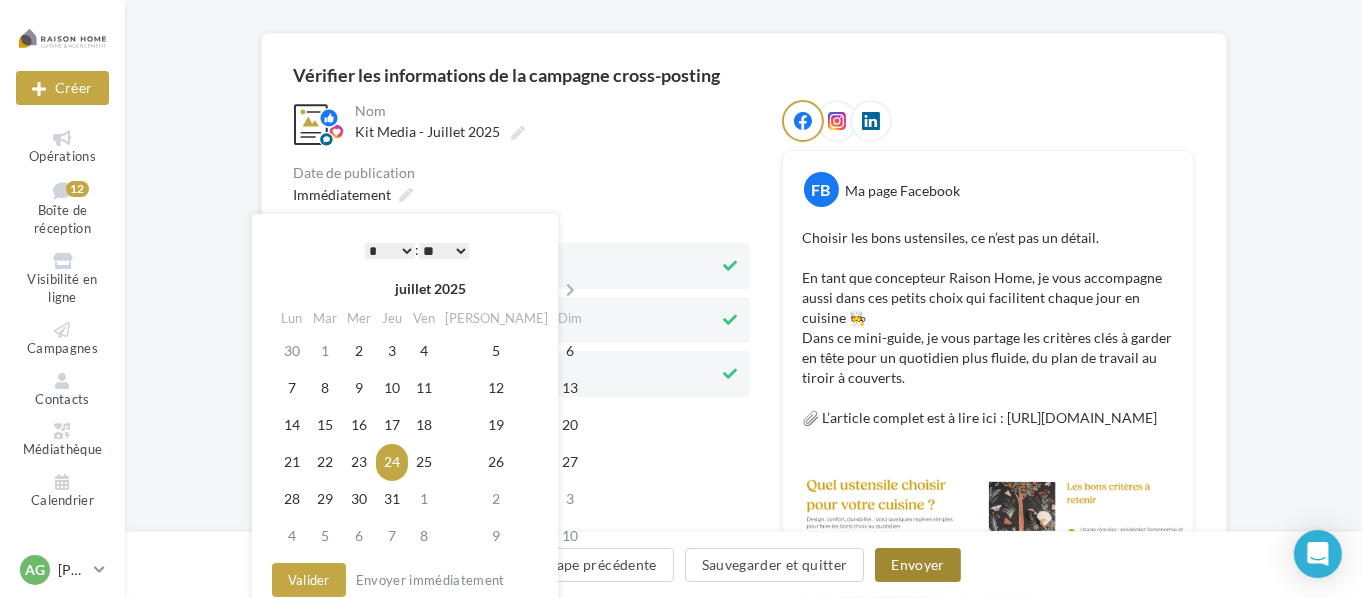 click on "Envoyer" at bounding box center (917, 565) 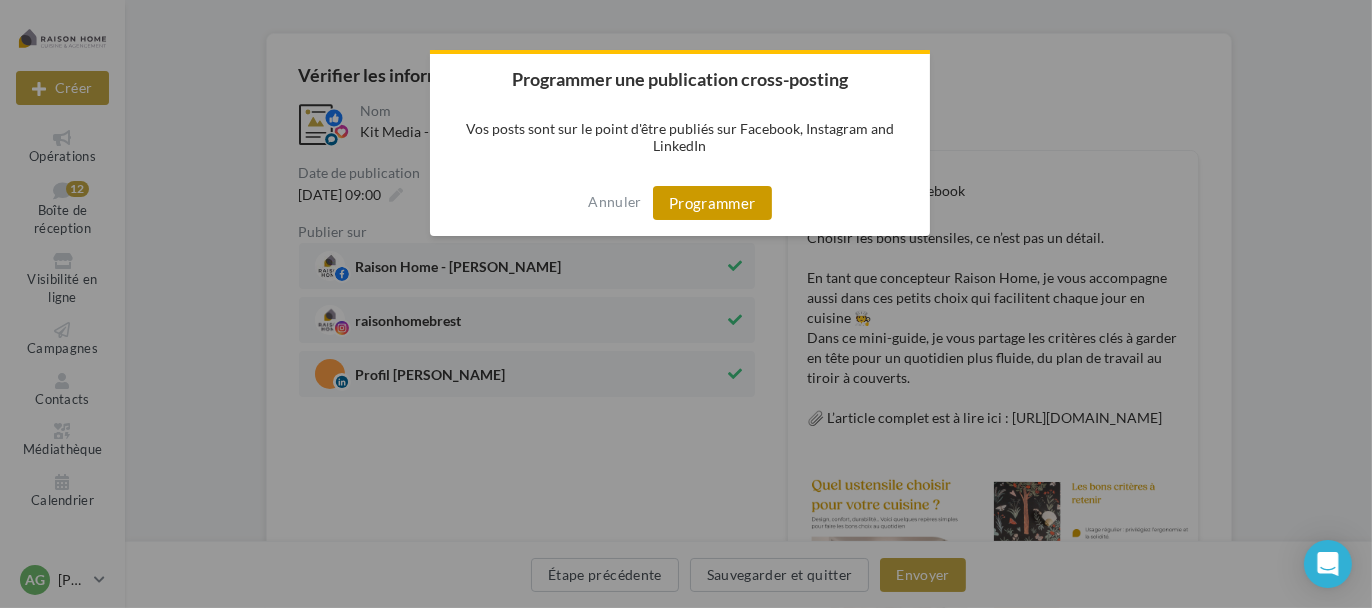 click on "Programmer" at bounding box center (712, 203) 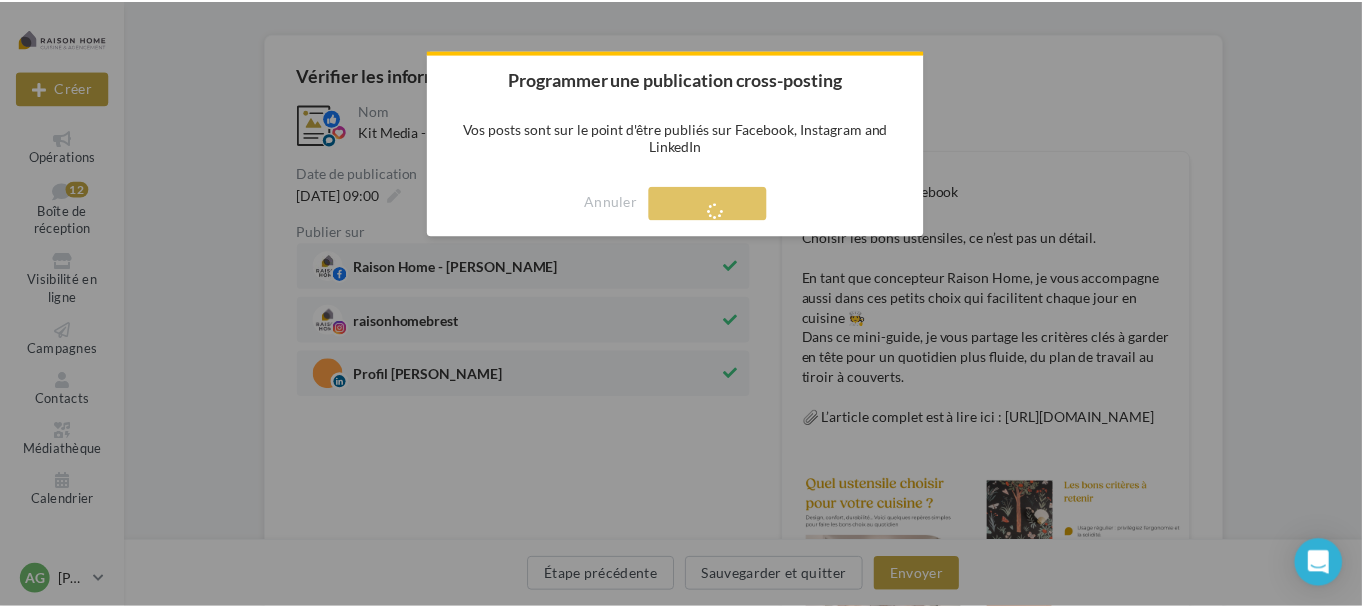 scroll, scrollTop: 32, scrollLeft: 0, axis: vertical 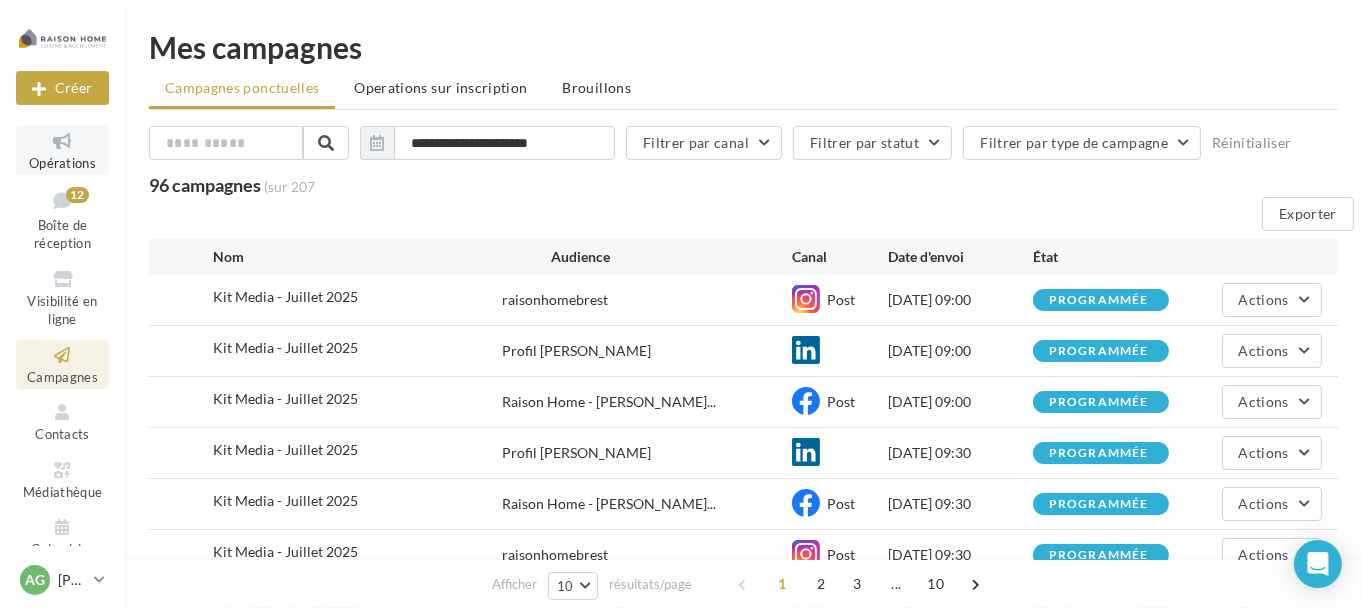 click at bounding box center (62, 141) 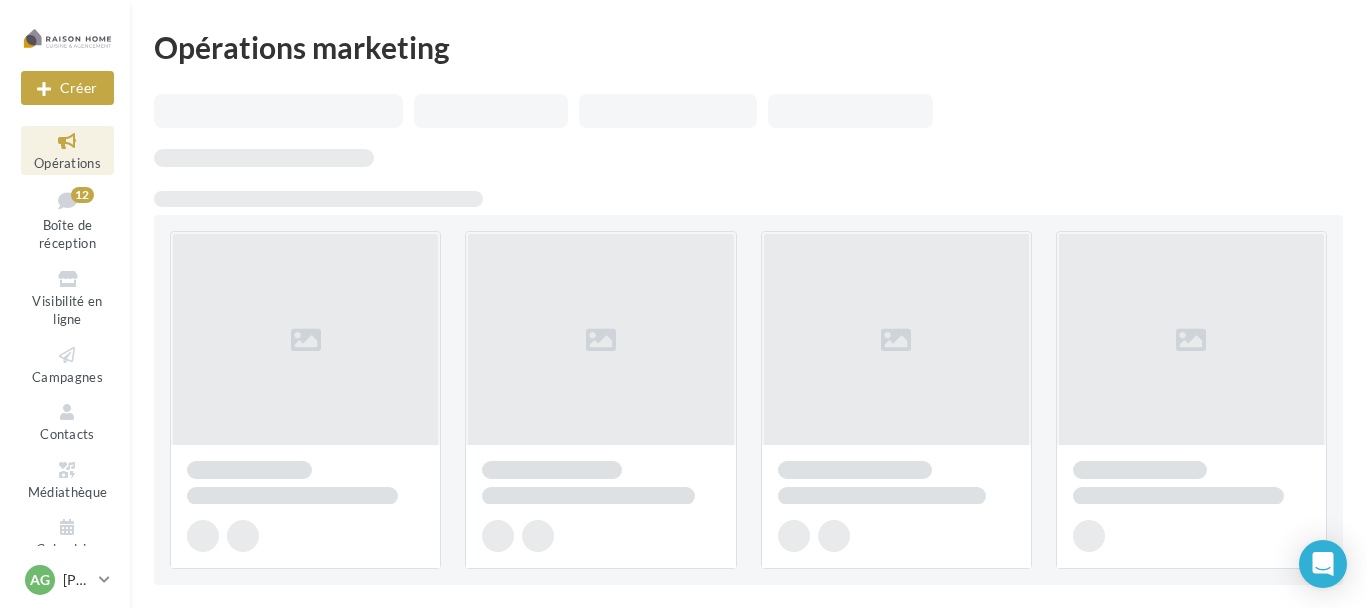 scroll, scrollTop: 0, scrollLeft: 0, axis: both 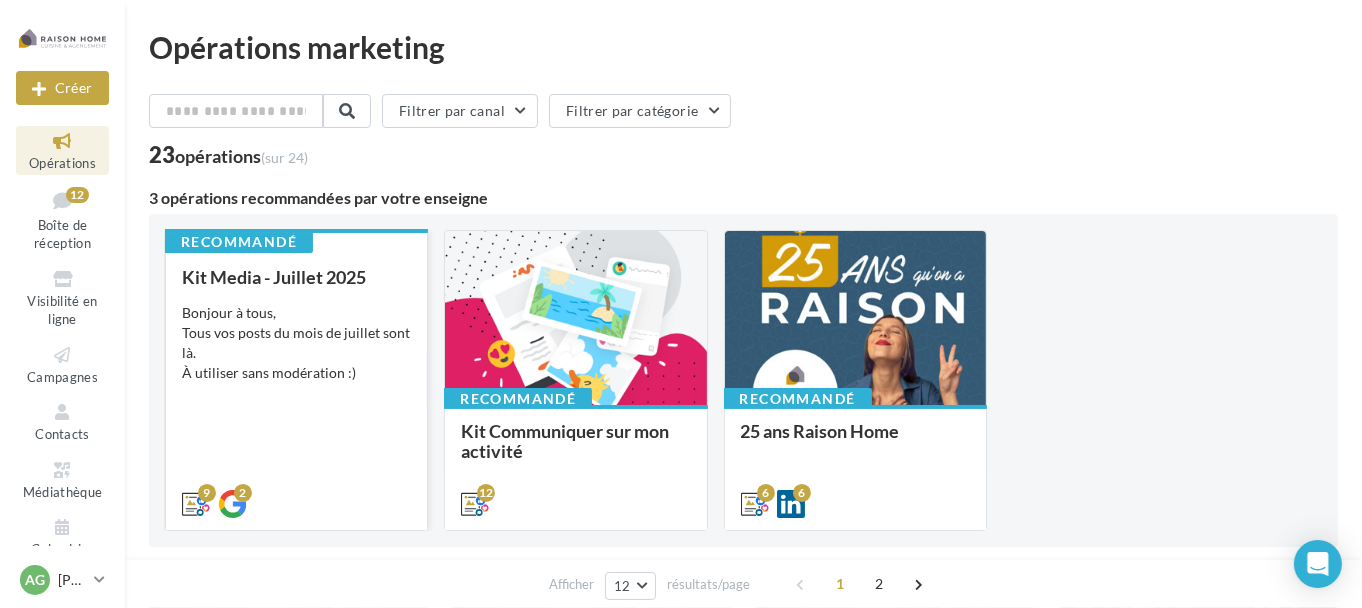 click on "Kit Media - Juillet 2025" at bounding box center (274, 277) 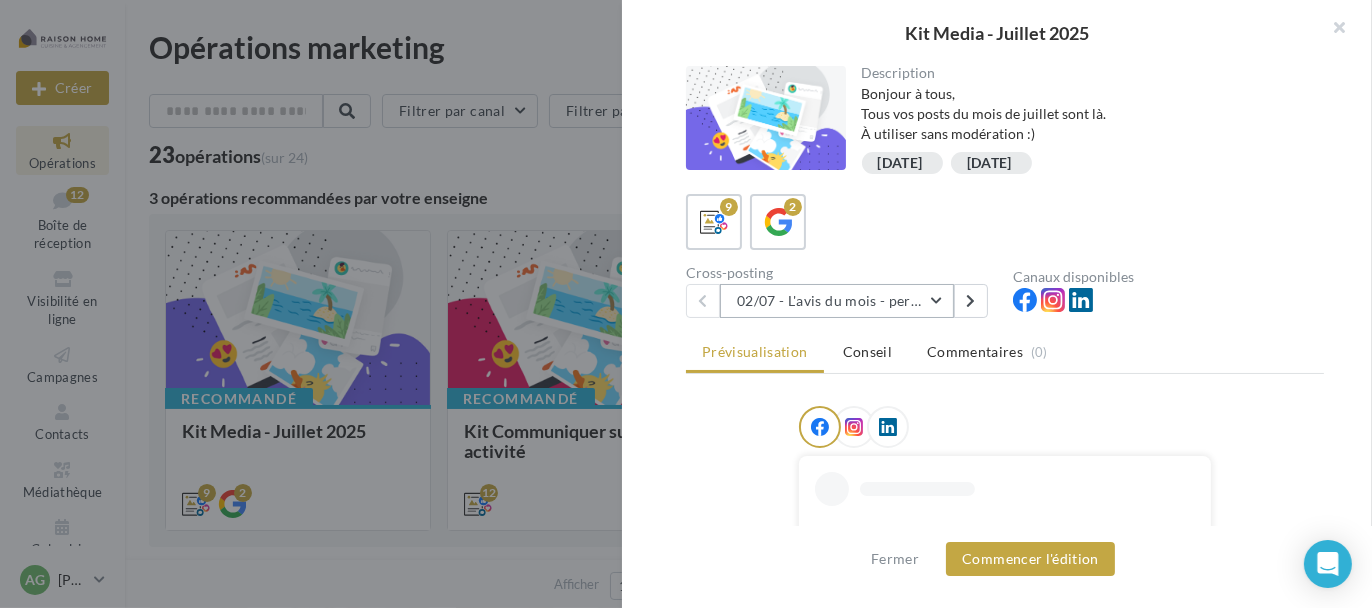 click on "02/07 - L'avis du mois - personnalisble" at bounding box center (837, 301) 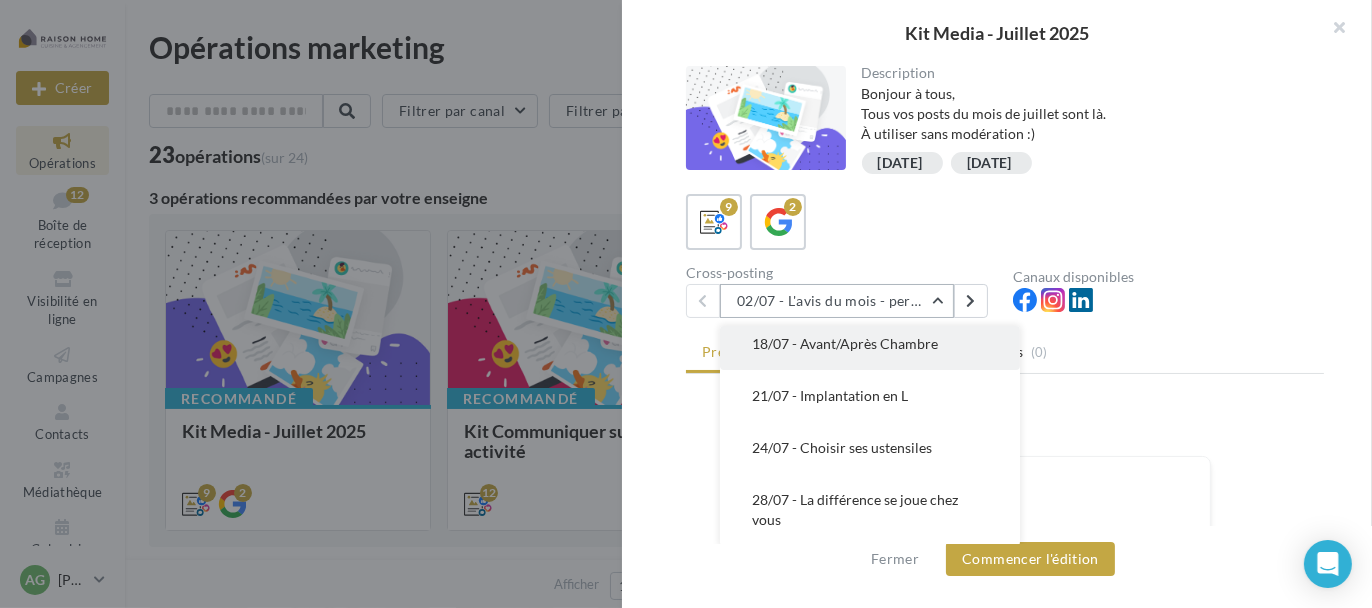 scroll, scrollTop: 287, scrollLeft: 0, axis: vertical 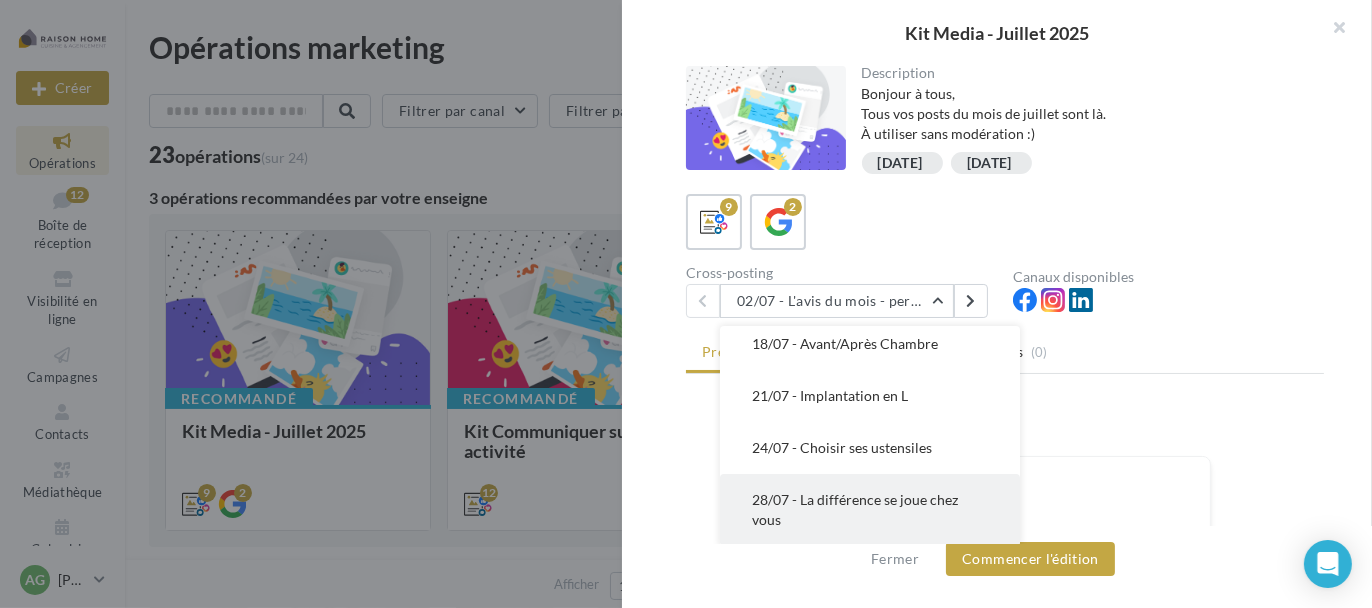 click on "28/07 - La différence se joue chez vous" at bounding box center [855, 509] 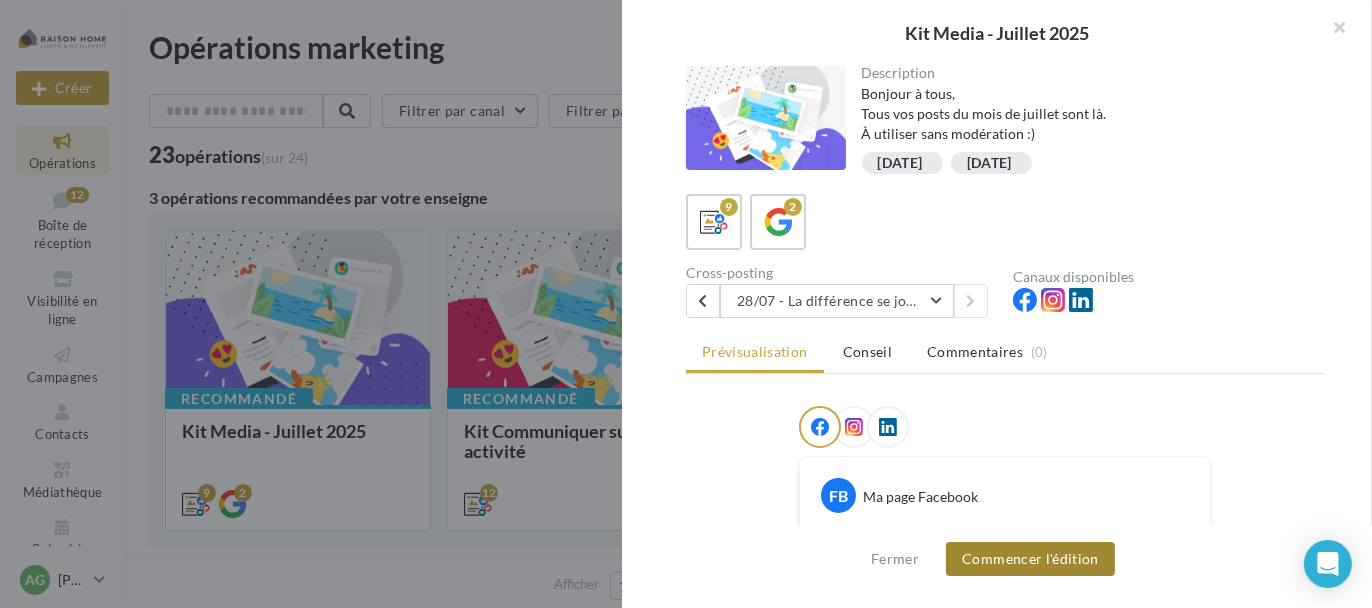 click on "Commencer l'édition" at bounding box center [1030, 559] 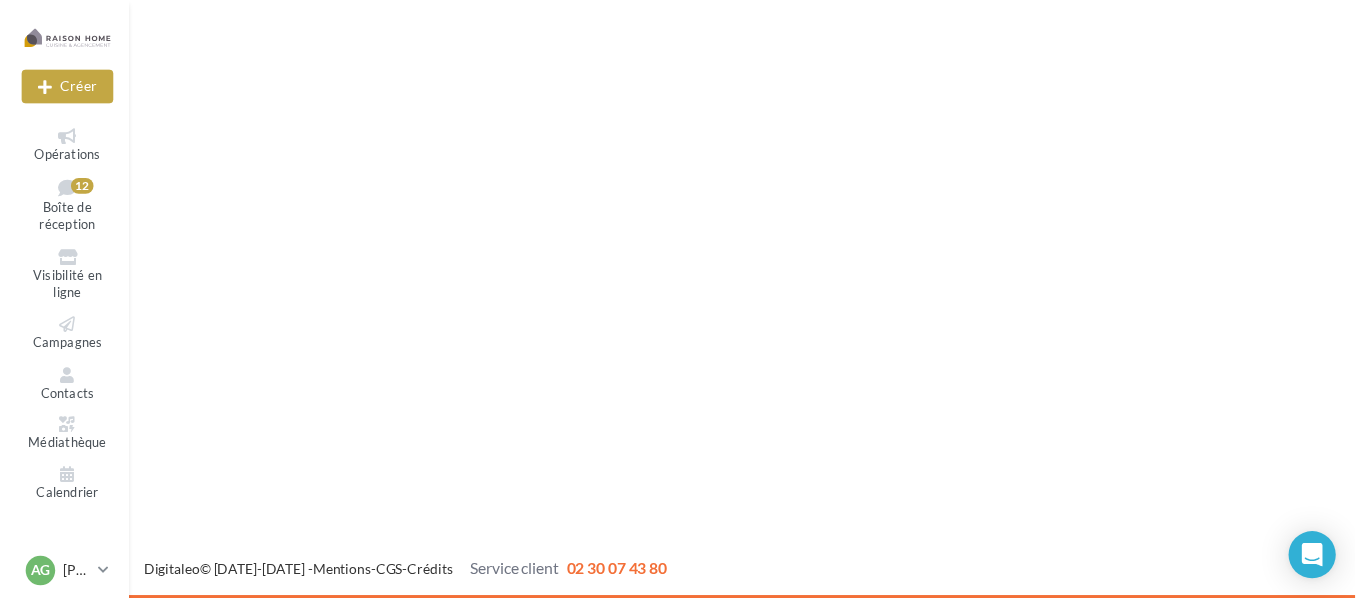 scroll, scrollTop: 0, scrollLeft: 0, axis: both 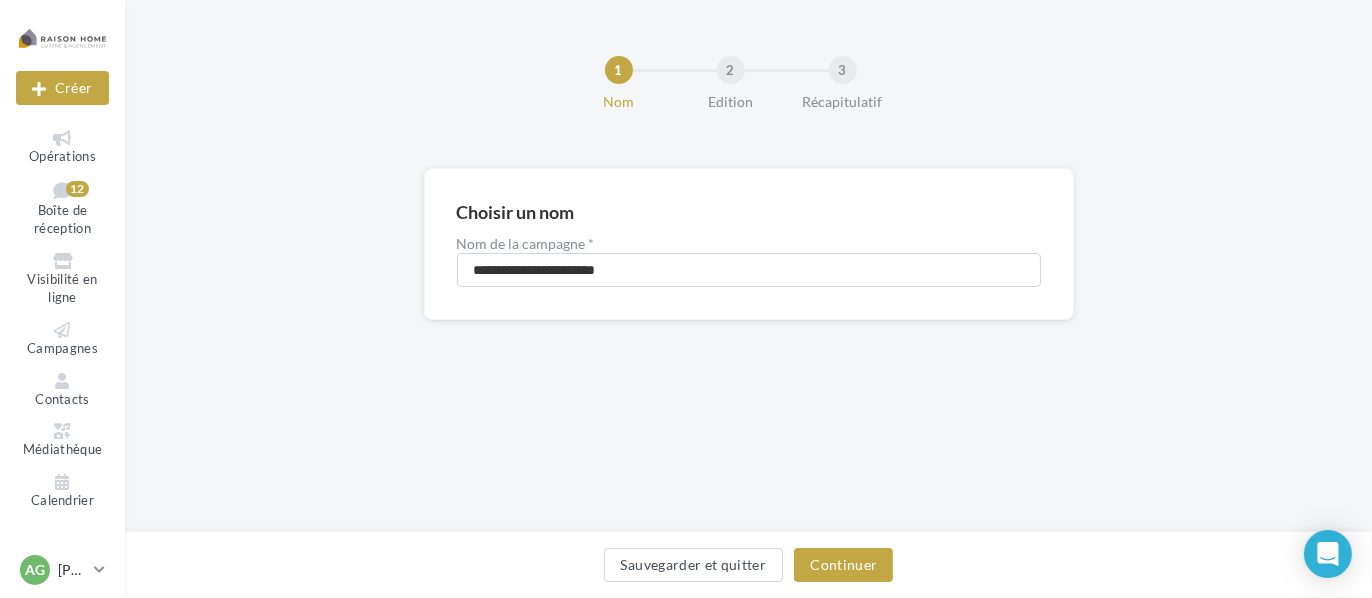 click on "Sauvegarder et quitter      Continuer" at bounding box center [748, 569] 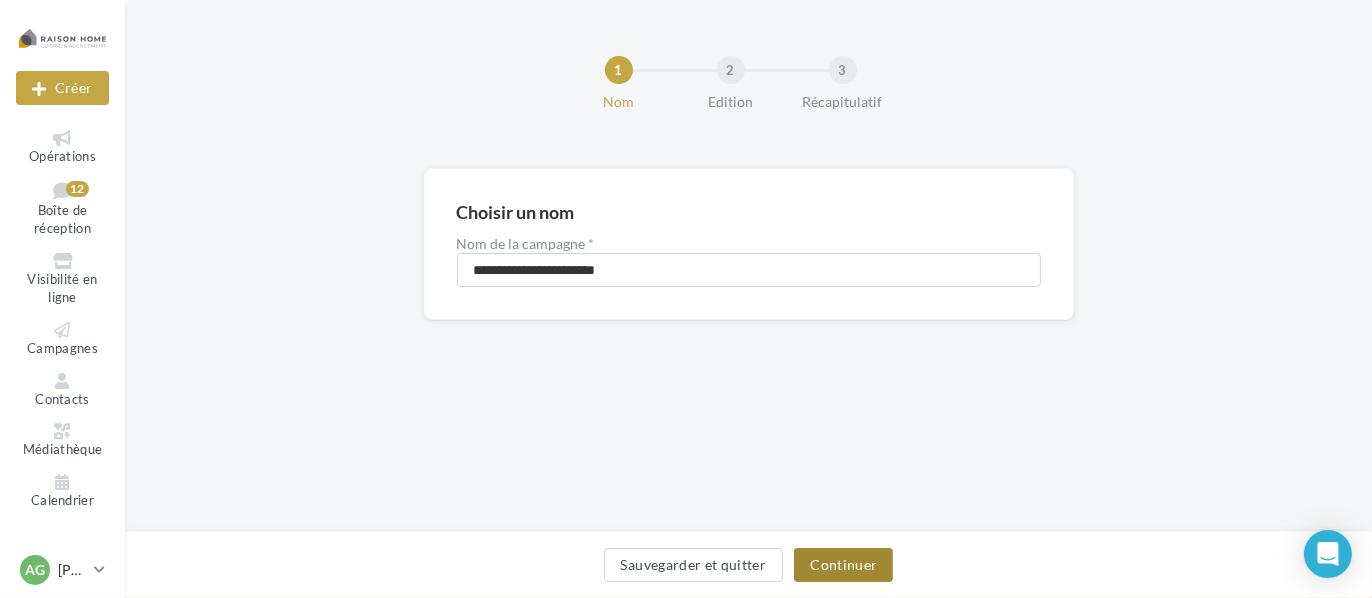 click on "Continuer" at bounding box center (843, 565) 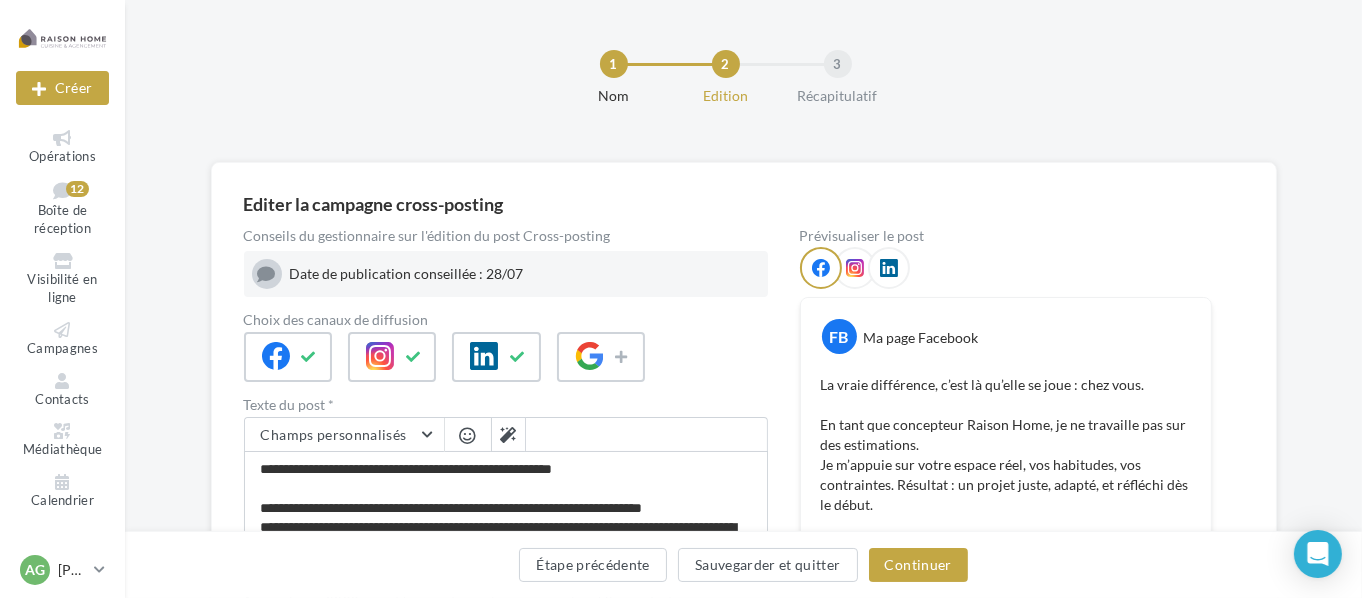 scroll, scrollTop: 0, scrollLeft: 0, axis: both 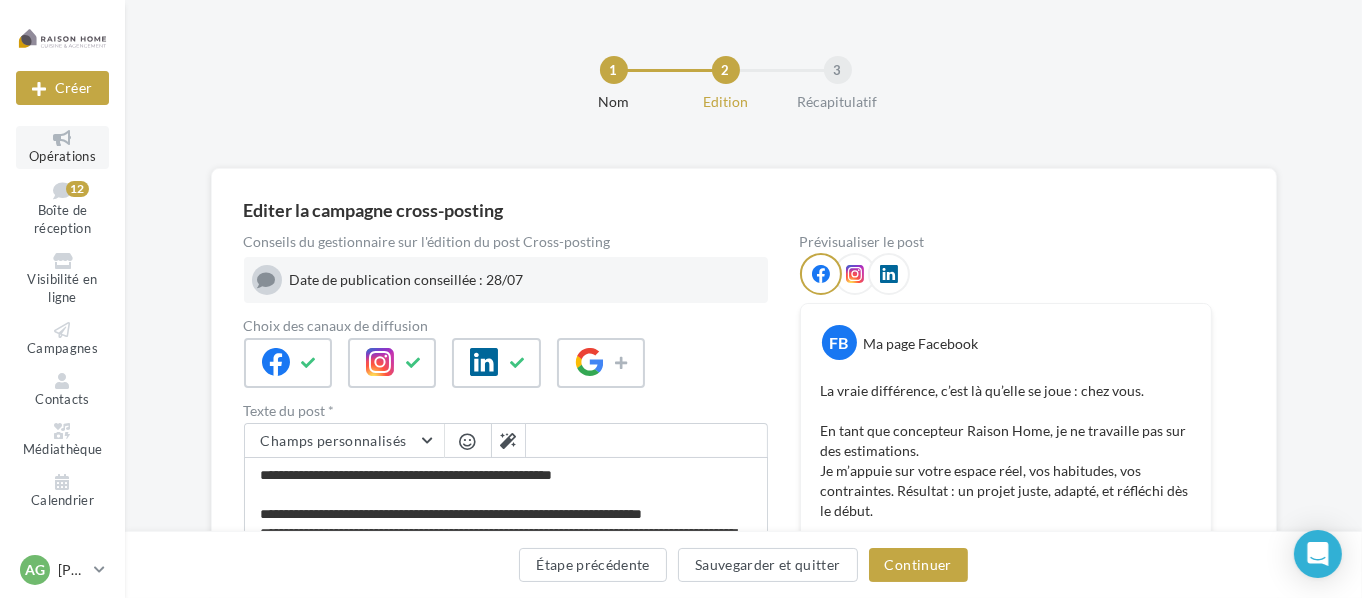 click at bounding box center [62, 138] 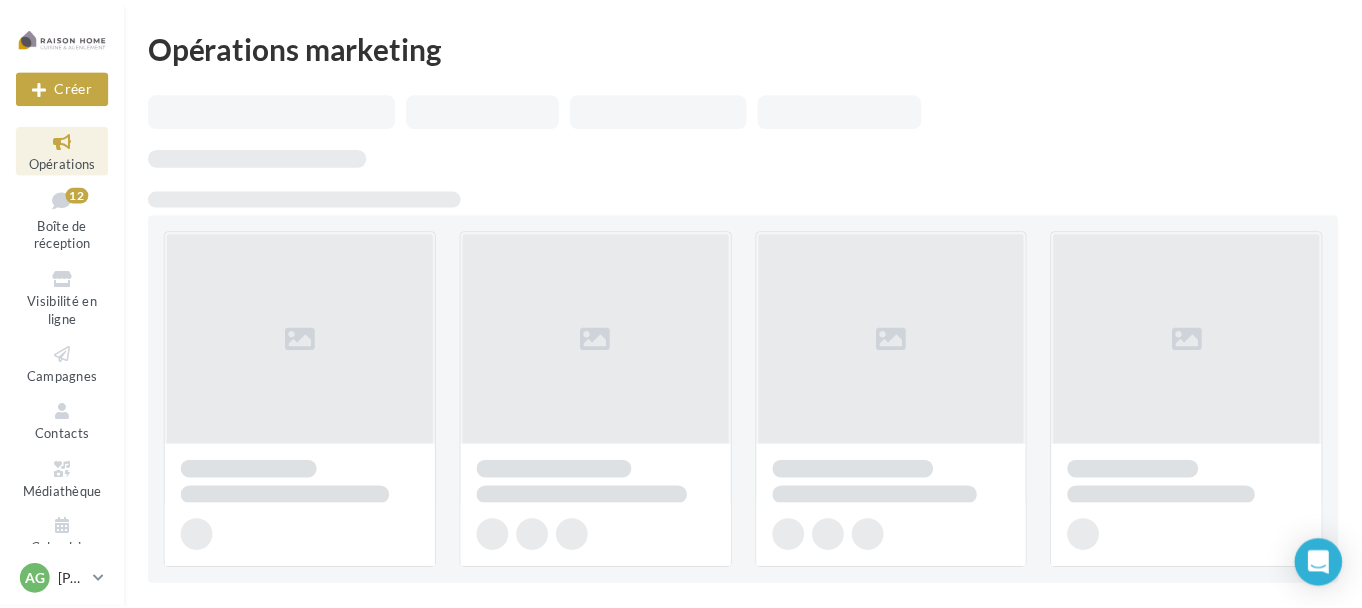 scroll, scrollTop: 0, scrollLeft: 0, axis: both 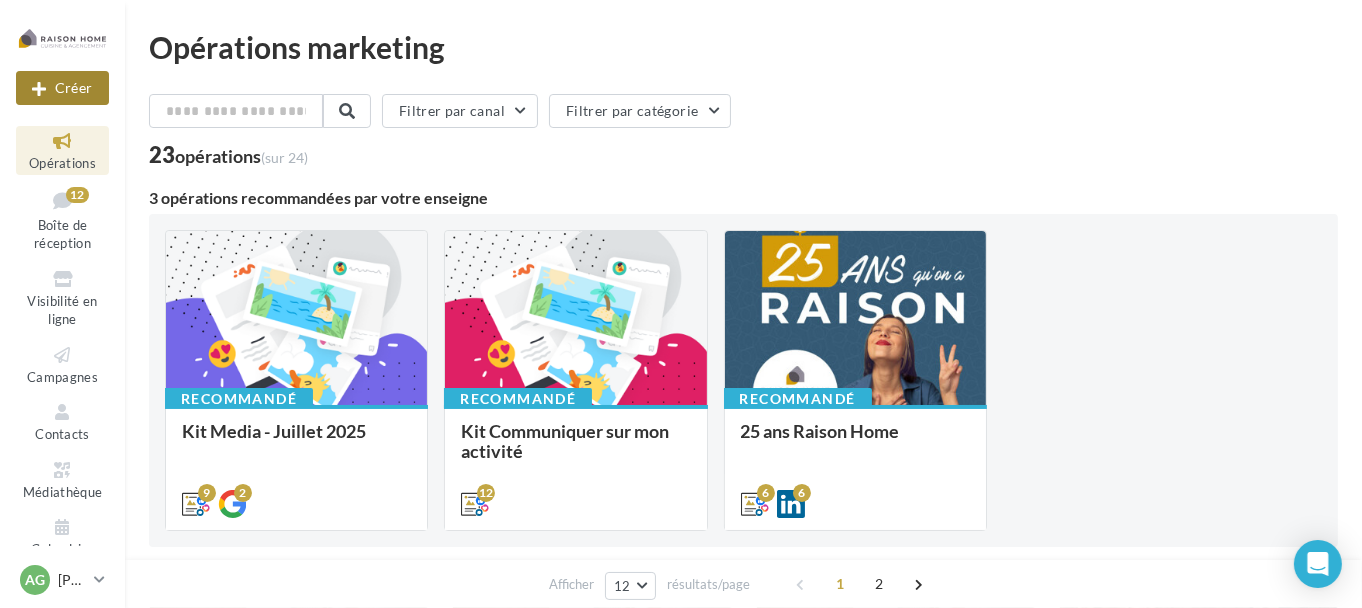 click on "Créer" at bounding box center (62, 88) 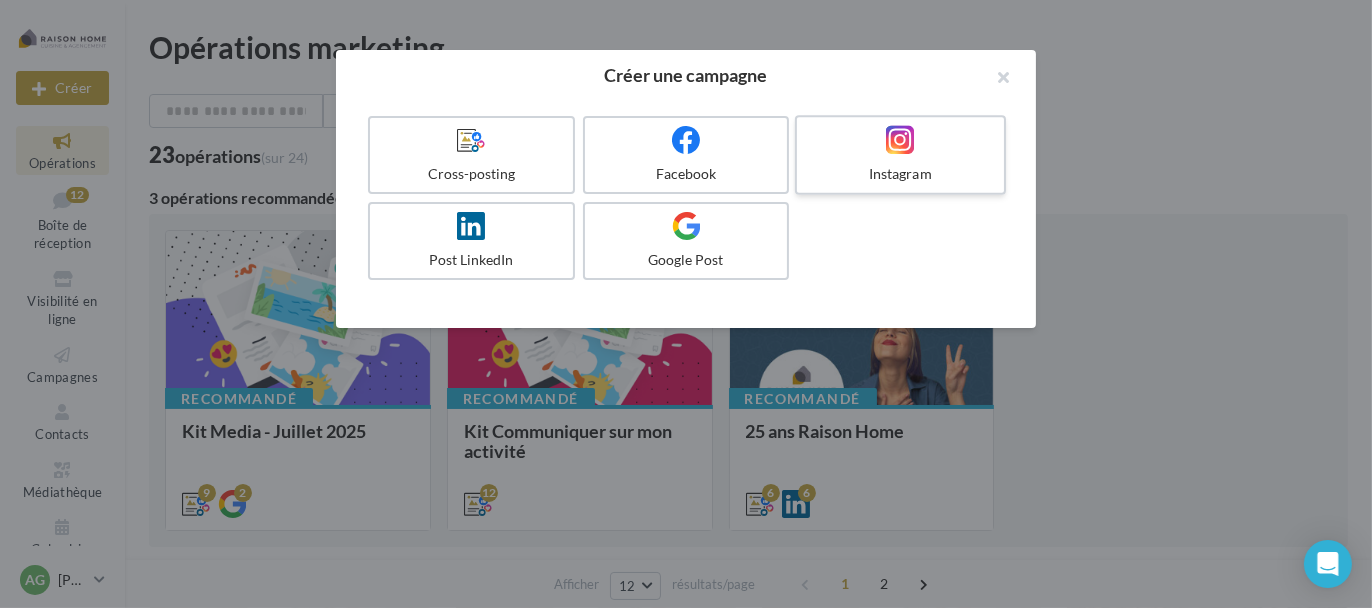click at bounding box center [900, 140] 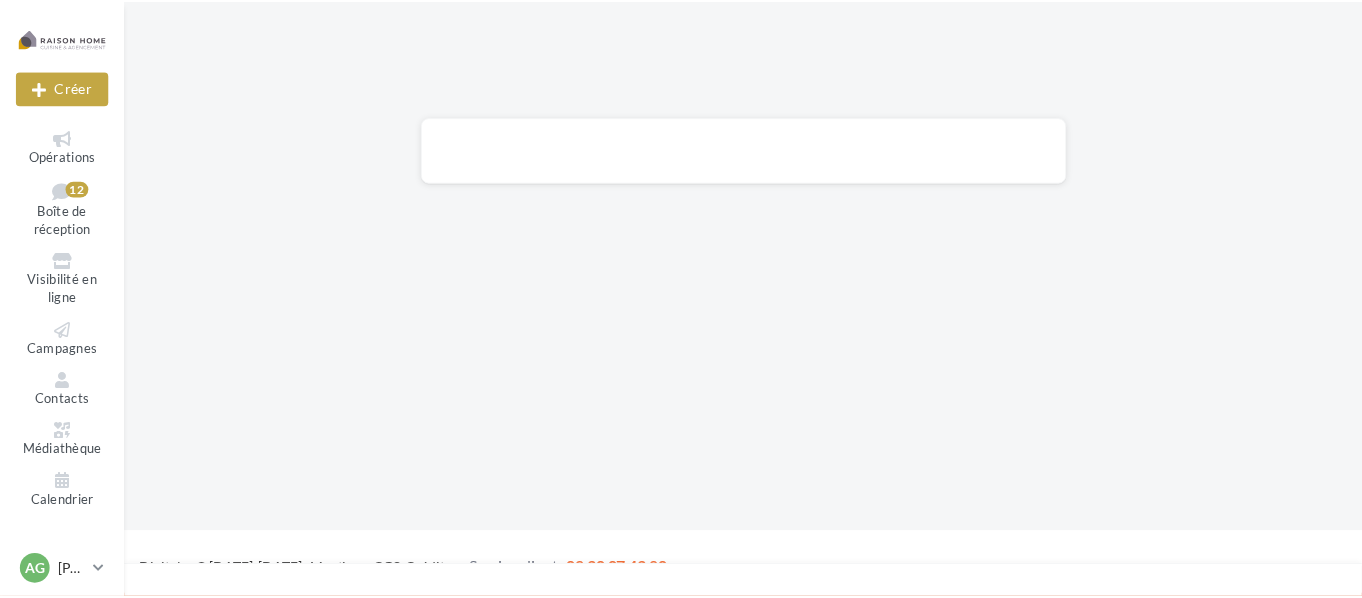 scroll, scrollTop: 0, scrollLeft: 0, axis: both 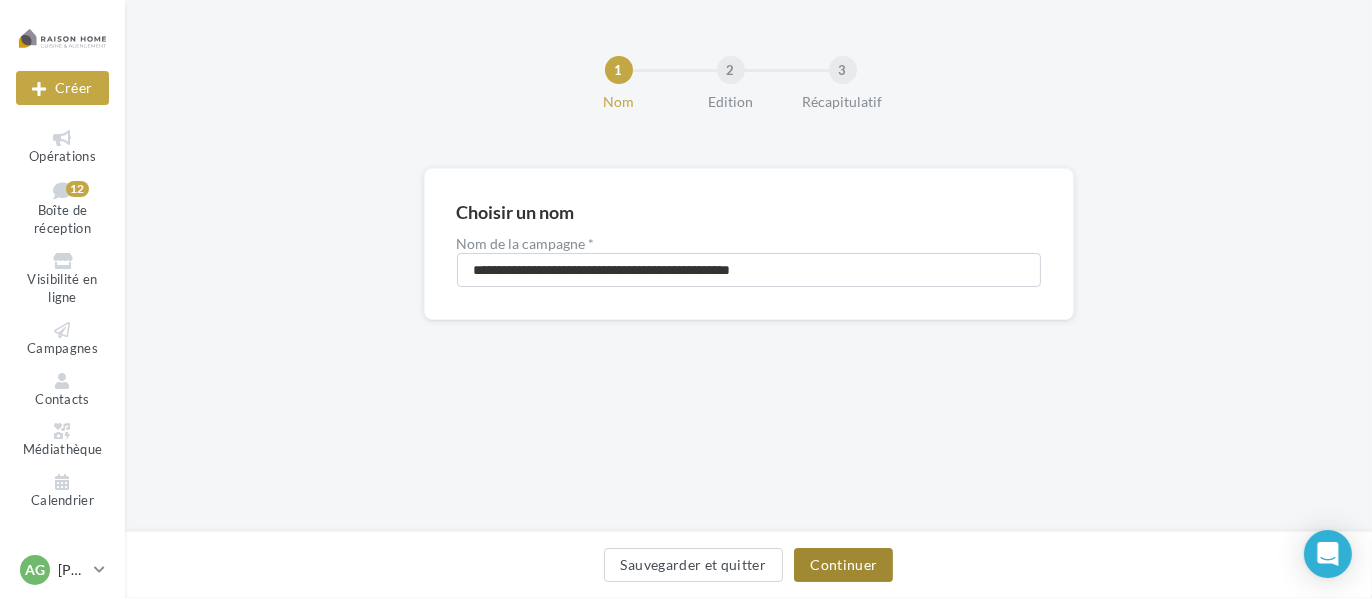 click on "Continuer" at bounding box center [843, 565] 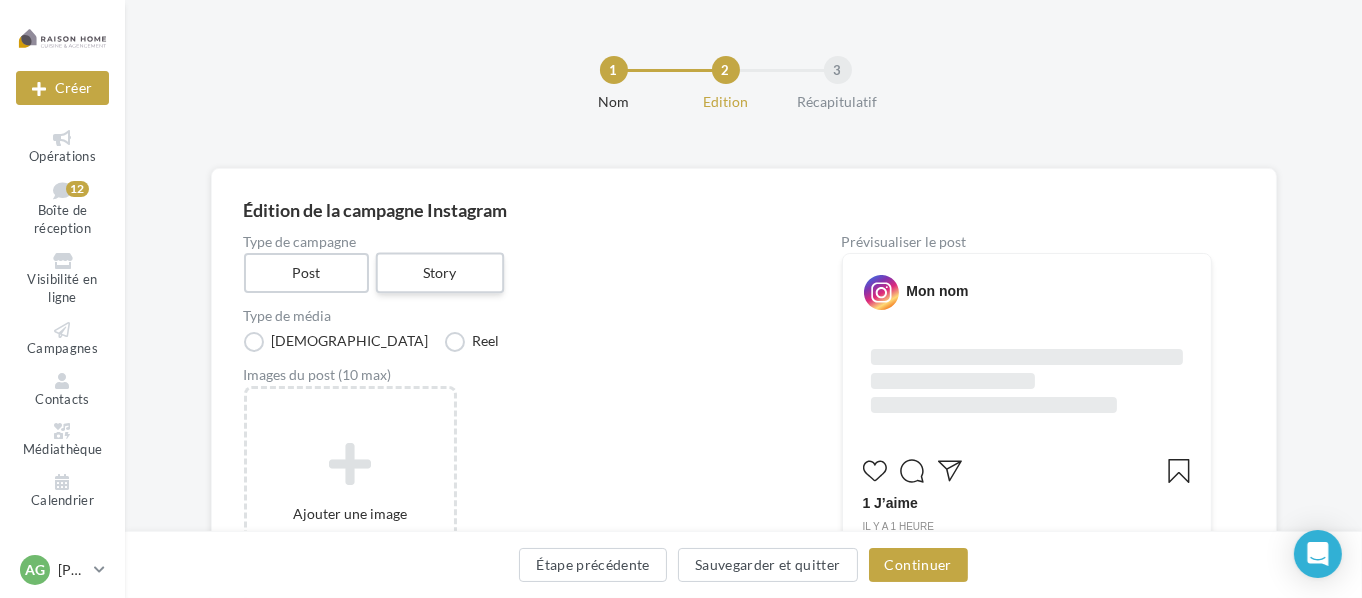 click on "Story" at bounding box center (440, 273) 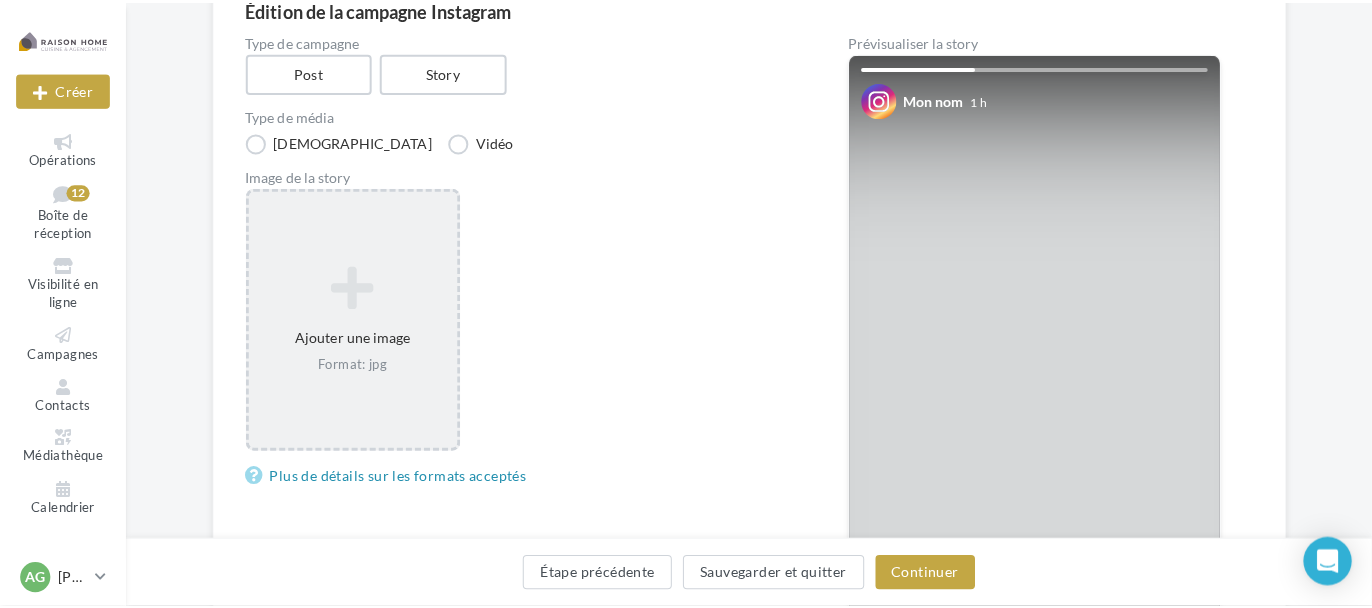 scroll, scrollTop: 200, scrollLeft: 0, axis: vertical 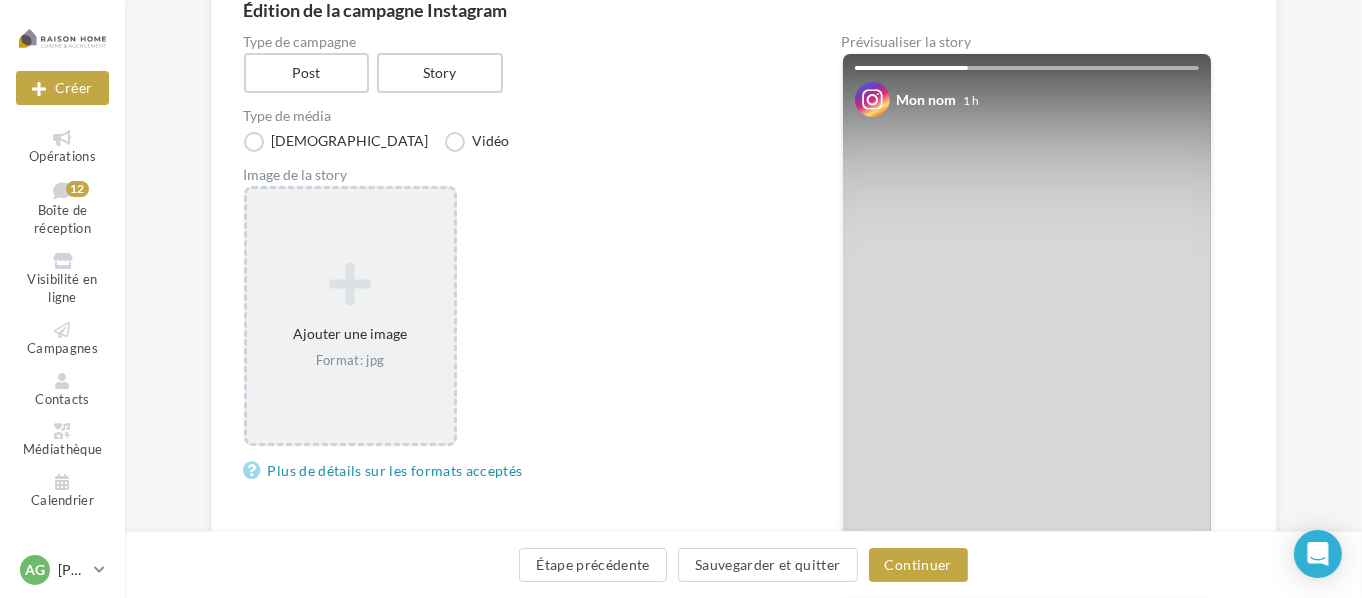click on "Ajouter une image     Format: jpg" at bounding box center (350, 316) 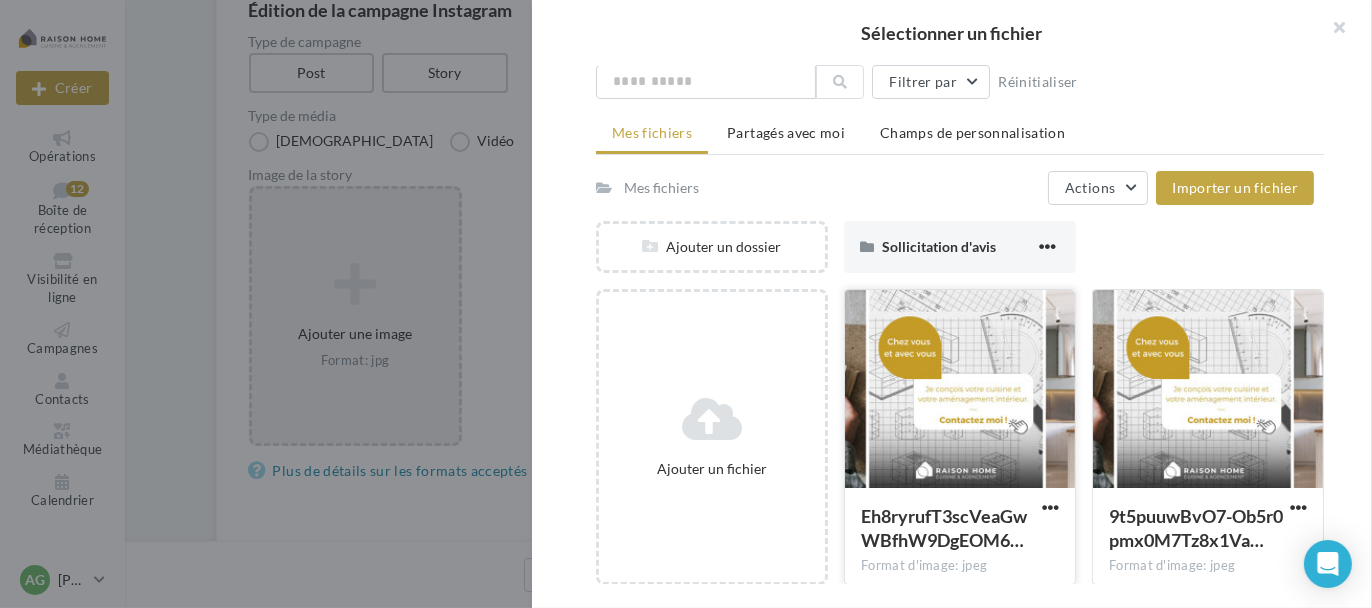 scroll, scrollTop: 85, scrollLeft: 0, axis: vertical 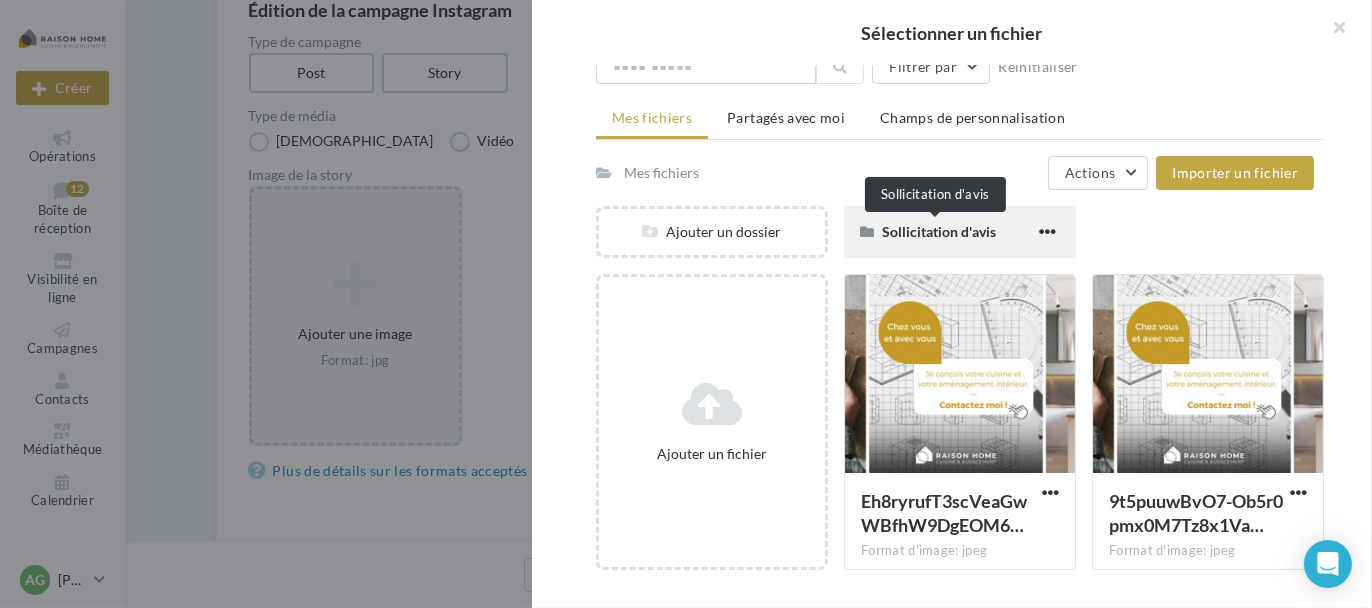 click on "Sollicitation d'avis" at bounding box center (939, 231) 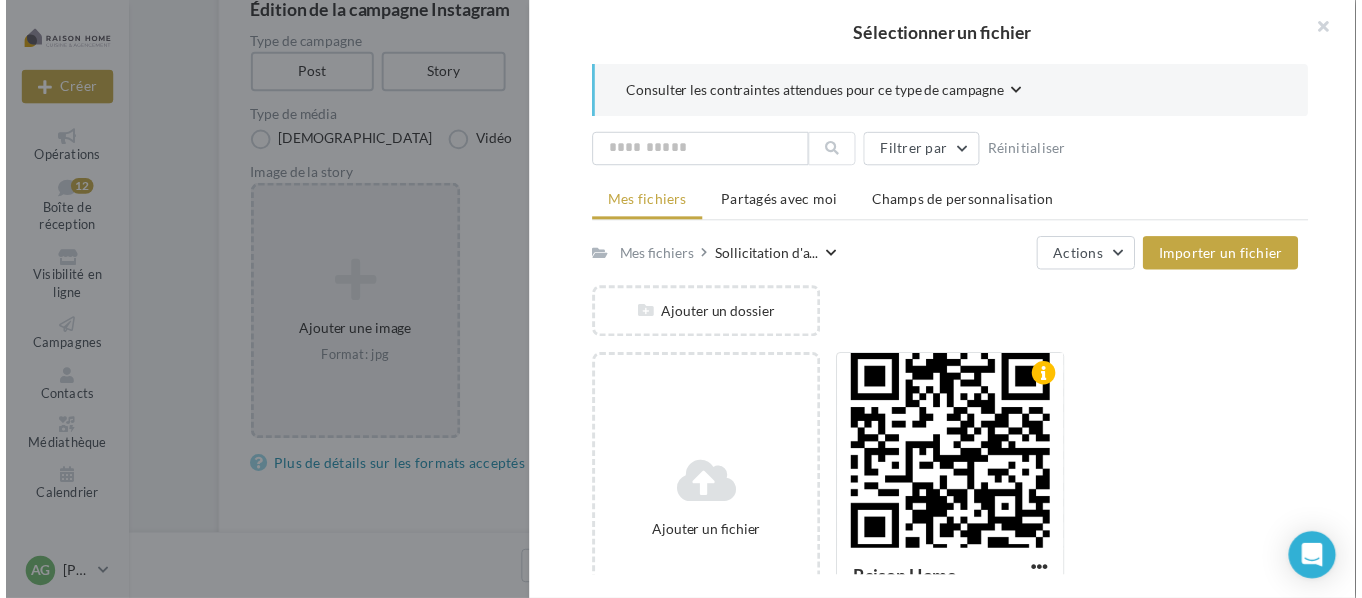 scroll, scrollTop: 0, scrollLeft: 0, axis: both 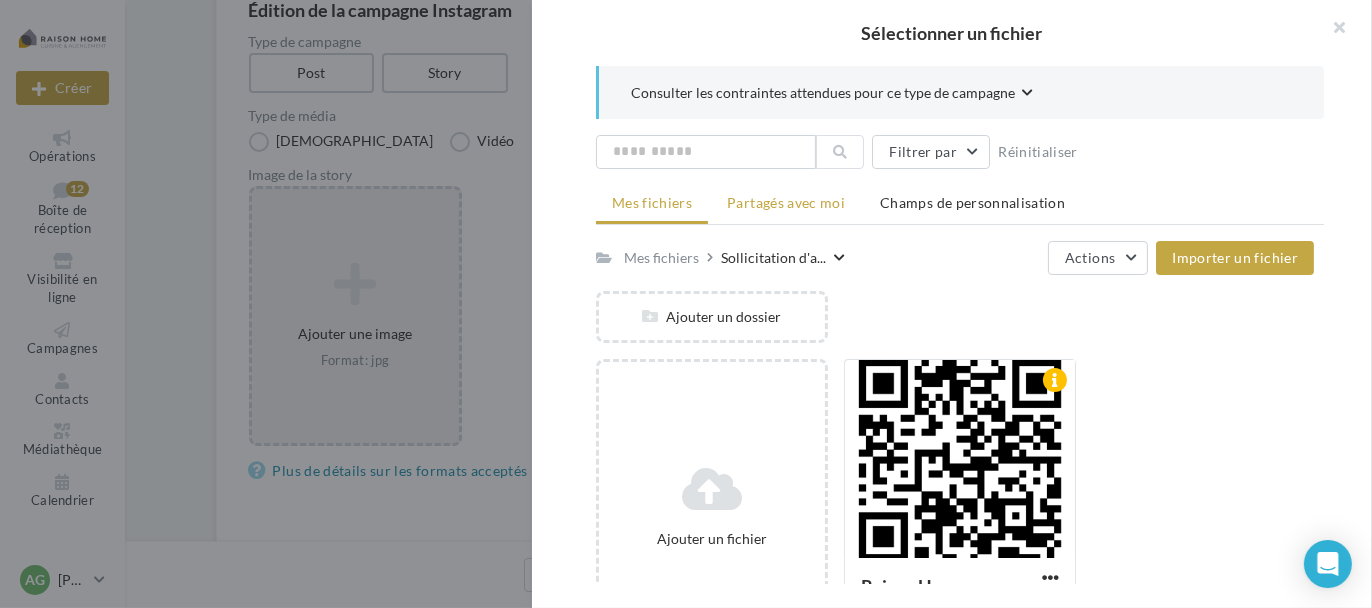 click on "Partagés avec moi" at bounding box center [786, 202] 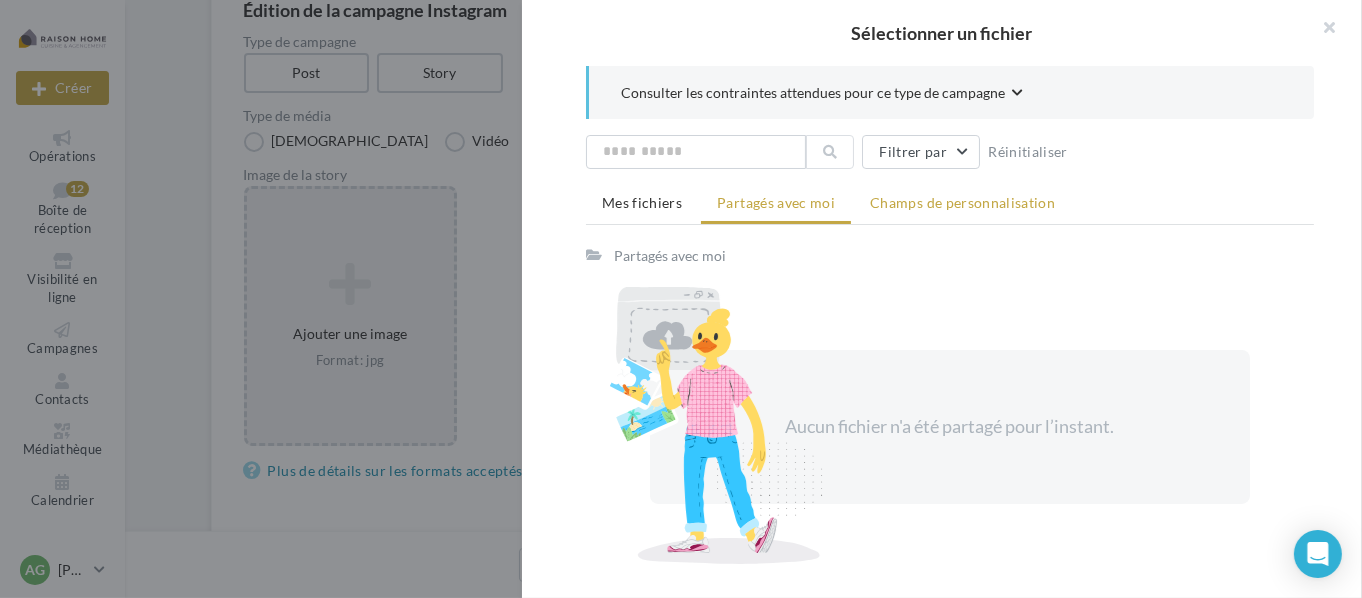 click on "Champs de personnalisation" at bounding box center [962, 202] 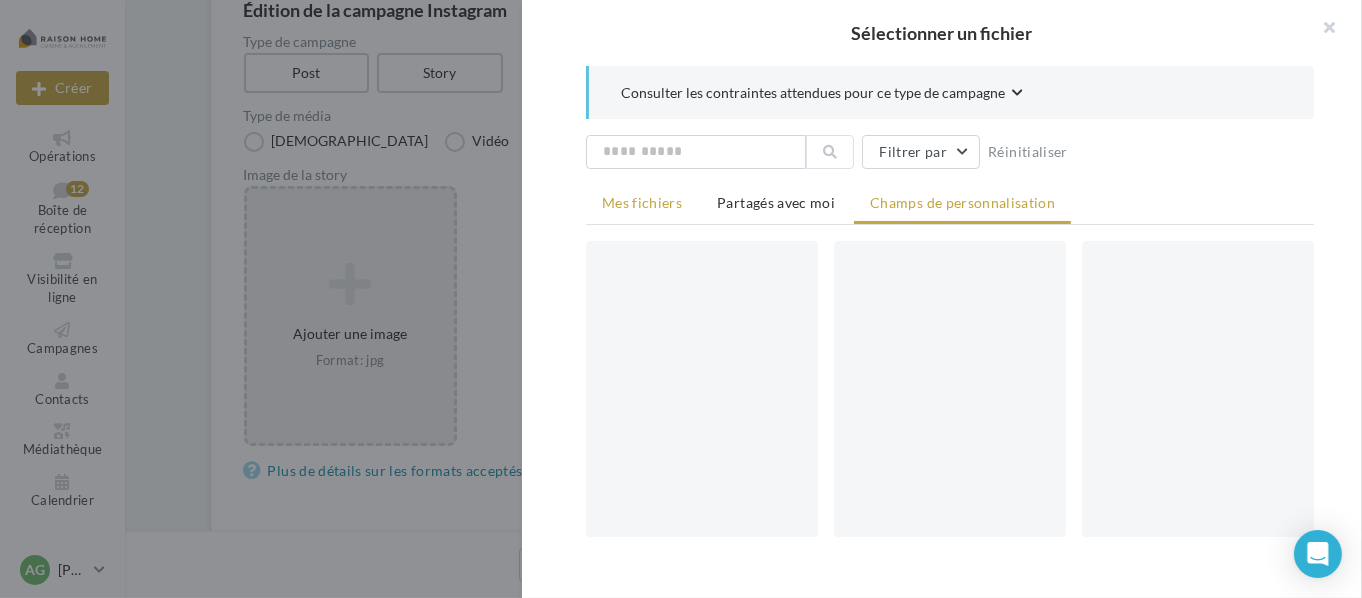 click on "Mes fichiers" at bounding box center (642, 202) 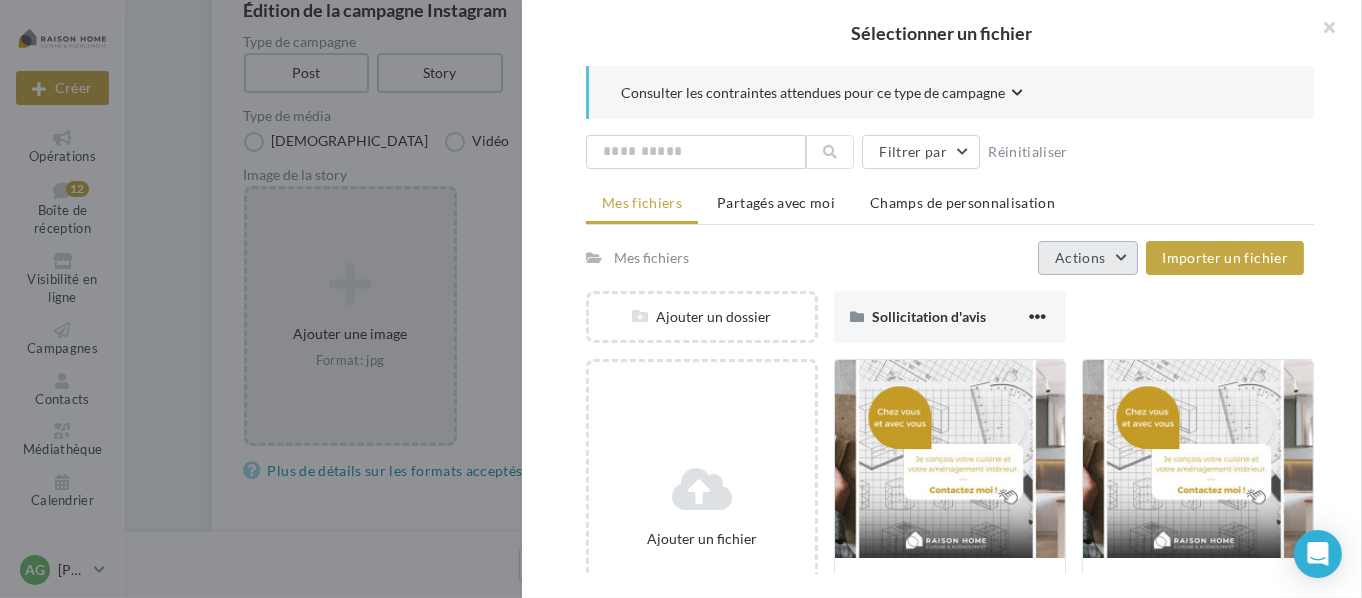 click on "Actions" at bounding box center [1080, 257] 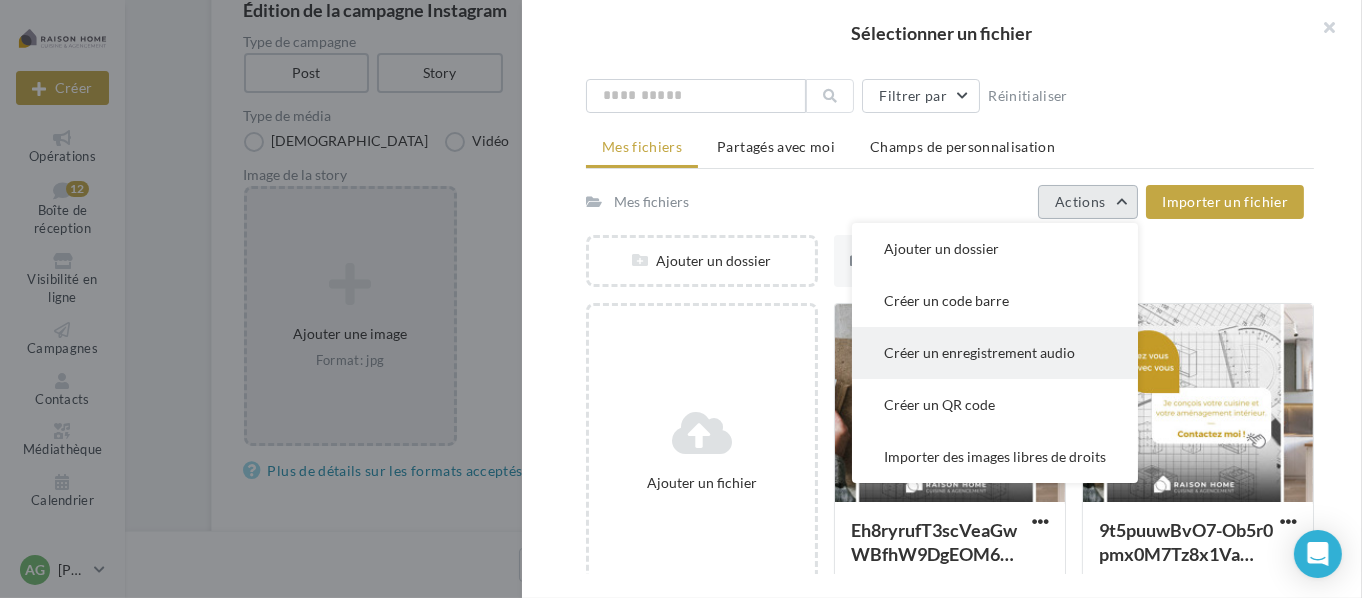 scroll, scrollTop: 85, scrollLeft: 0, axis: vertical 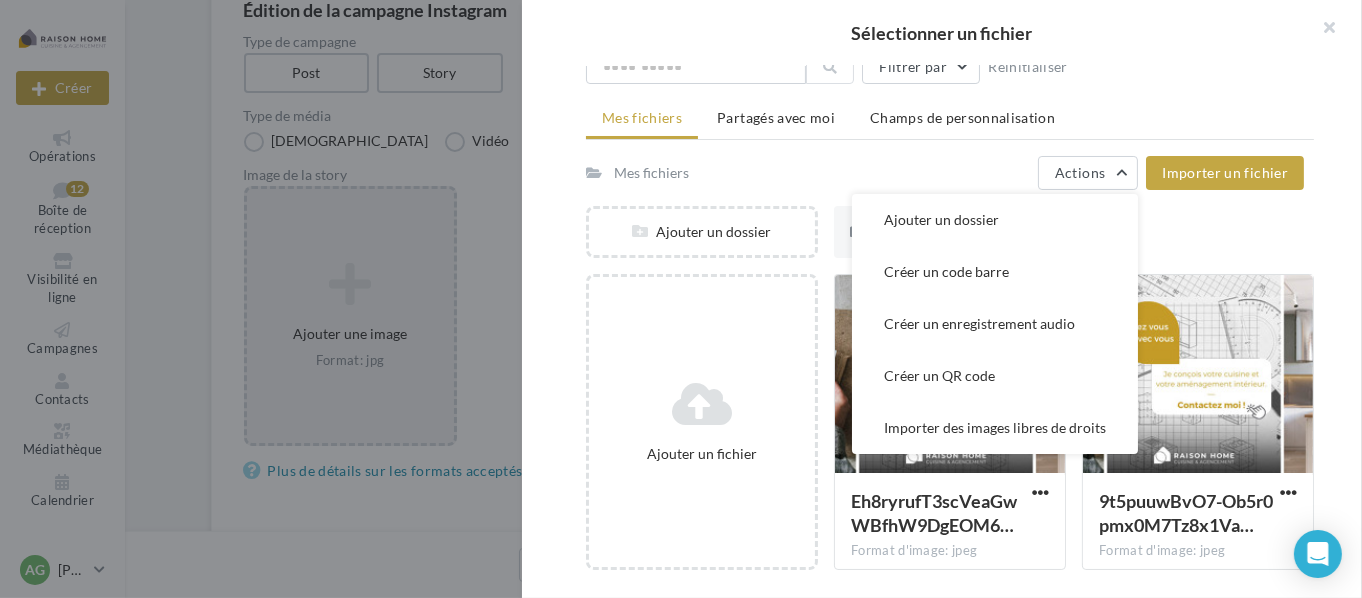 click on "Mes fichiers
Partagés avec moi
Champs de personnalisation
Mes fichiers                 Actions        Ajouter un dossier       Créer un code barre       Créer un enregistrement audio       Créer un QR code       Importer des images libres de droits               Importer un fichier     Ajouter un dossier    Sollicitation d'avis                Sollicitation d'avis       Ajouter un fichier                  Eh8ryrufT3scVeaGwWBfhW9DgEOM6…  Format d'image: jpeg                   Eh8ryrufT3scVeaGwWBfhW9DgEOM6bQUIf7Q0BITcRleAV3sypcun_gWHnVUu8uUi1v9VCCC4zavDxM4VA=s0                      9t5puuwBvO7-Ob5r0pmx0M7Tz8x1Va…  Format d'image: jpeg                   9t5puuwBvO7-Ob5r0pmx0M7Tz8x1VaDNRdGcT8TZH0oJHKnRmV-7zAvvY5LL5JK2WFjDxIxz92ZelLP1HA=s0                          ALV-UjXUhmASAsR-5MXpZkai-T3q-Yr…  Format d'image: jpeg                   ALV-UjXUhmASAsR-5MXpZkai-T3q-YrOkA3vp3Mg0vx7T2wfG51GmtTg                          1.png" at bounding box center [950, 499] 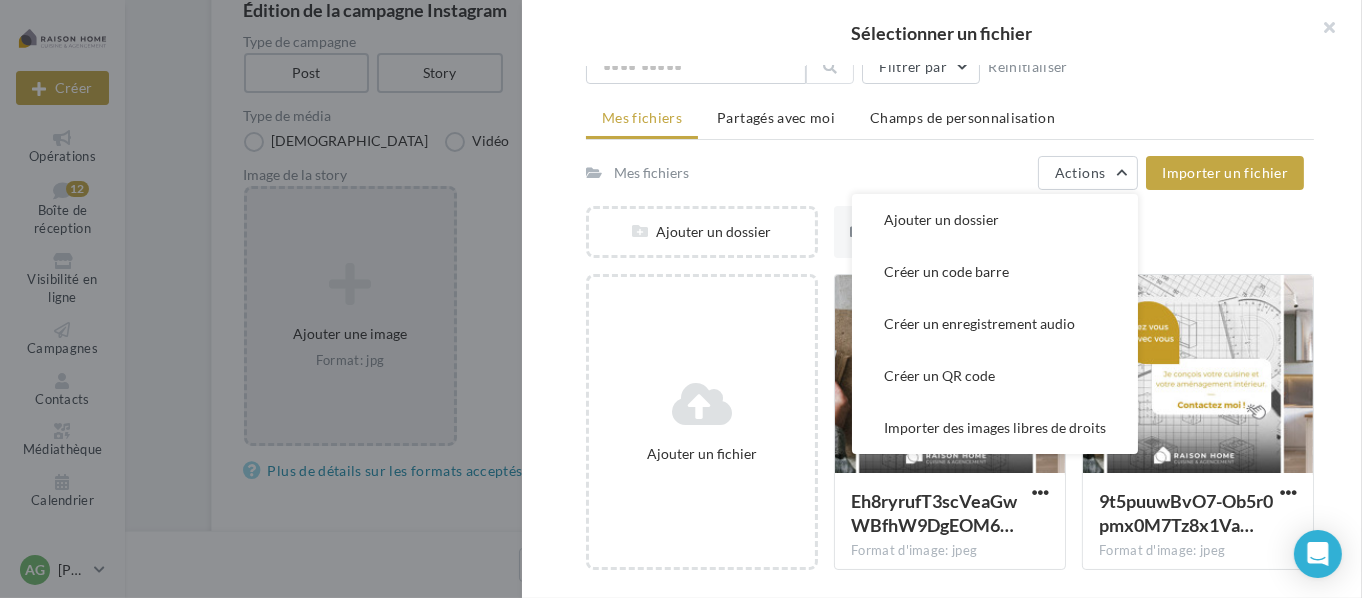 click on "Mes fichiers
Partagés avec moi
Champs de personnalisation
Mes fichiers                 Actions        Ajouter un dossier       Créer un code barre       Créer un enregistrement audio       Créer un QR code       Importer des images libres de droits               Importer un fichier     Ajouter un dossier    Sollicitation d'avis                Sollicitation d'avis       Ajouter un fichier                  Eh8ryrufT3scVeaGwWBfhW9DgEOM6…  Format d'image: jpeg                   Eh8ryrufT3scVeaGwWBfhW9DgEOM6bQUIf7Q0BITcRleAV3sypcun_gWHnVUu8uUi1v9VCCC4zavDxM4VA=s0                      9t5puuwBvO7-Ob5r0pmx0M7Tz8x1Va…  Format d'image: jpeg                   9t5puuwBvO7-Ob5r0pmx0M7Tz8x1VaDNRdGcT8TZH0oJHKnRmV-7zAvvY5LL5JK2WFjDxIxz92ZelLP1HA=s0                          ALV-UjXUhmASAsR-5MXpZkai-T3q-Yr…  Format d'image: jpeg                   ALV-UjXUhmASAsR-5MXpZkai-T3q-YrOkA3vp3Mg0vx7T2wfG51GmtTg                          1.png" at bounding box center [950, 499] 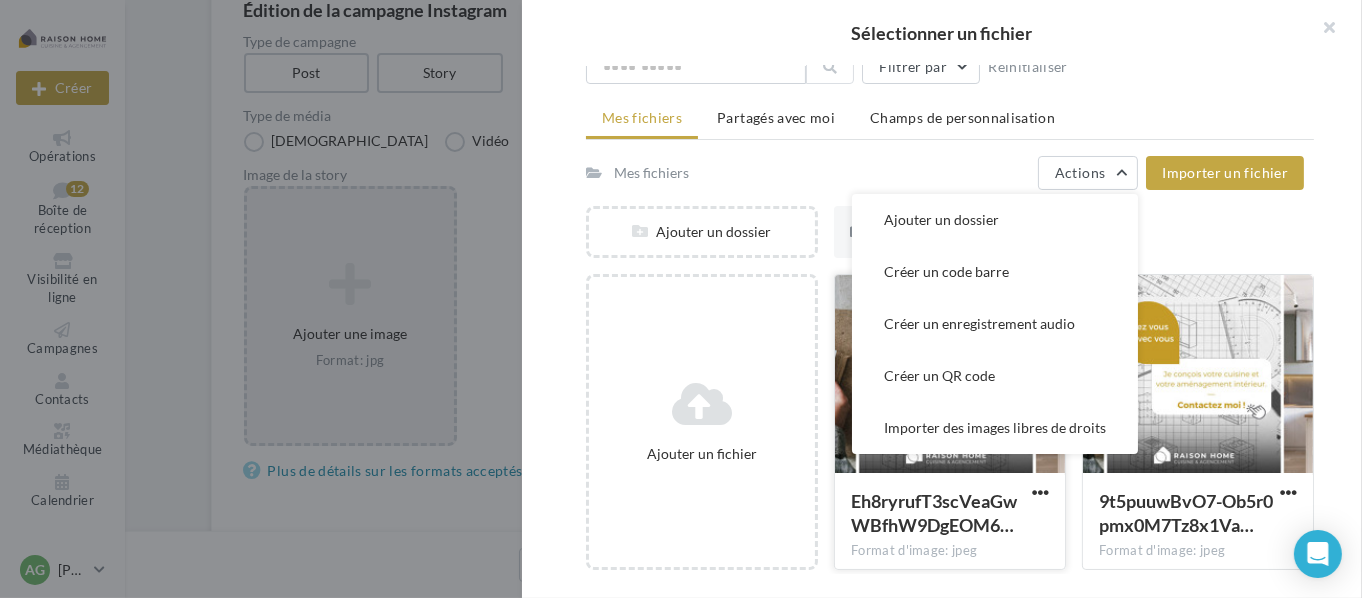click on "Eh8ryrufT3scVeaGwWBfhW9DgEOM6…  Format d'image: jpeg" at bounding box center (950, 520) 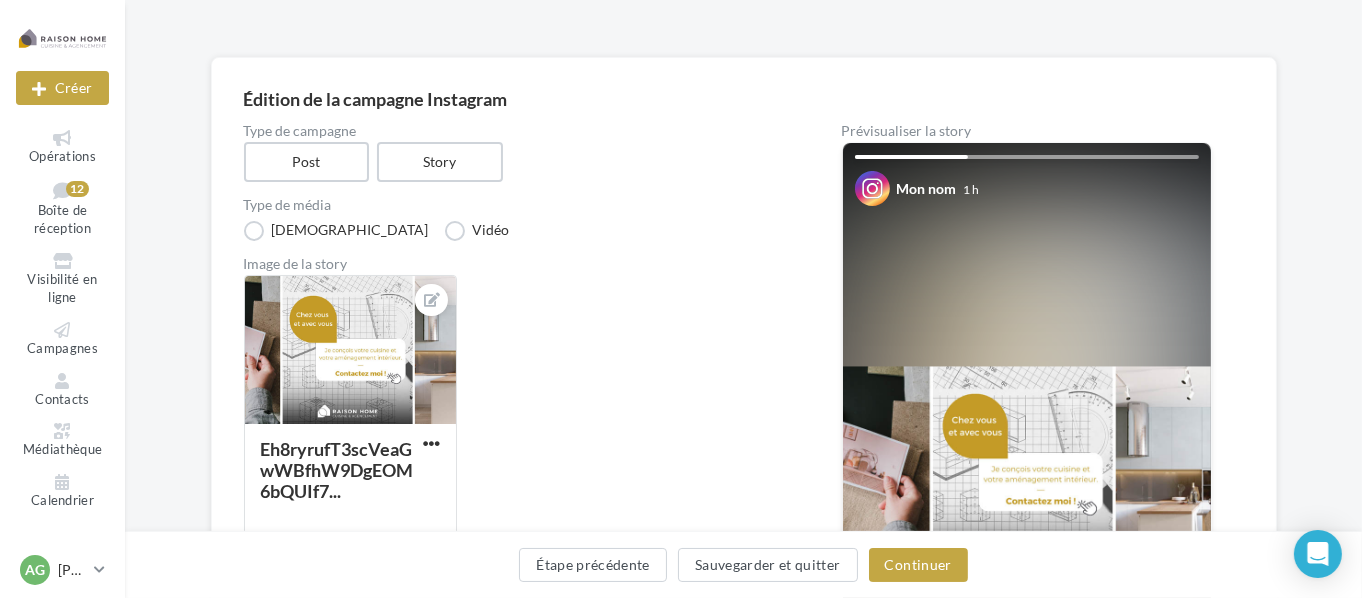scroll, scrollTop: 200, scrollLeft: 0, axis: vertical 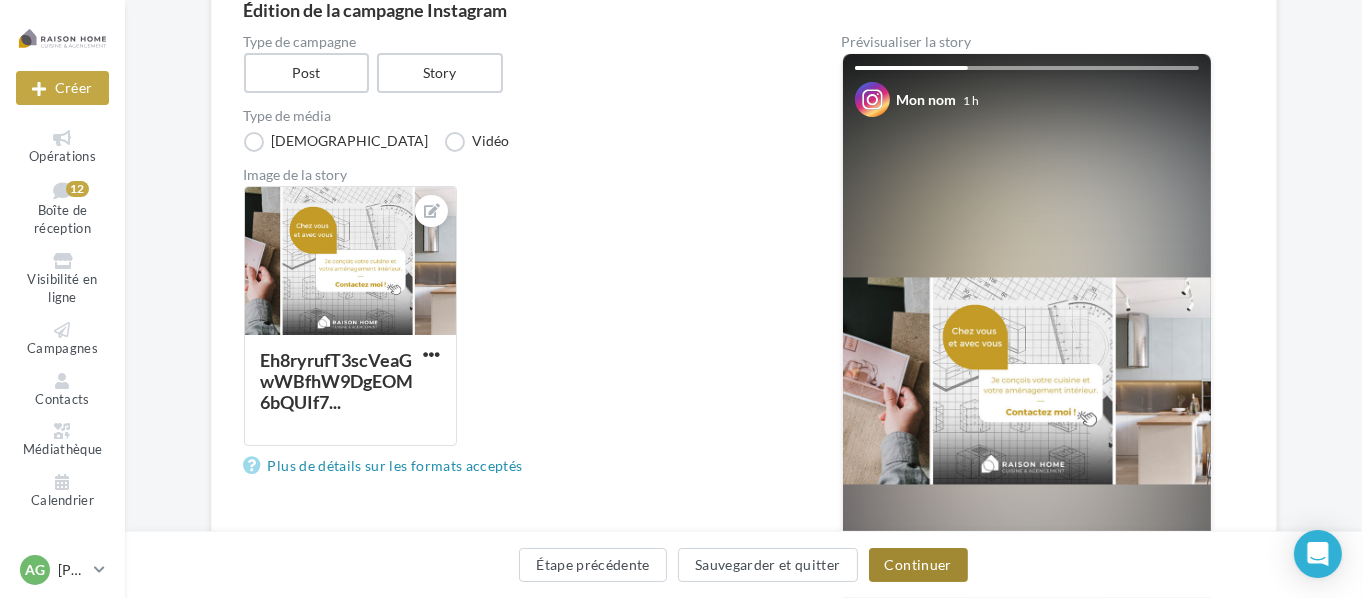 click on "Continuer" at bounding box center (918, 565) 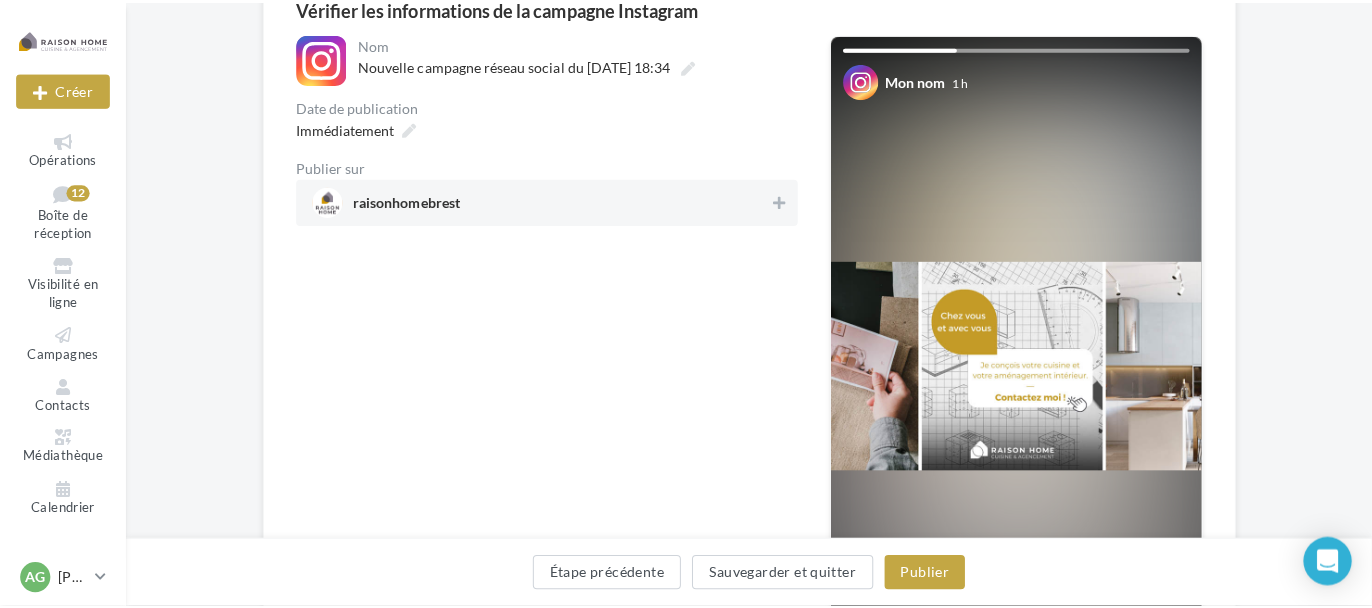 scroll, scrollTop: 200, scrollLeft: 0, axis: vertical 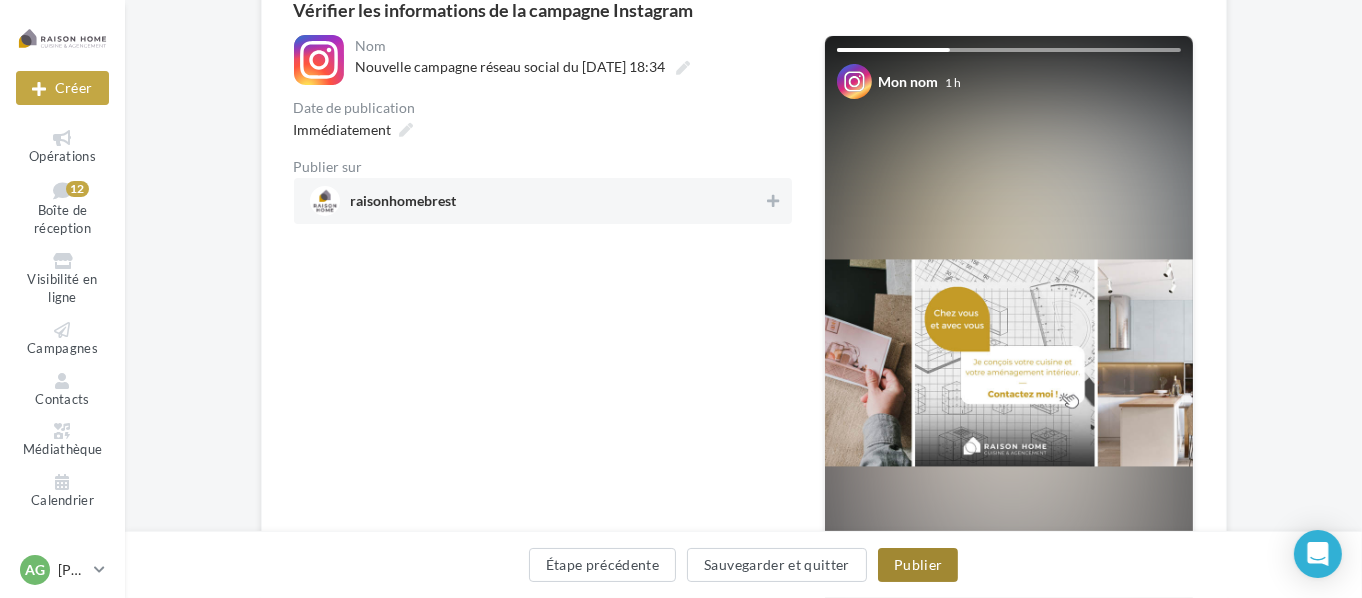 click on "Publier" at bounding box center (918, 565) 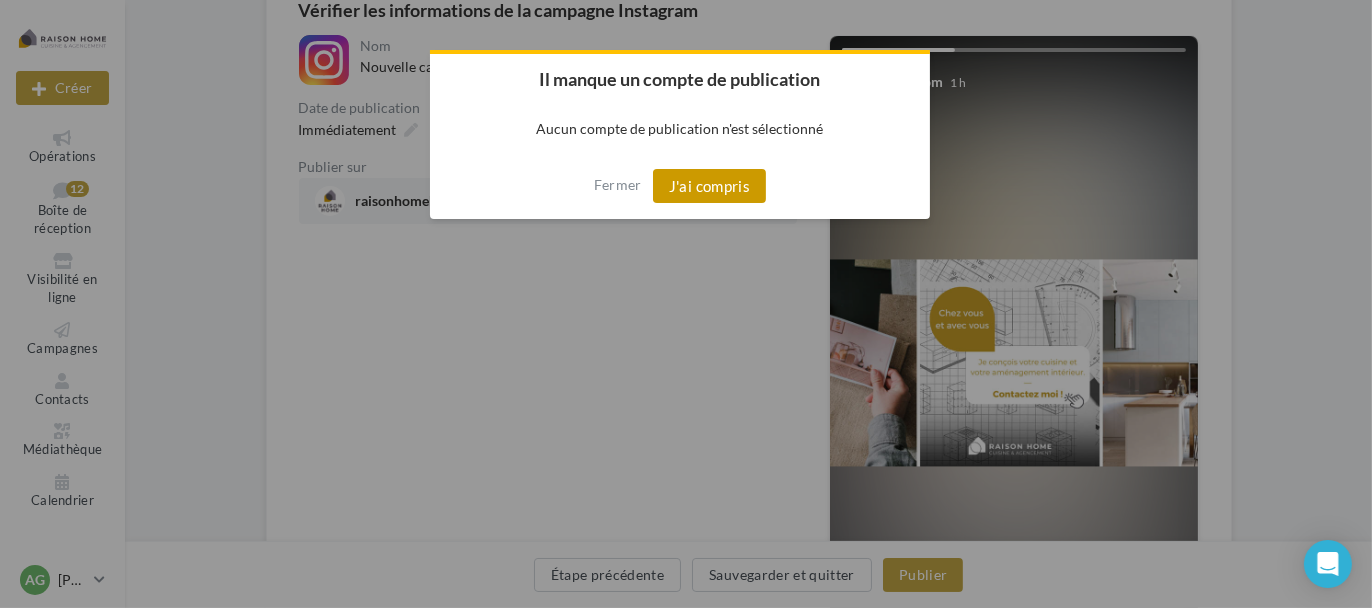 click on "J'ai compris" at bounding box center [710, 186] 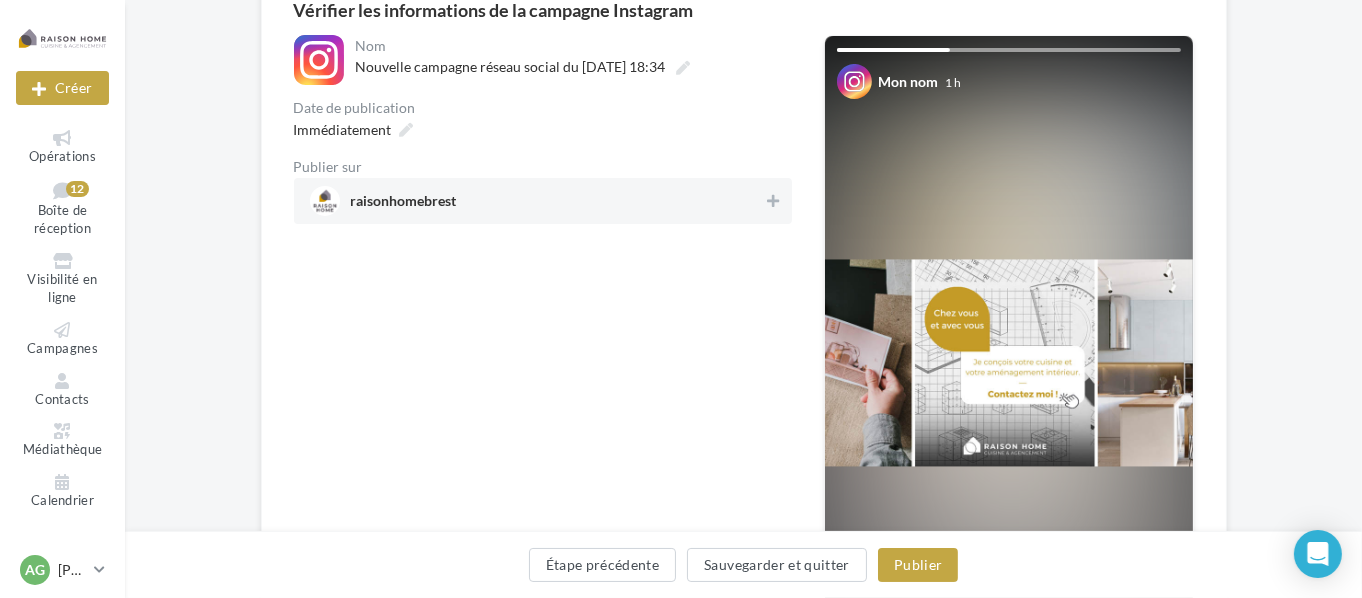 click on "raisonhomebrest" at bounding box center [537, 201] 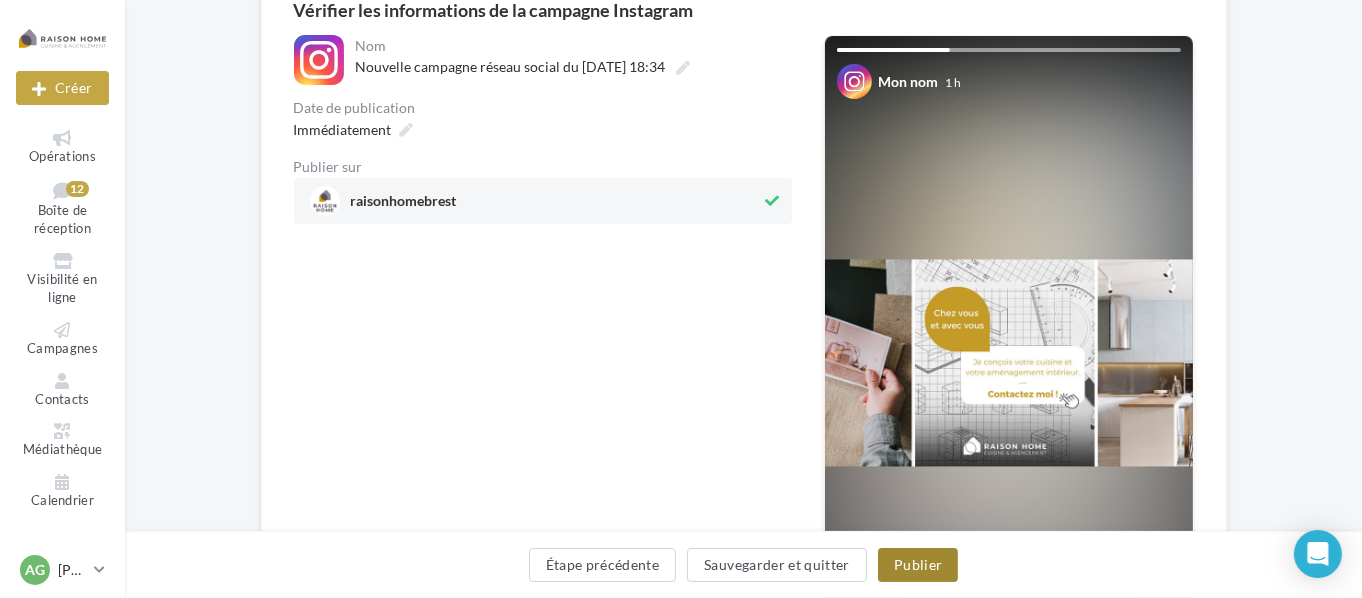 click on "Publier" at bounding box center [918, 565] 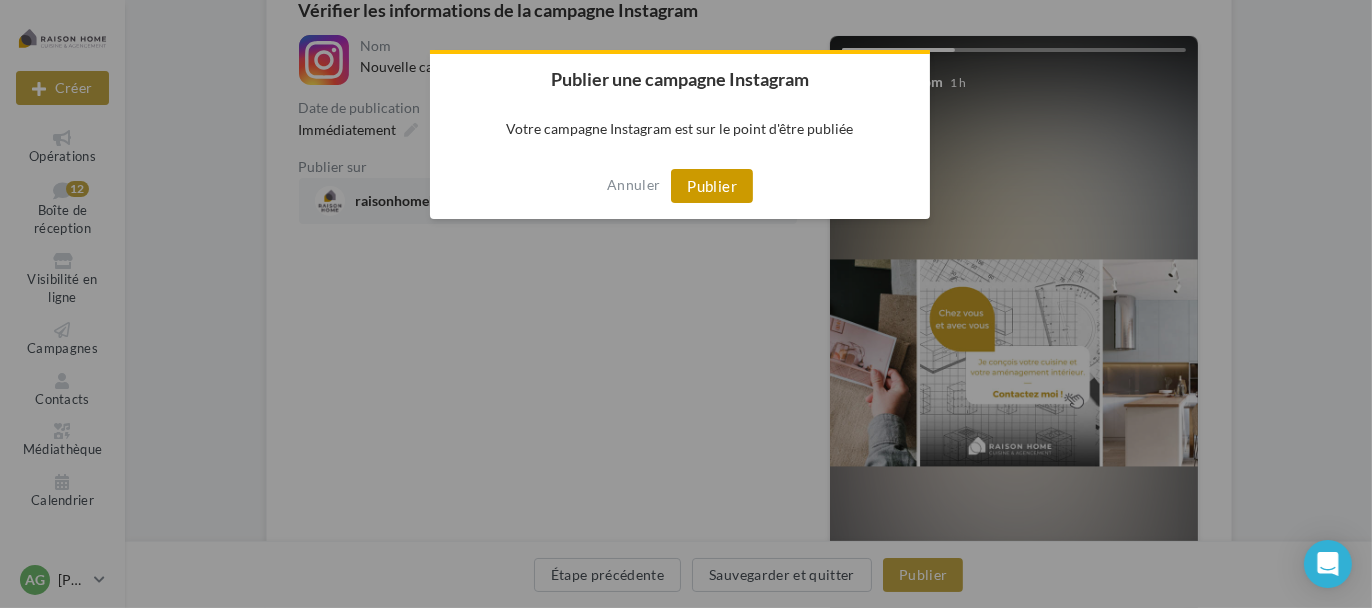 click on "Publier" at bounding box center [712, 186] 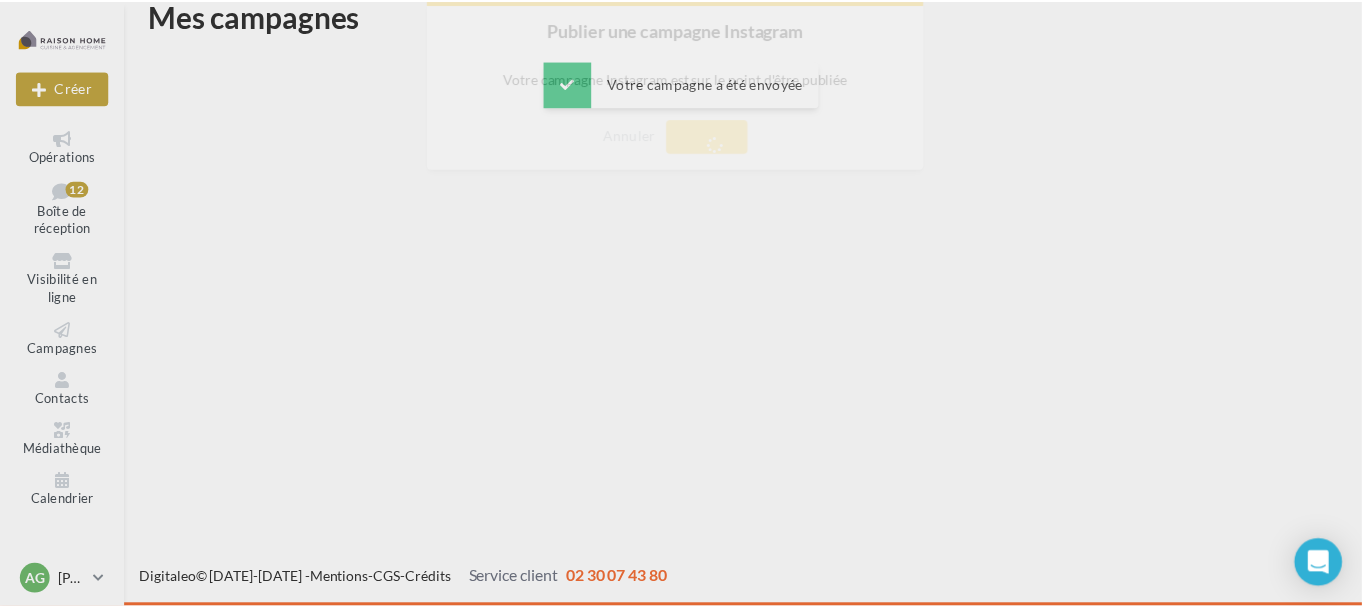 scroll, scrollTop: 32, scrollLeft: 0, axis: vertical 